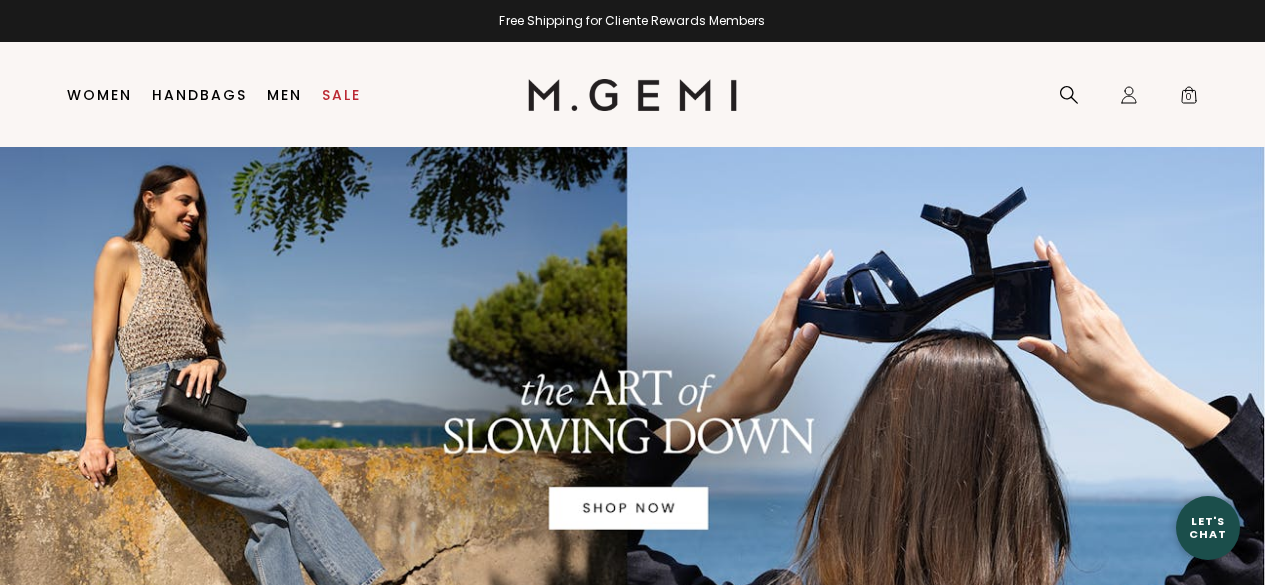 scroll, scrollTop: 0, scrollLeft: 0, axis: both 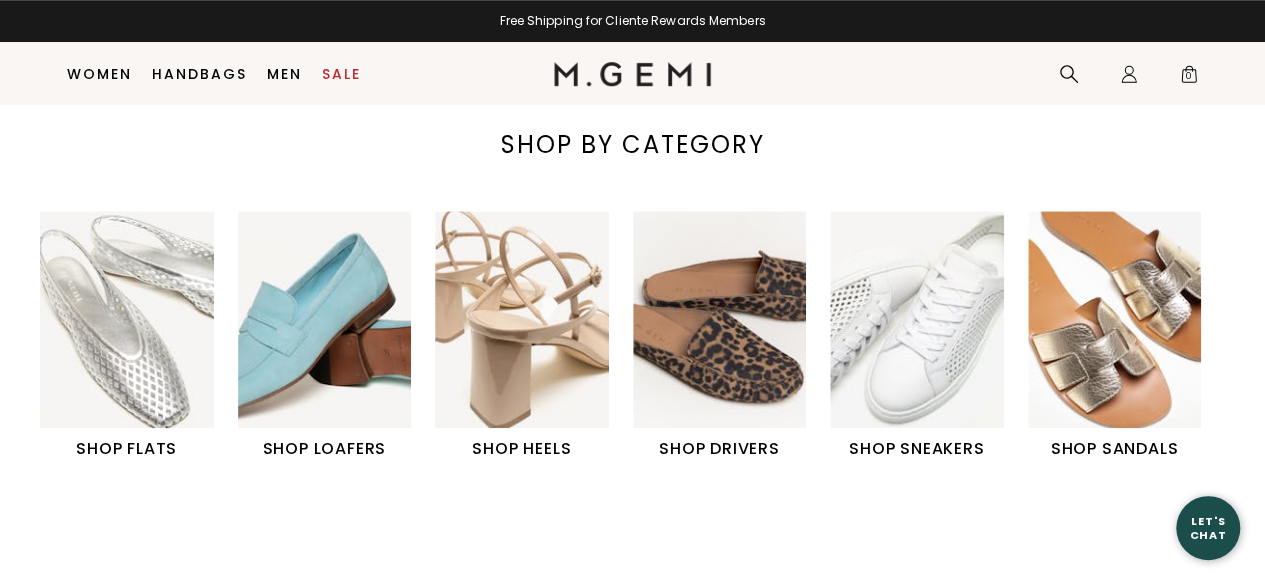click on "SHOP LOAFERS" at bounding box center [325, 449] 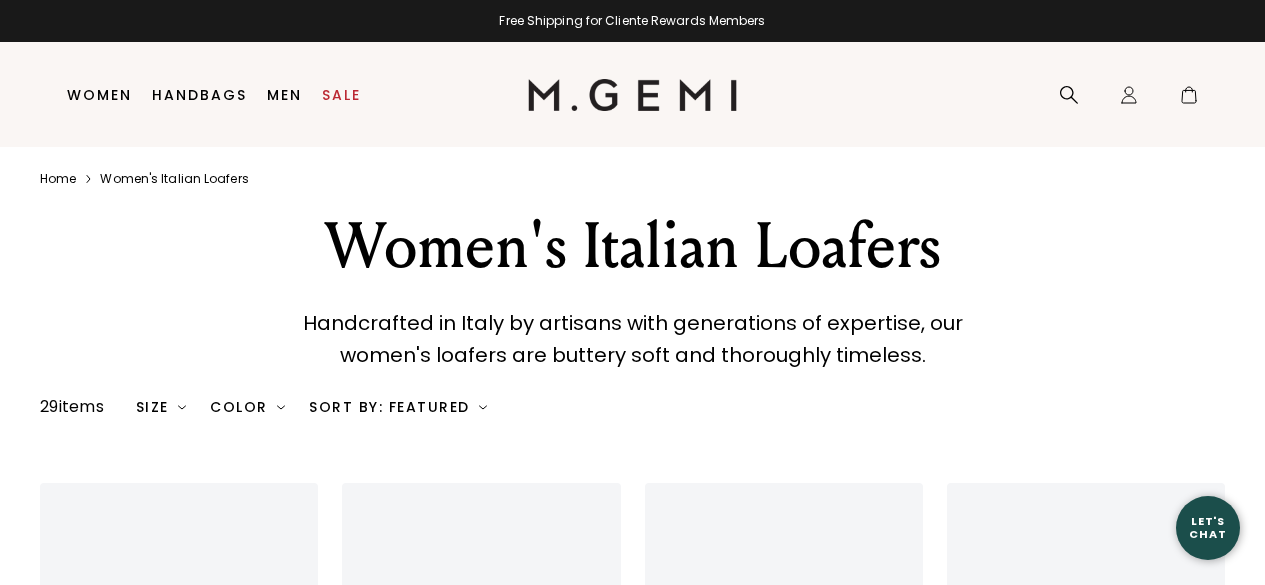 scroll, scrollTop: 0, scrollLeft: 0, axis: both 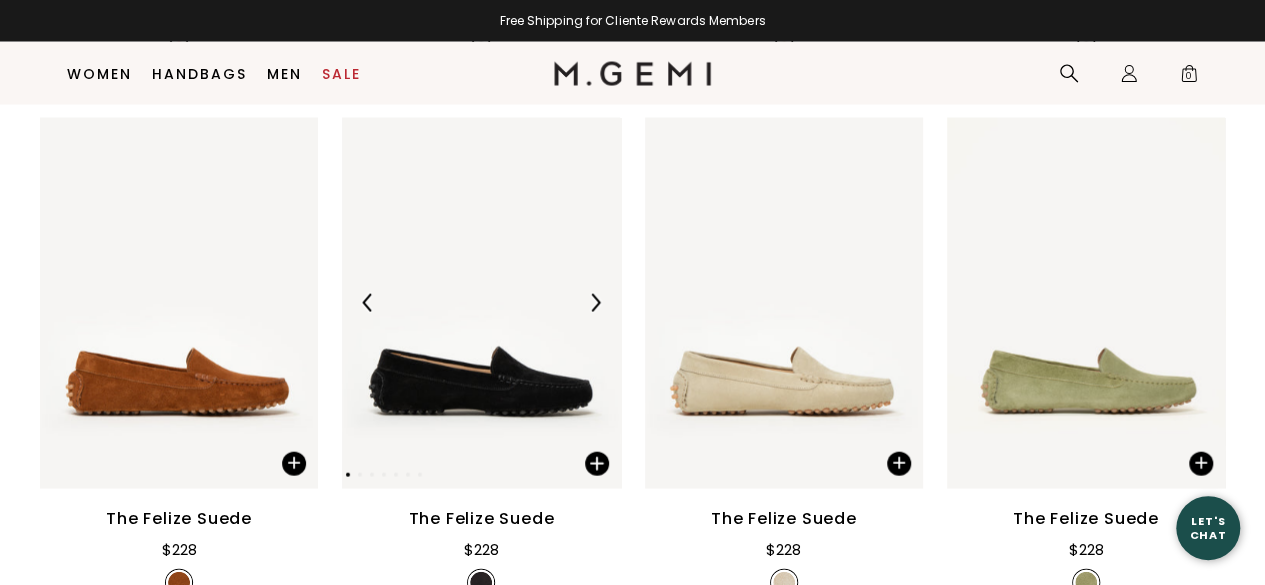 click at bounding box center (481, 303) 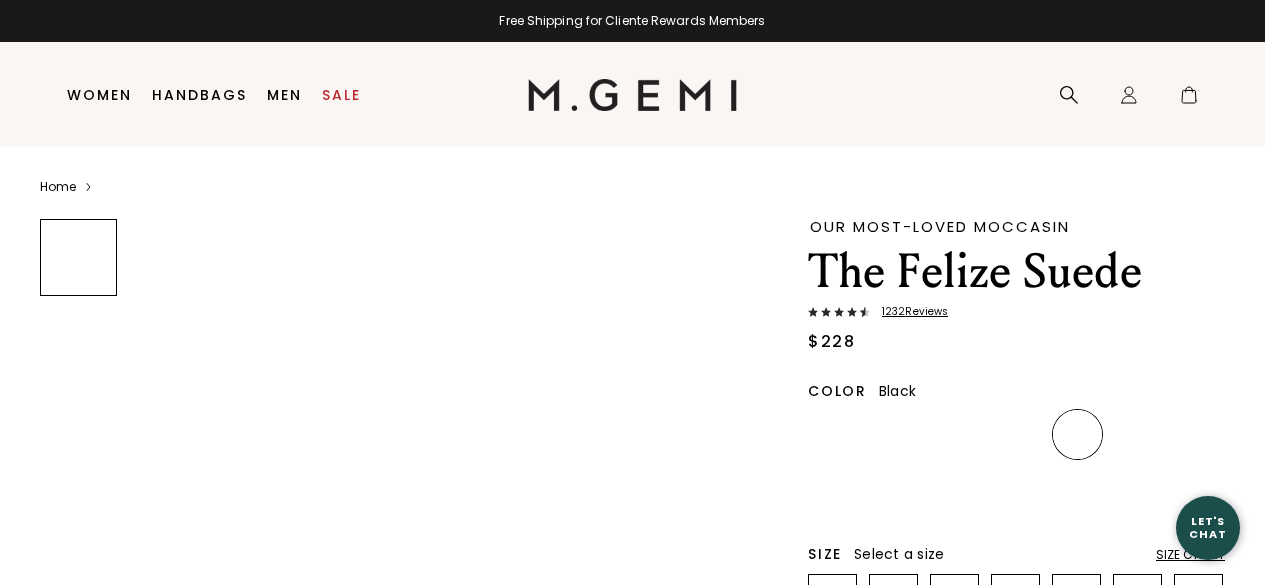 scroll, scrollTop: 0, scrollLeft: 0, axis: both 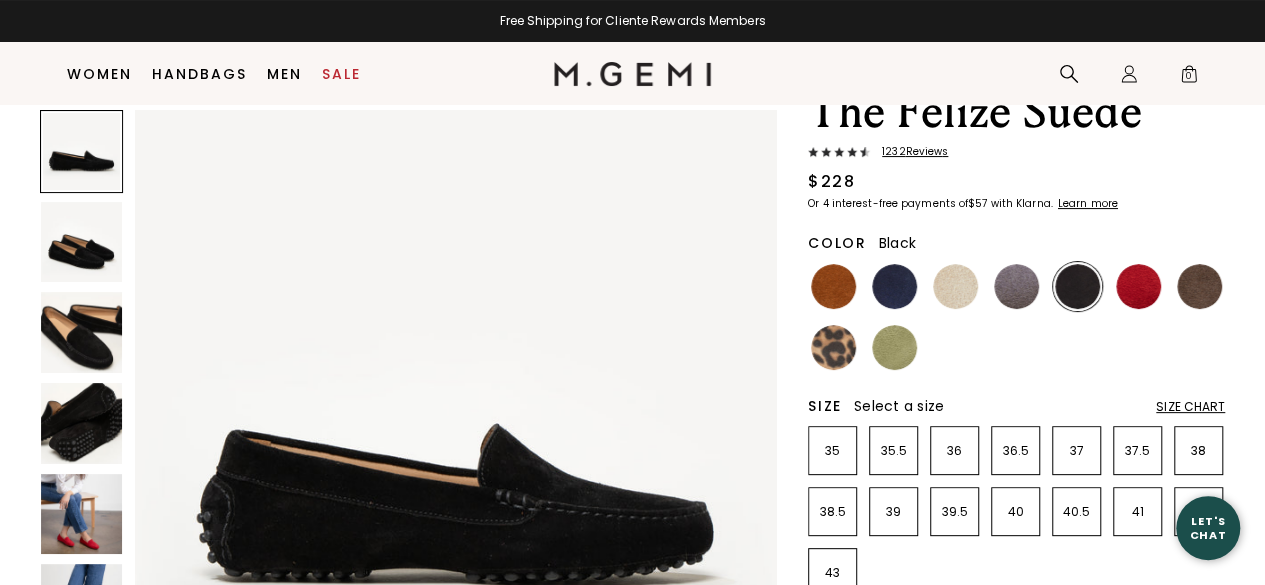 drag, startPoint x: 114, startPoint y: 514, endPoint x: 86, endPoint y: 521, distance: 28.86174 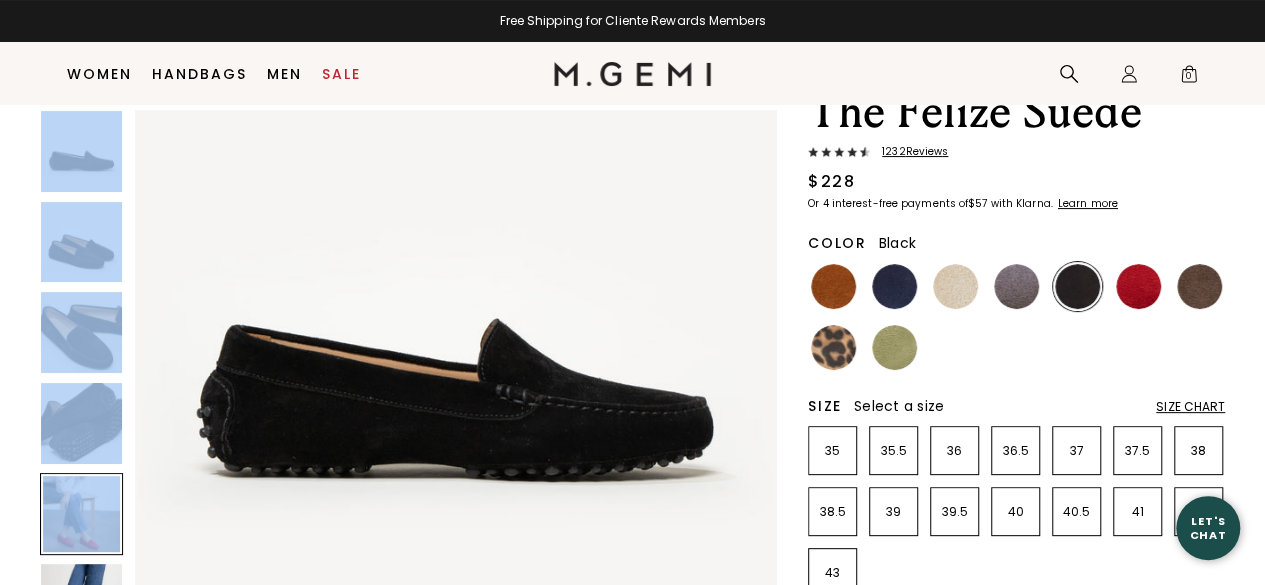 click at bounding box center [81, 514] 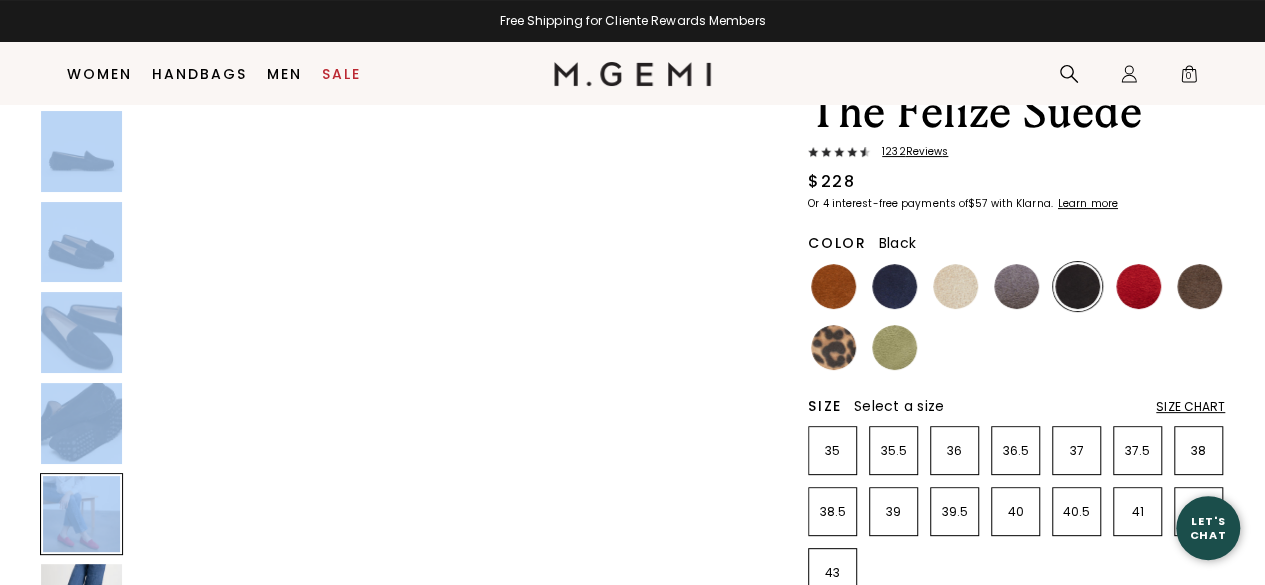 scroll, scrollTop: 2587, scrollLeft: 0, axis: vertical 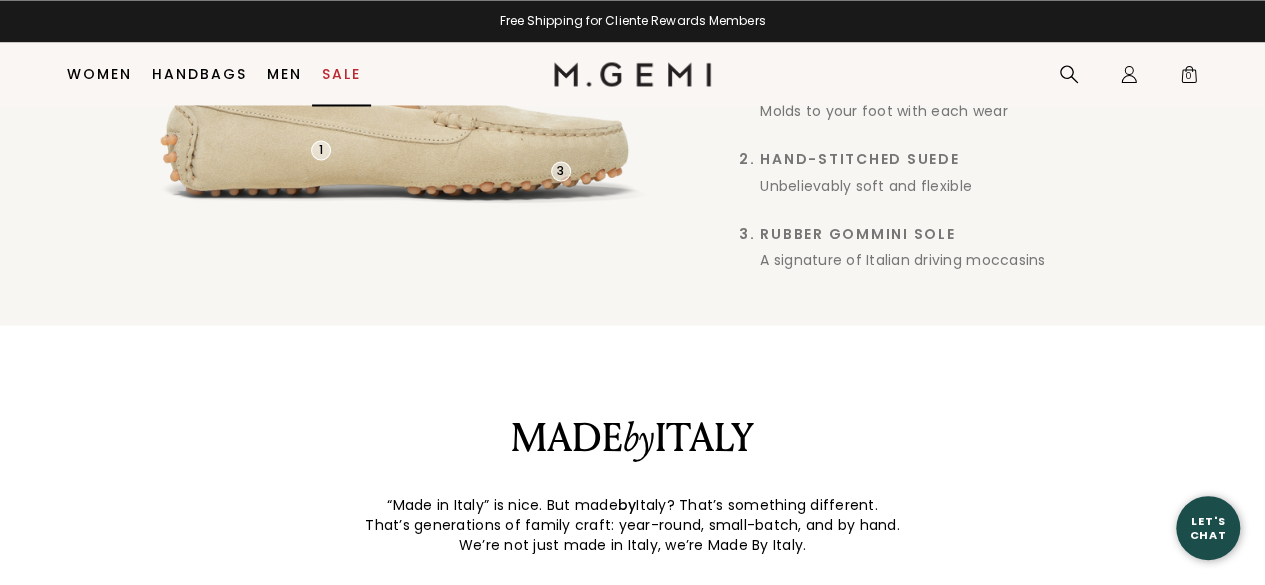 click on "Sale" at bounding box center [341, 74] 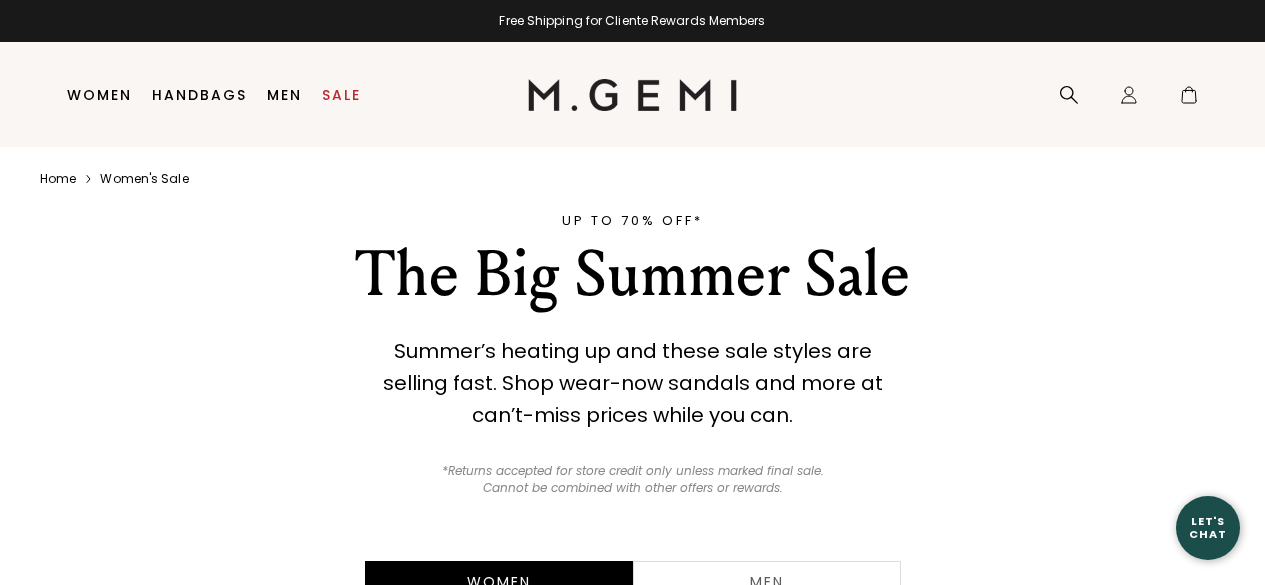 scroll, scrollTop: 0, scrollLeft: 0, axis: both 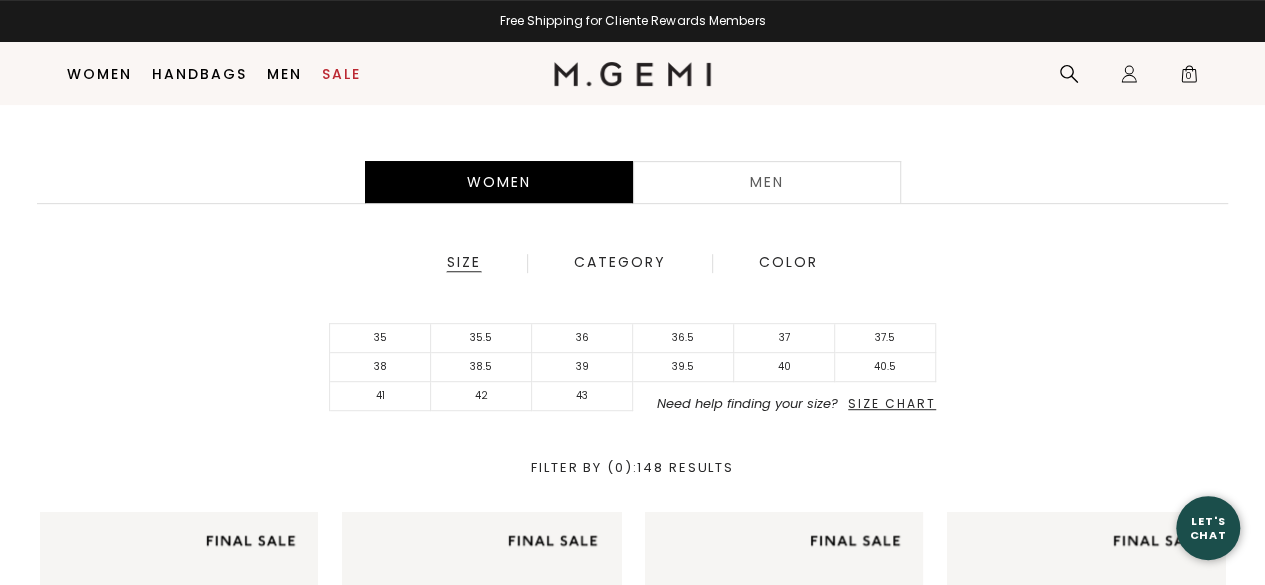 click on "Women" at bounding box center [499, 182] 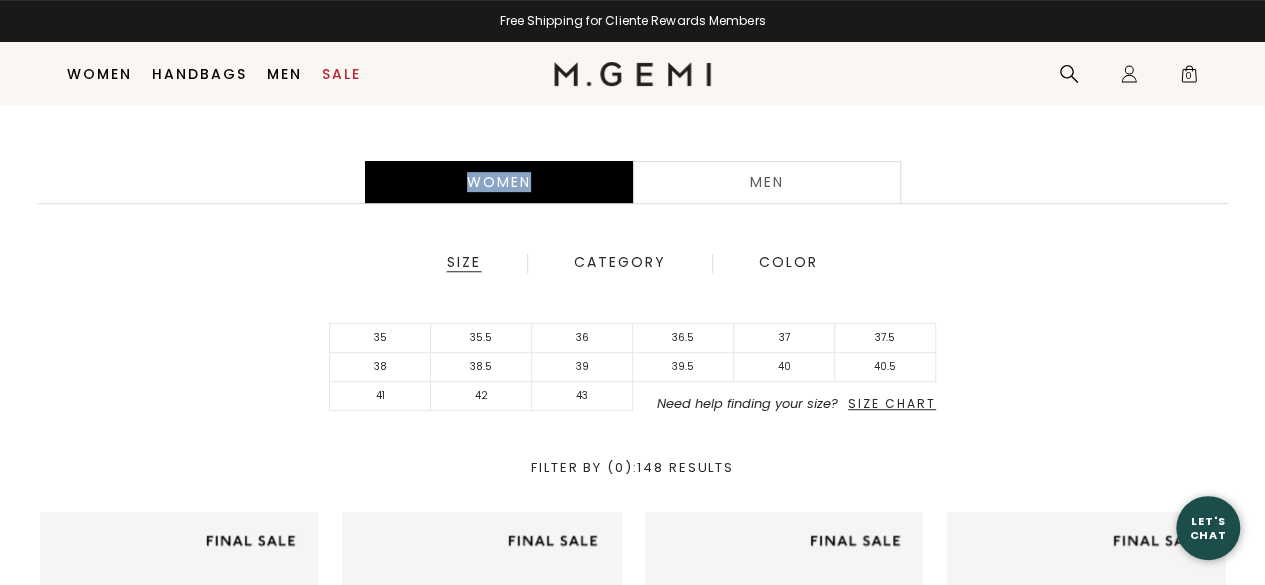 click on "Women" at bounding box center [499, 182] 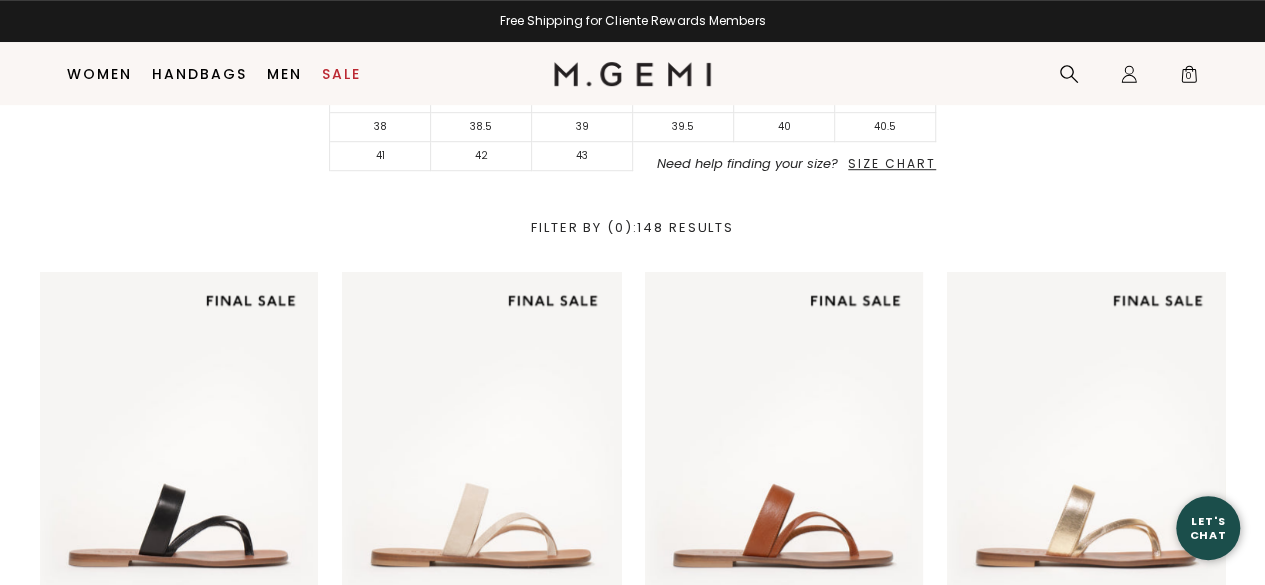 scroll, scrollTop: 638, scrollLeft: 0, axis: vertical 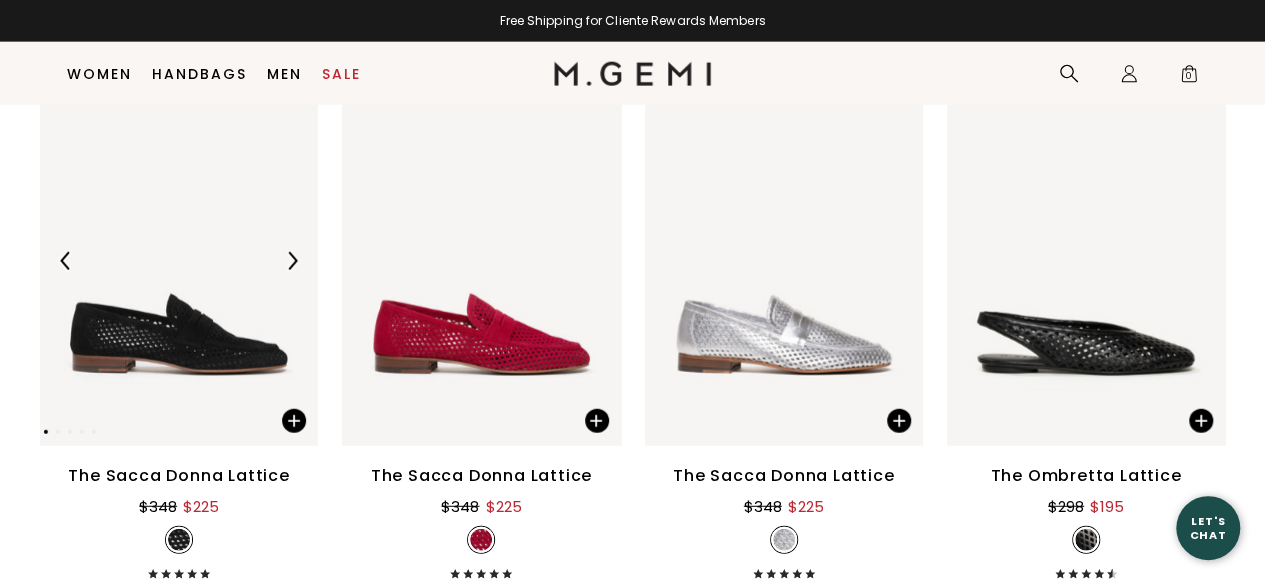 click at bounding box center (179, 261) 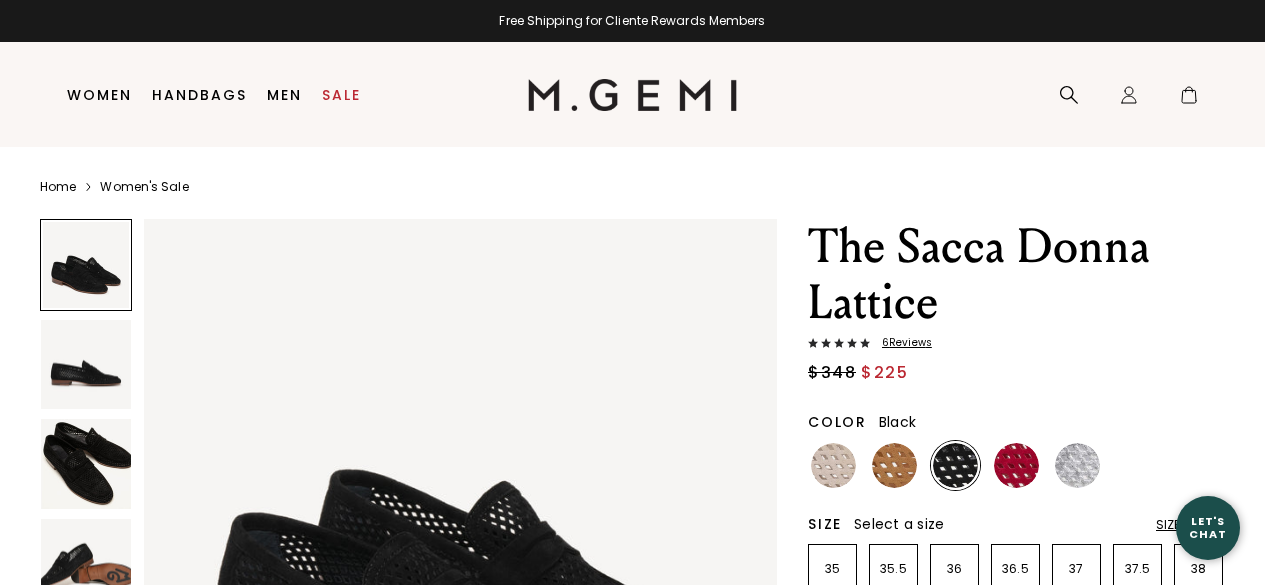 scroll, scrollTop: 0, scrollLeft: 0, axis: both 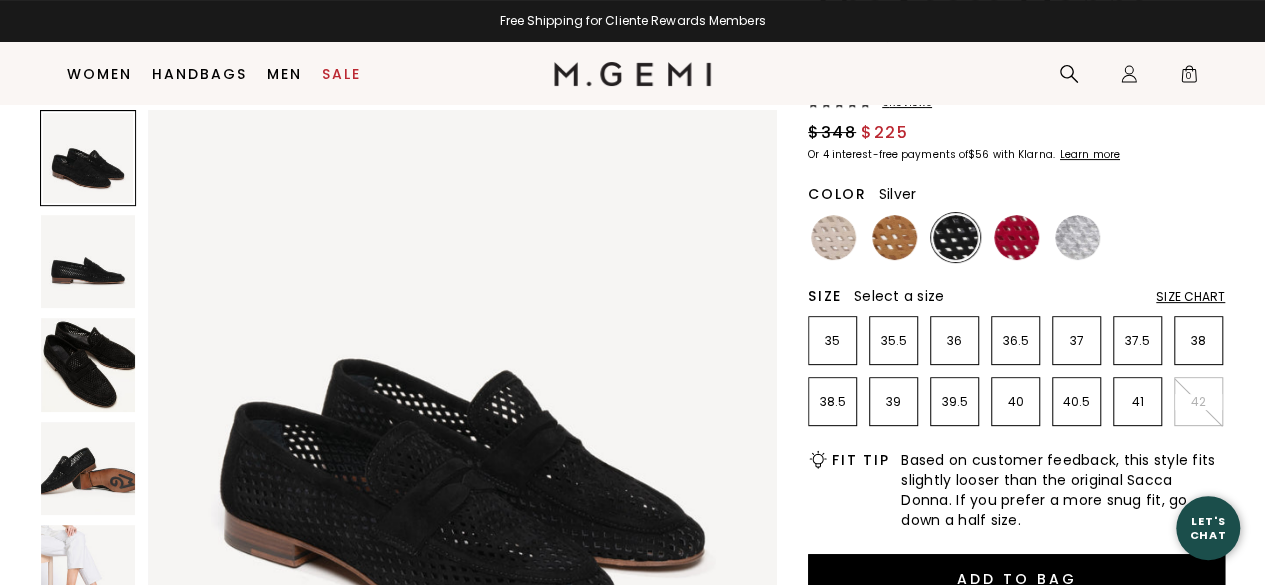 click at bounding box center [1077, 237] 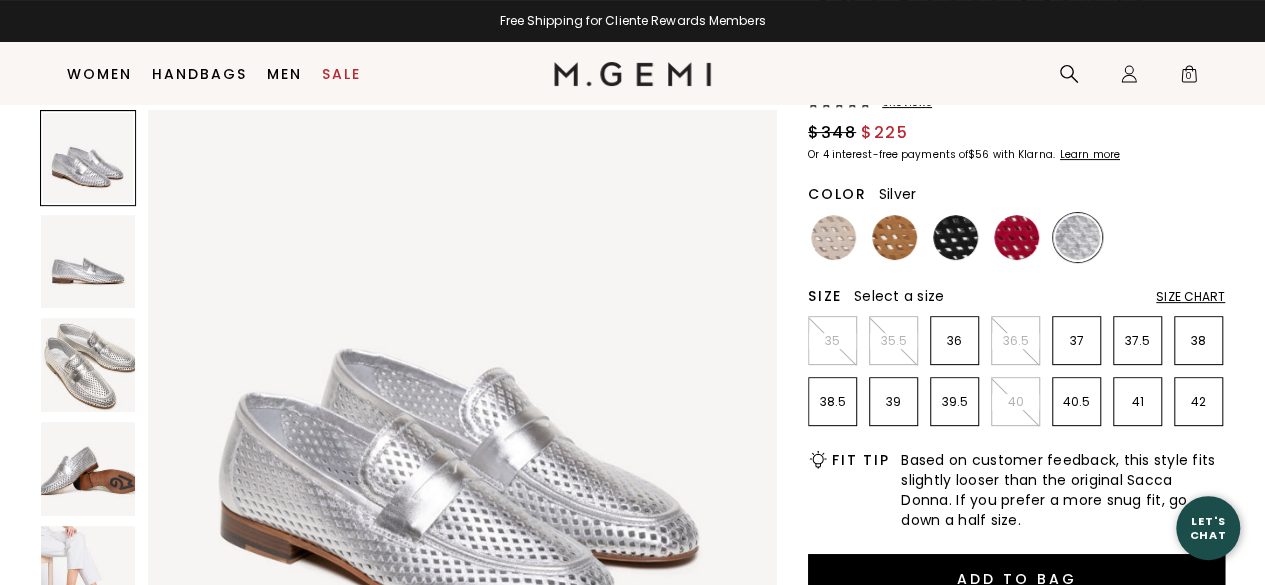 scroll, scrollTop: 0, scrollLeft: 0, axis: both 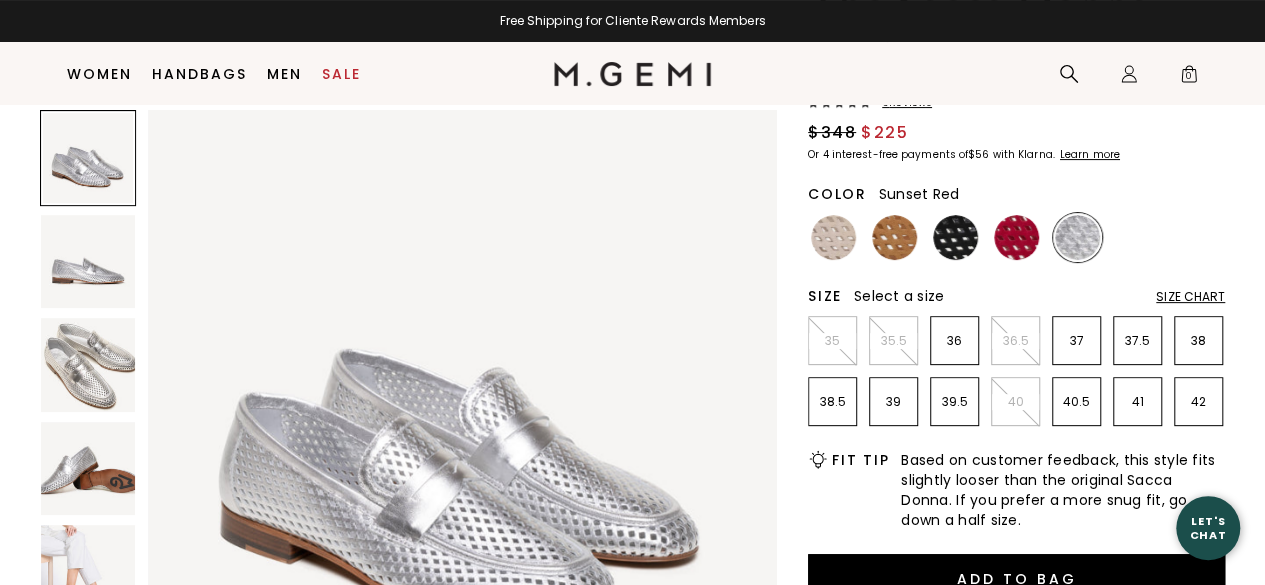 click at bounding box center (1016, 237) 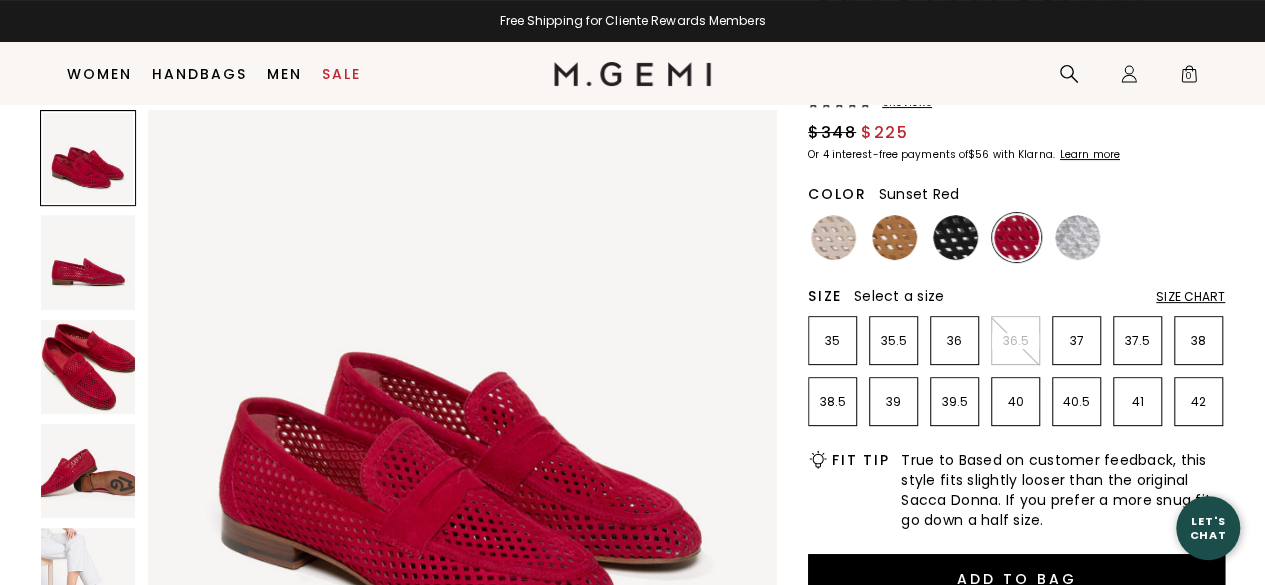 scroll, scrollTop: 0, scrollLeft: 0, axis: both 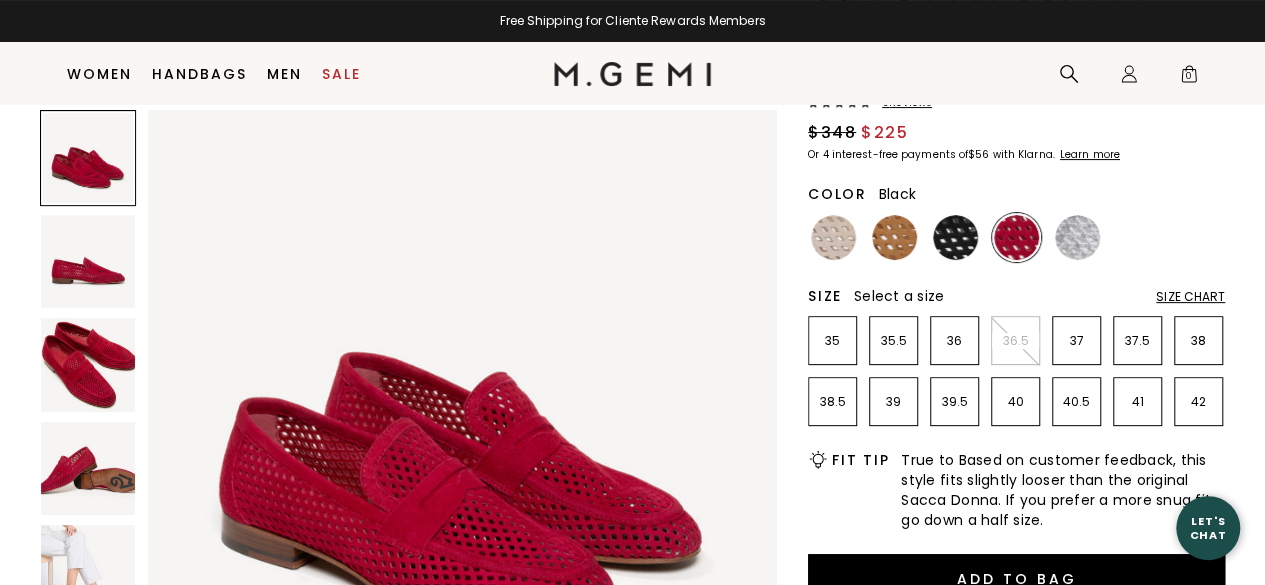 click at bounding box center (955, 237) 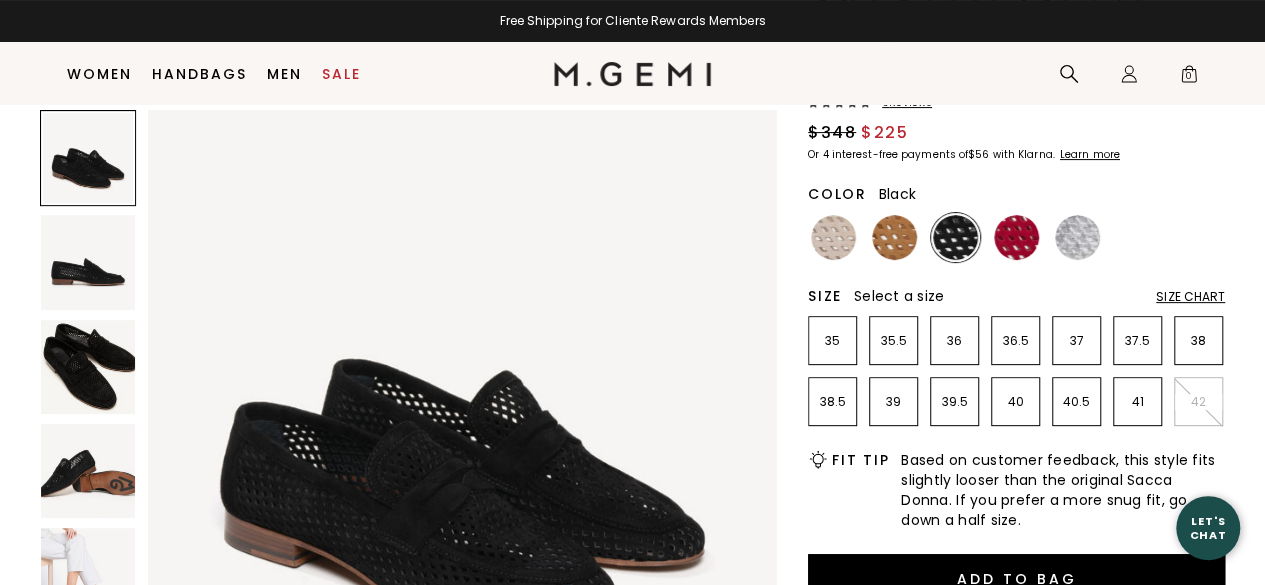 scroll, scrollTop: 0, scrollLeft: 0, axis: both 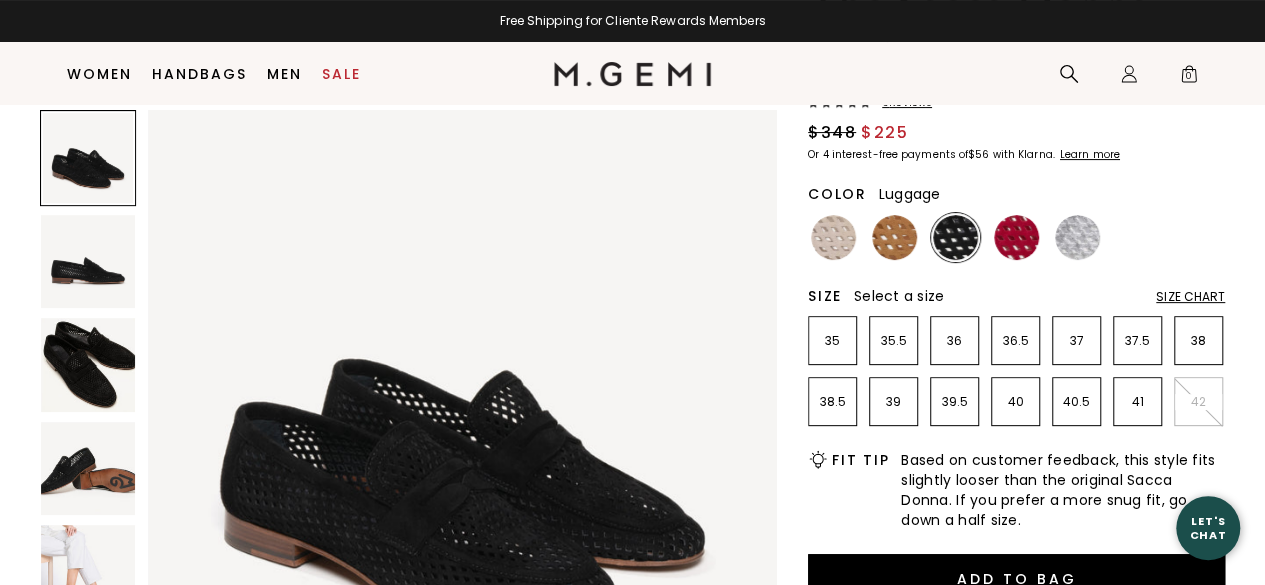 click at bounding box center [894, 237] 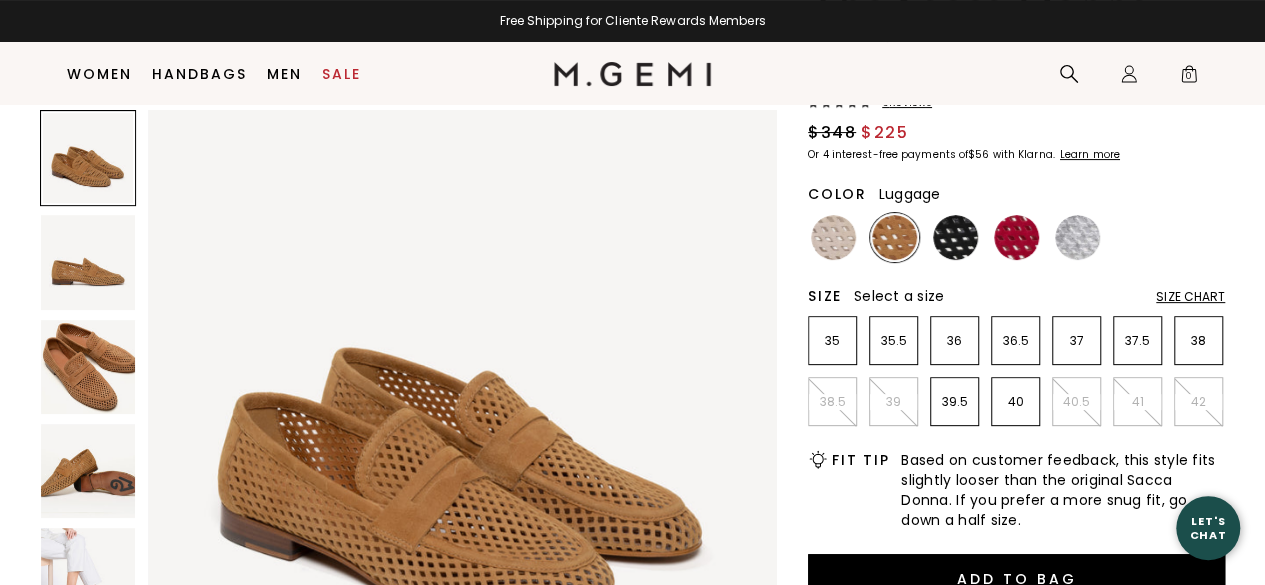 scroll, scrollTop: 0, scrollLeft: 0, axis: both 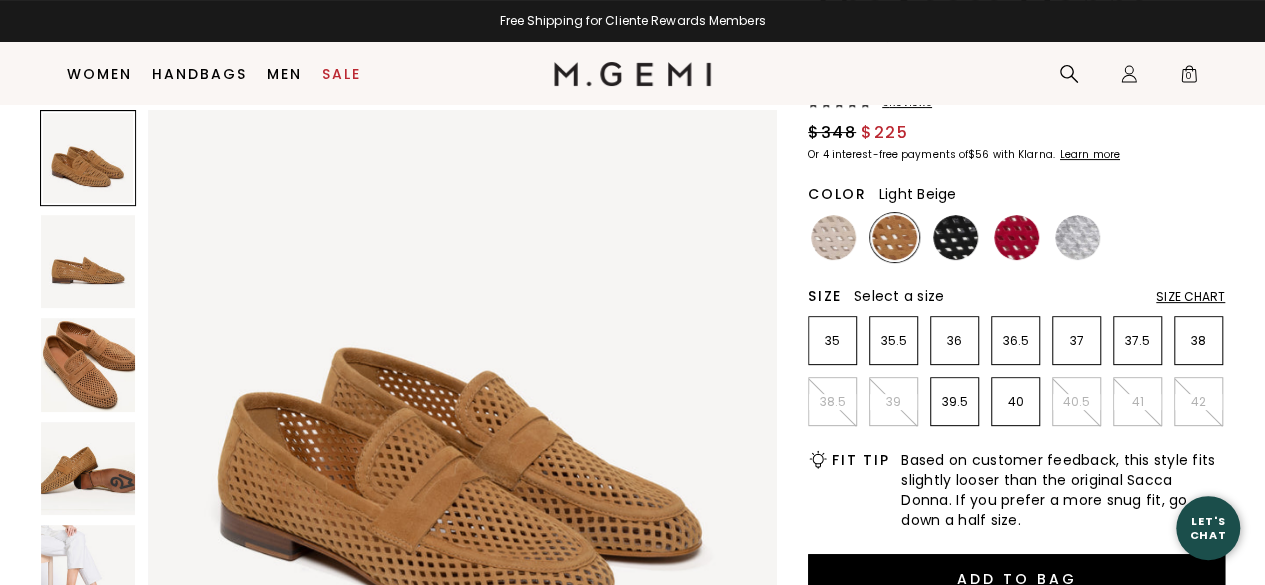 click at bounding box center (833, 237) 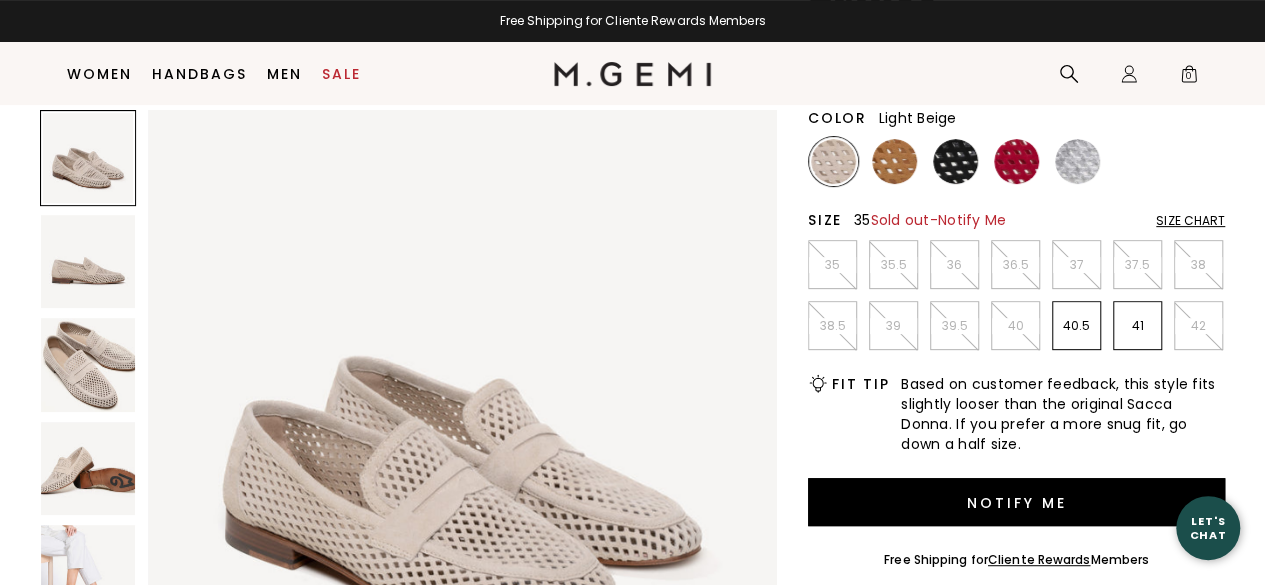 scroll, scrollTop: 278, scrollLeft: 0, axis: vertical 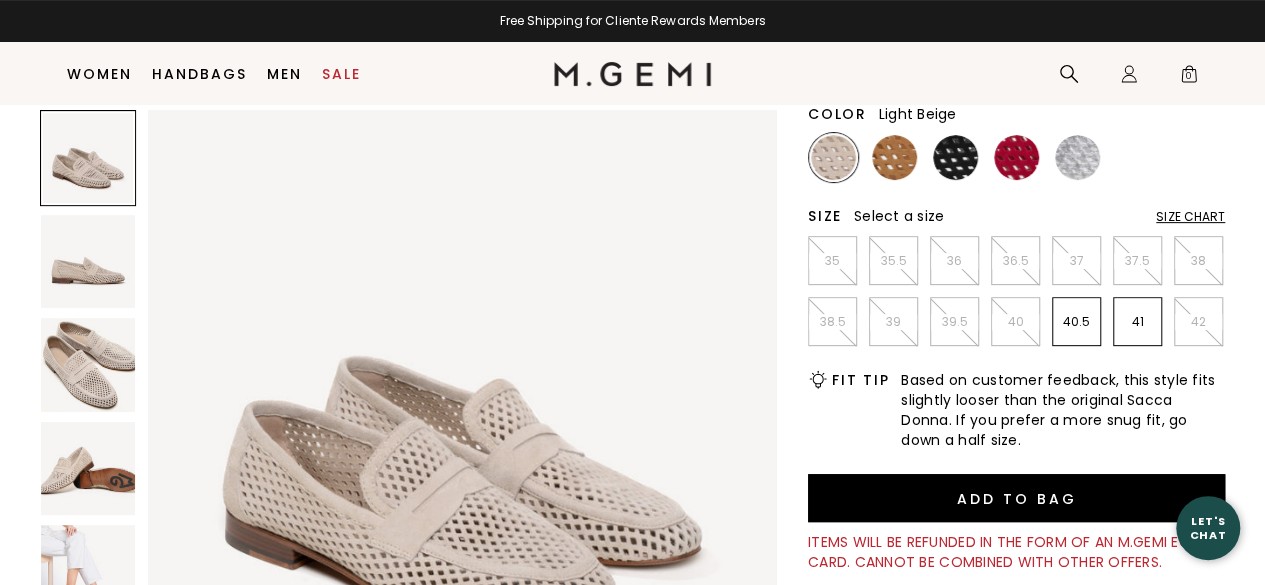 click at bounding box center [88, 469] 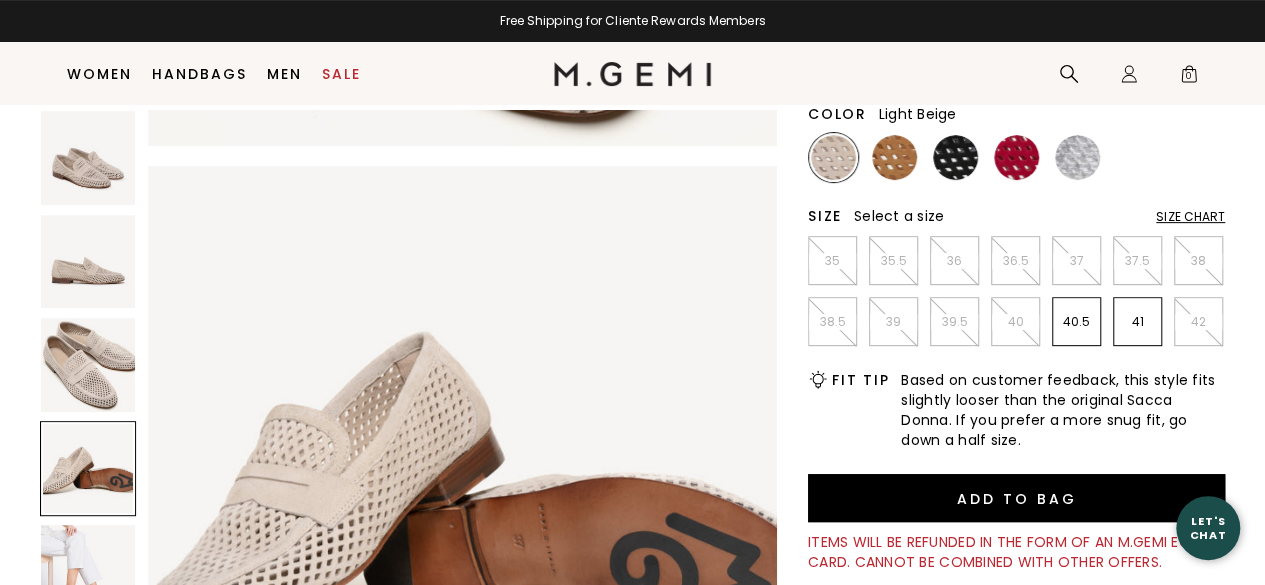 scroll, scrollTop: 1901, scrollLeft: 0, axis: vertical 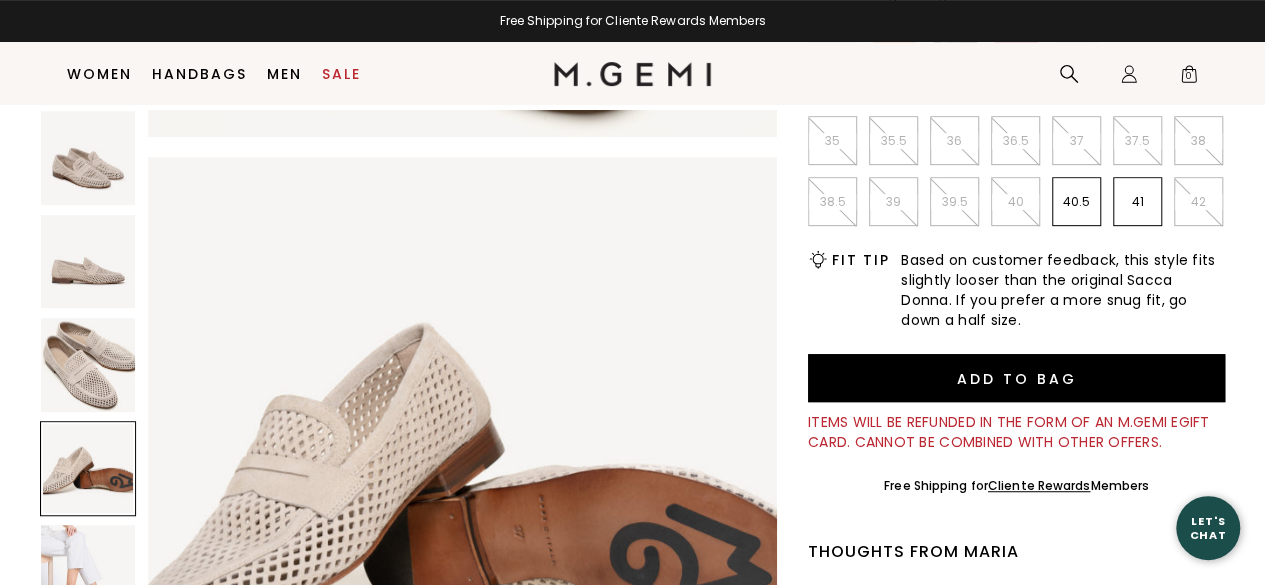 click at bounding box center (88, 572) 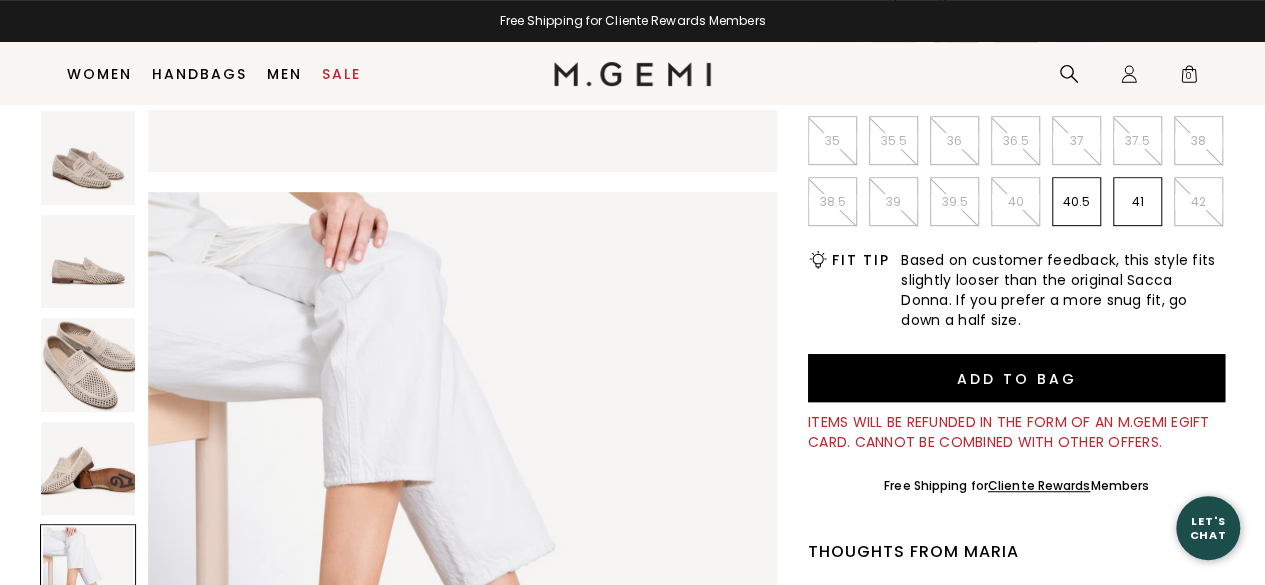scroll, scrollTop: 2535, scrollLeft: 0, axis: vertical 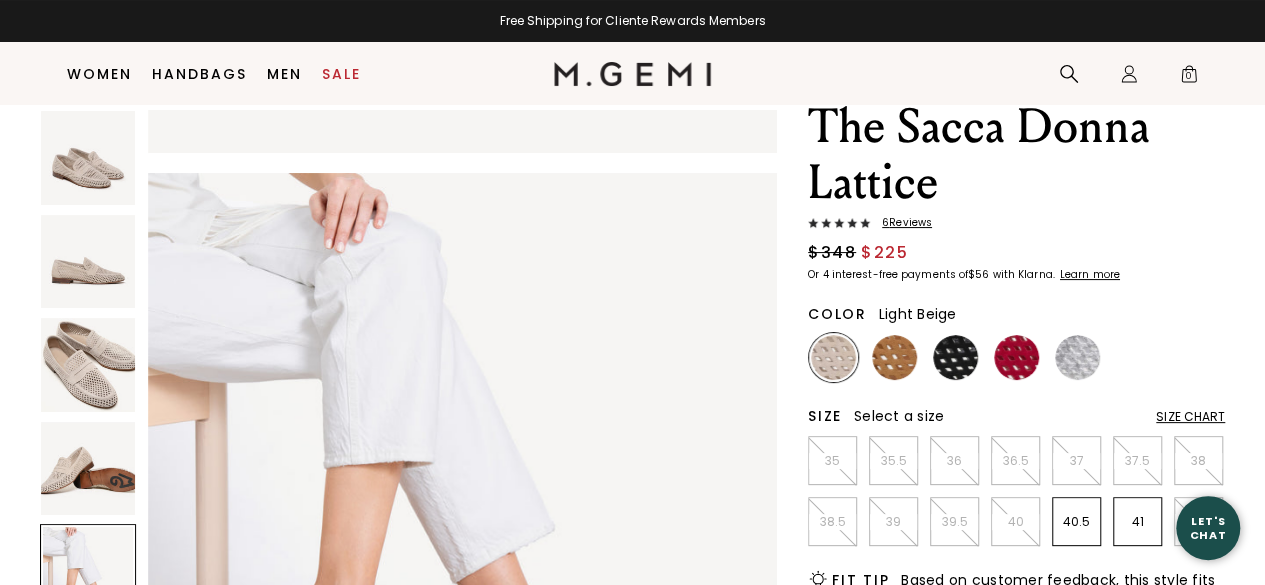 click at bounding box center (833, 357) 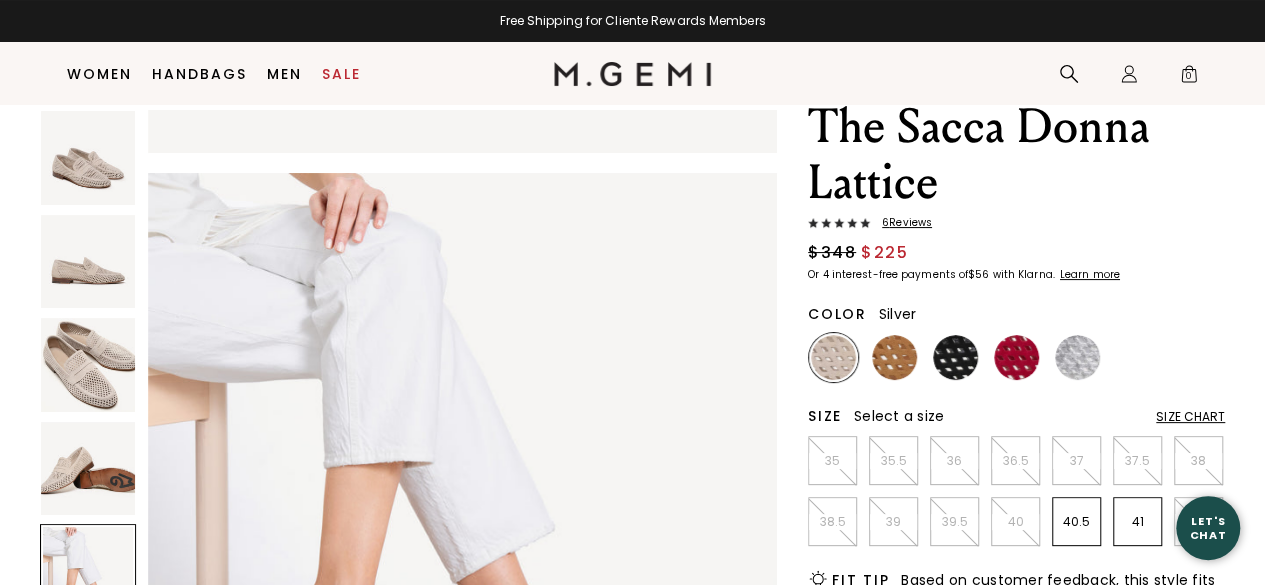 click at bounding box center [1077, 357] 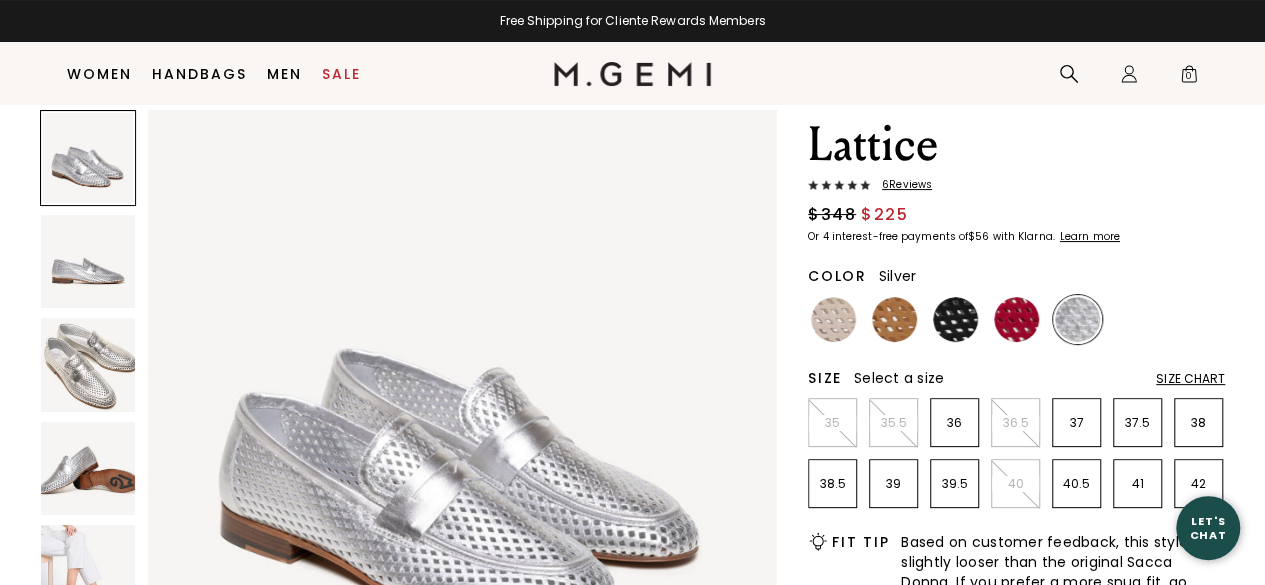 scroll, scrollTop: 118, scrollLeft: 0, axis: vertical 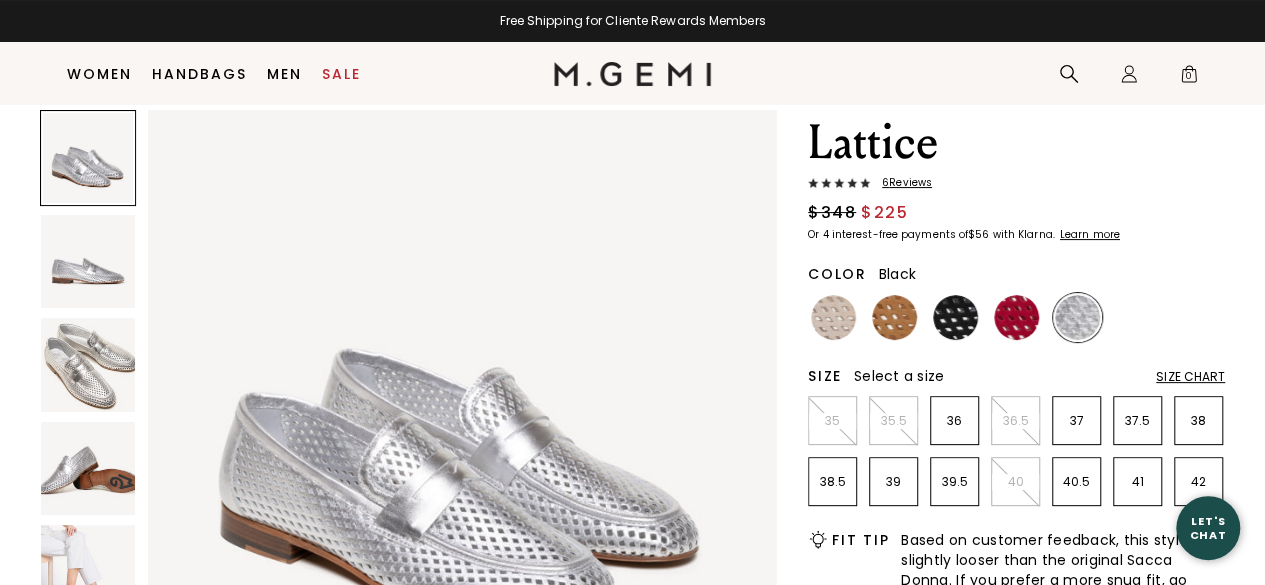 click at bounding box center (955, 317) 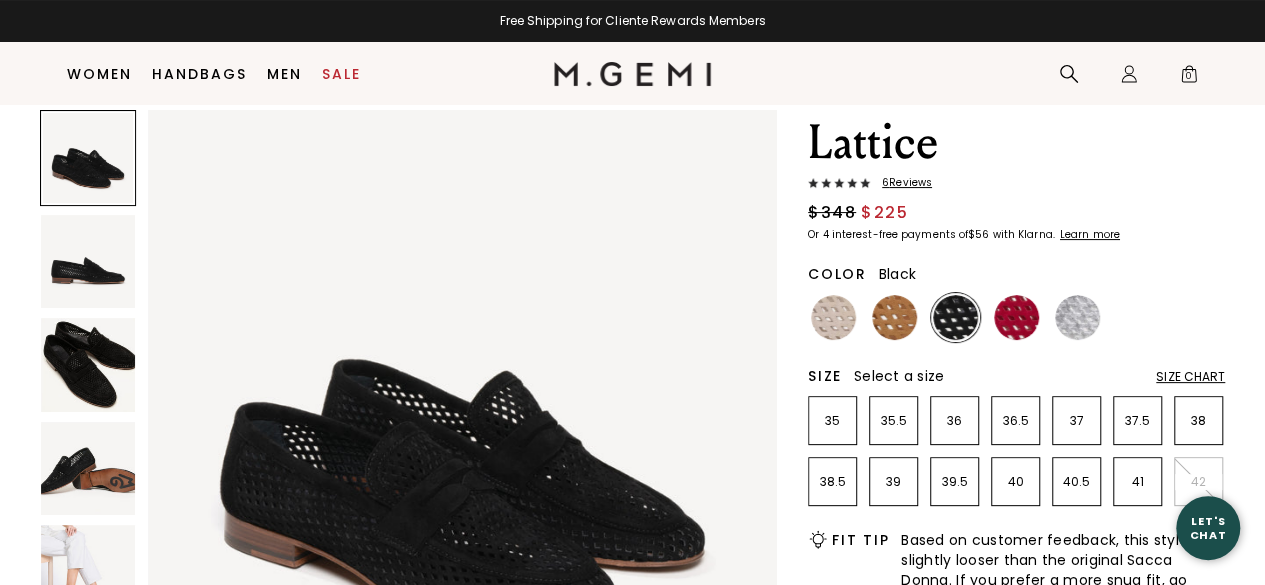 scroll, scrollTop: 0, scrollLeft: 0, axis: both 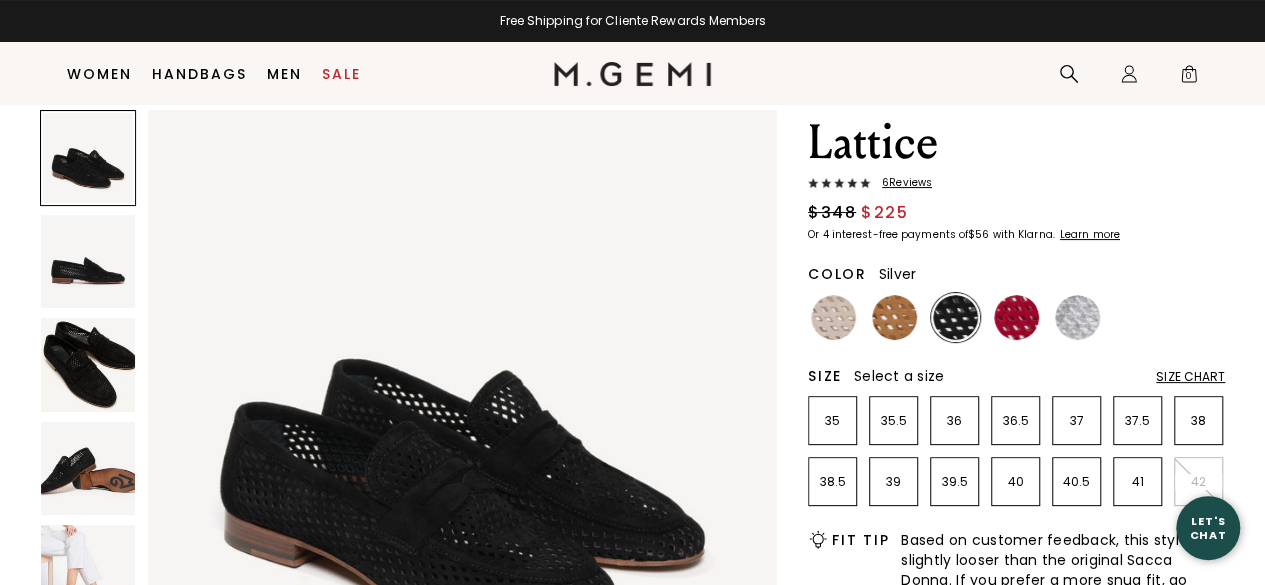 click at bounding box center (1077, 317) 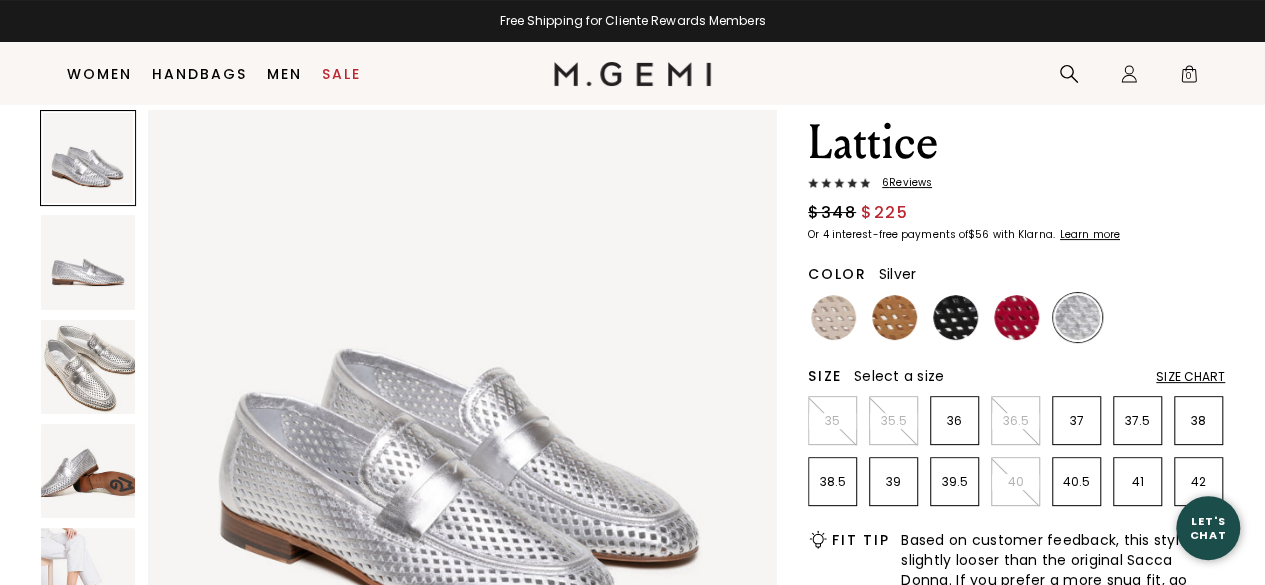 scroll, scrollTop: 0, scrollLeft: 0, axis: both 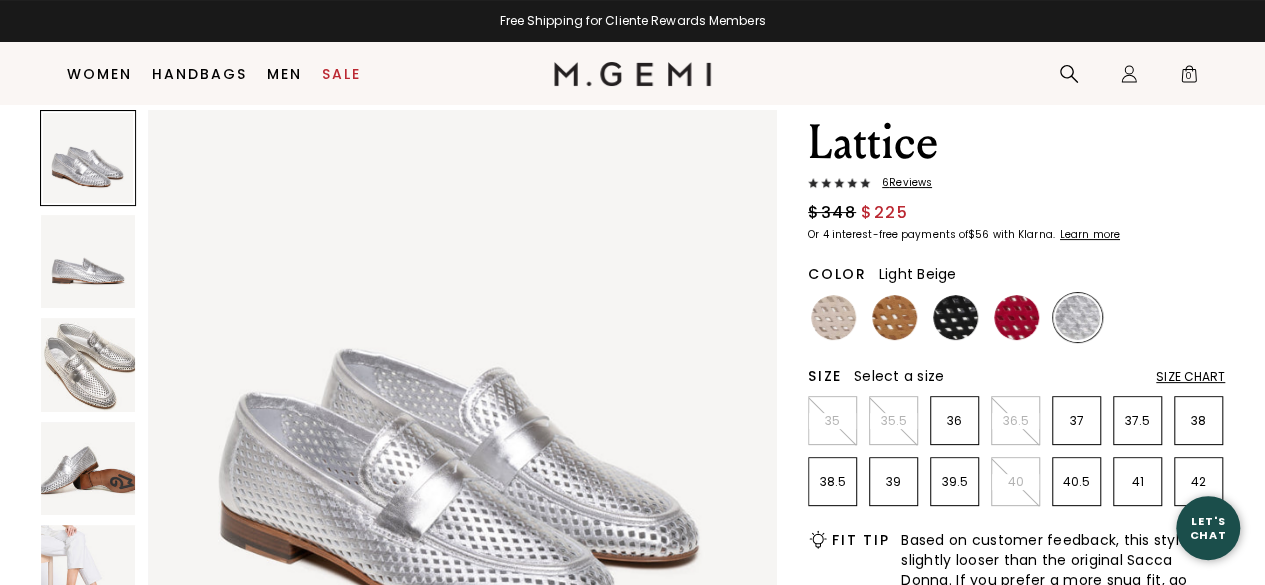 click at bounding box center [833, 317] 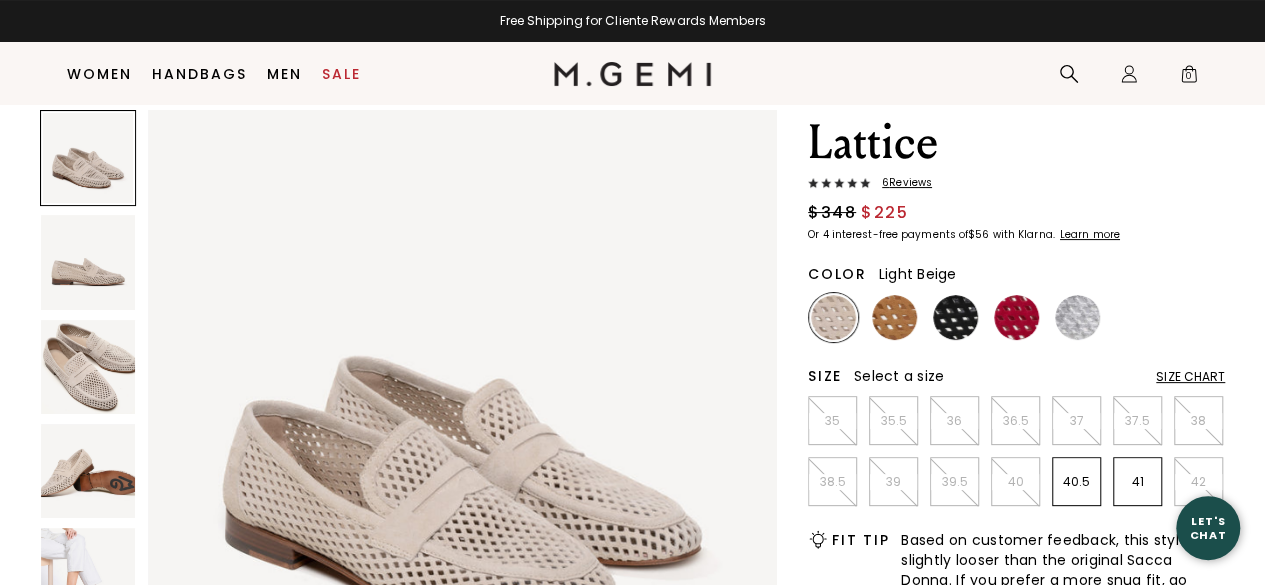 scroll, scrollTop: 0, scrollLeft: 0, axis: both 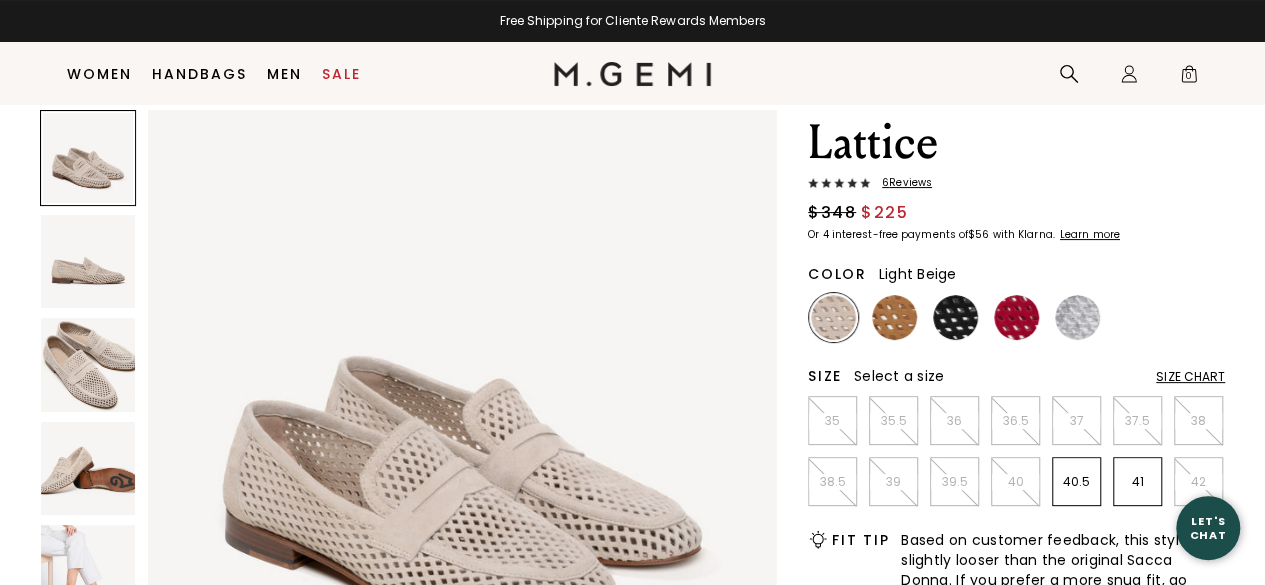 click on "Size Chart" at bounding box center (1190, 377) 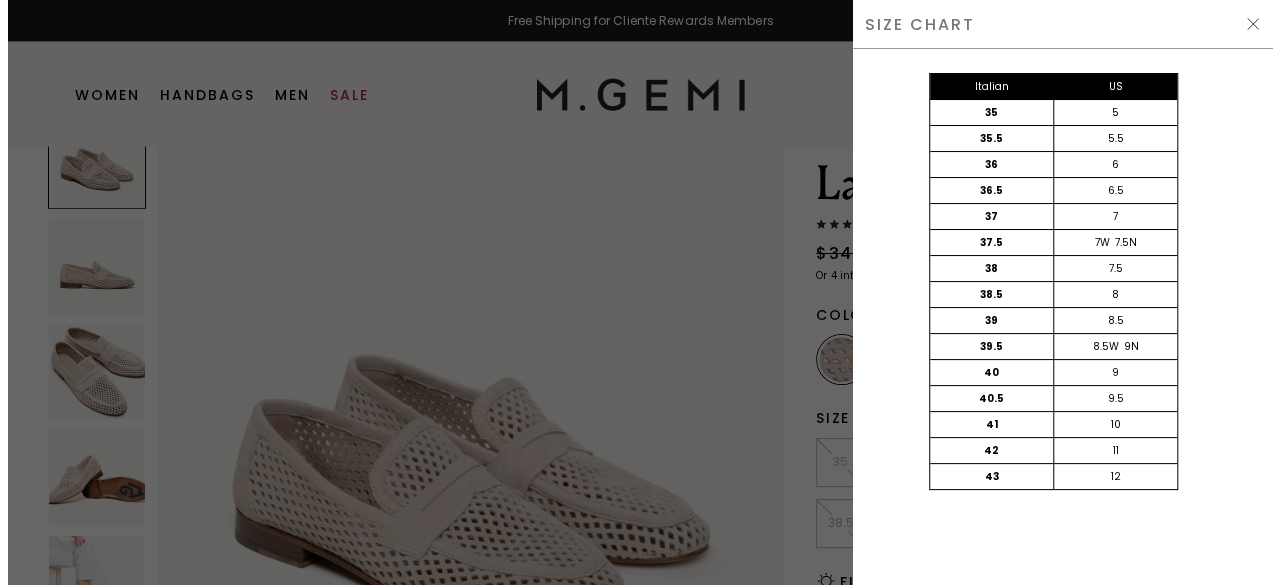 scroll, scrollTop: 0, scrollLeft: 0, axis: both 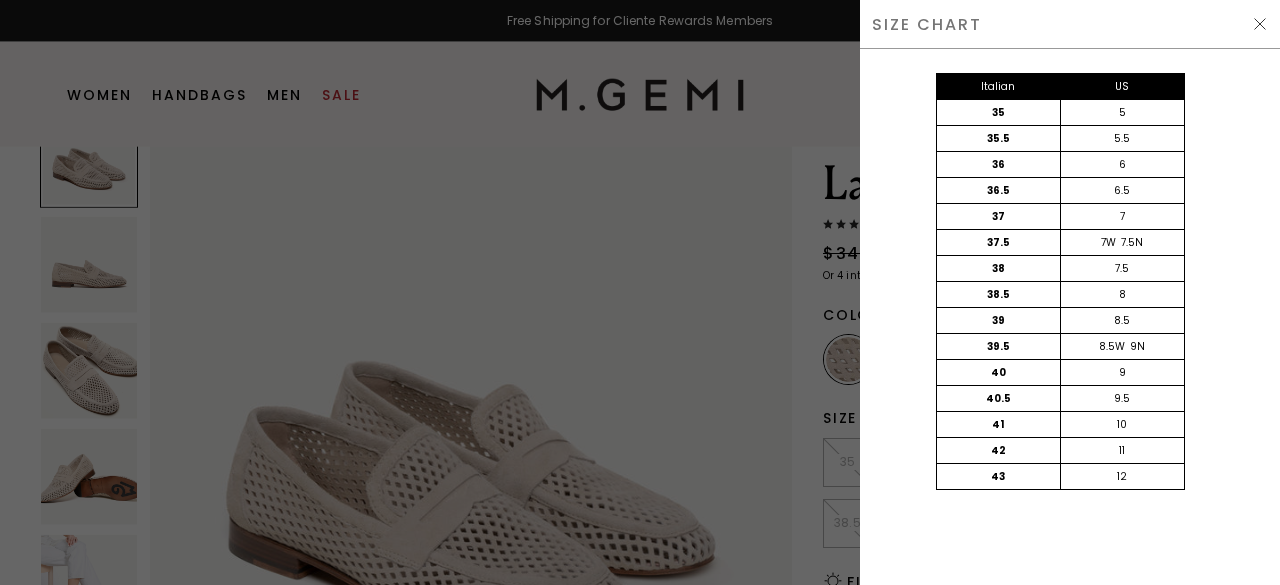 click at bounding box center (1260, 24) 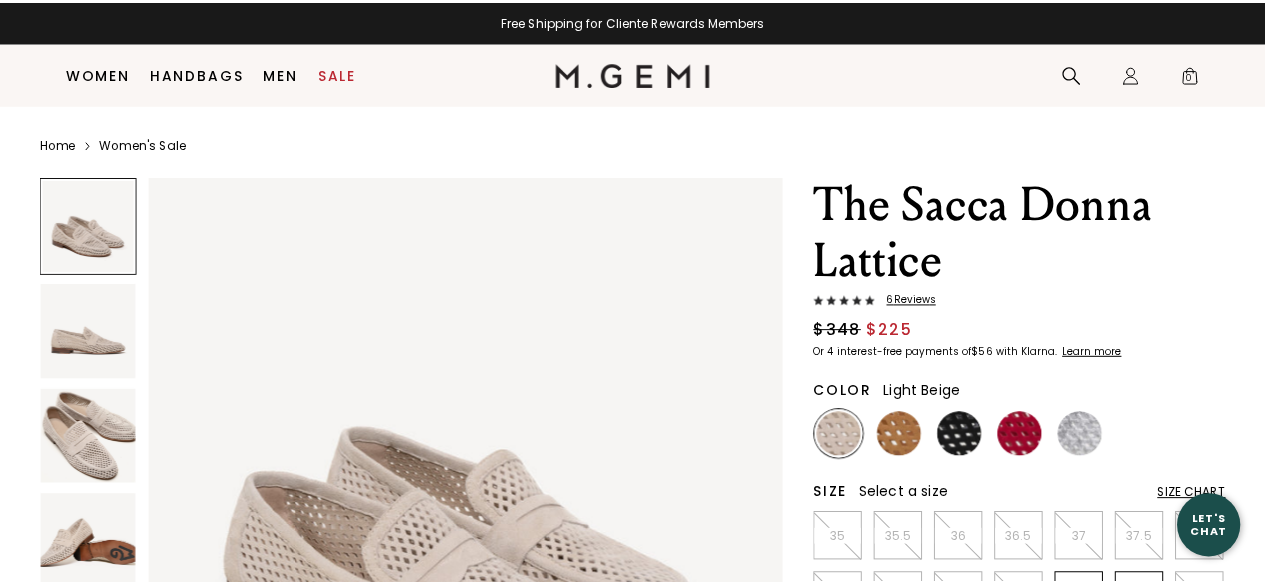 scroll, scrollTop: 76, scrollLeft: 0, axis: vertical 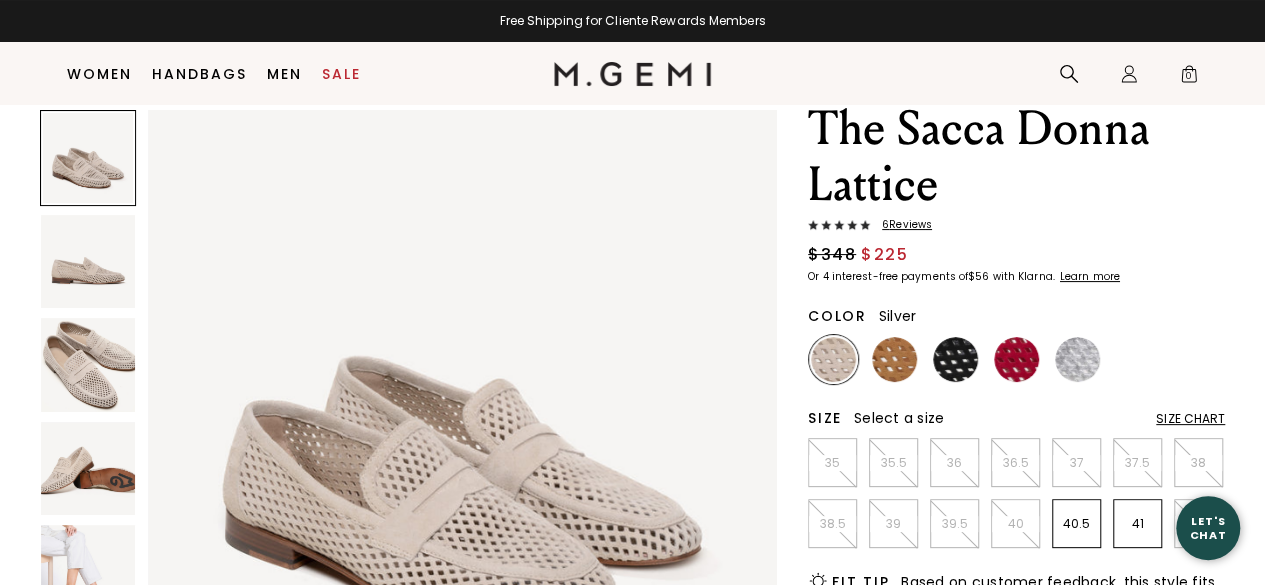 click at bounding box center [1077, 359] 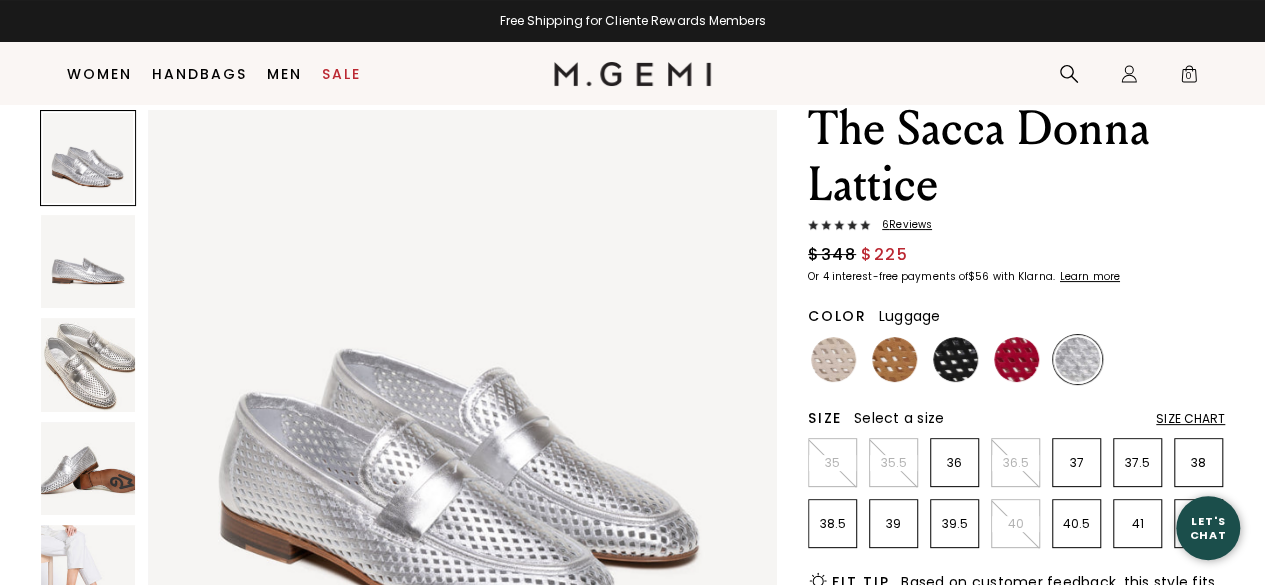 click at bounding box center (894, 359) 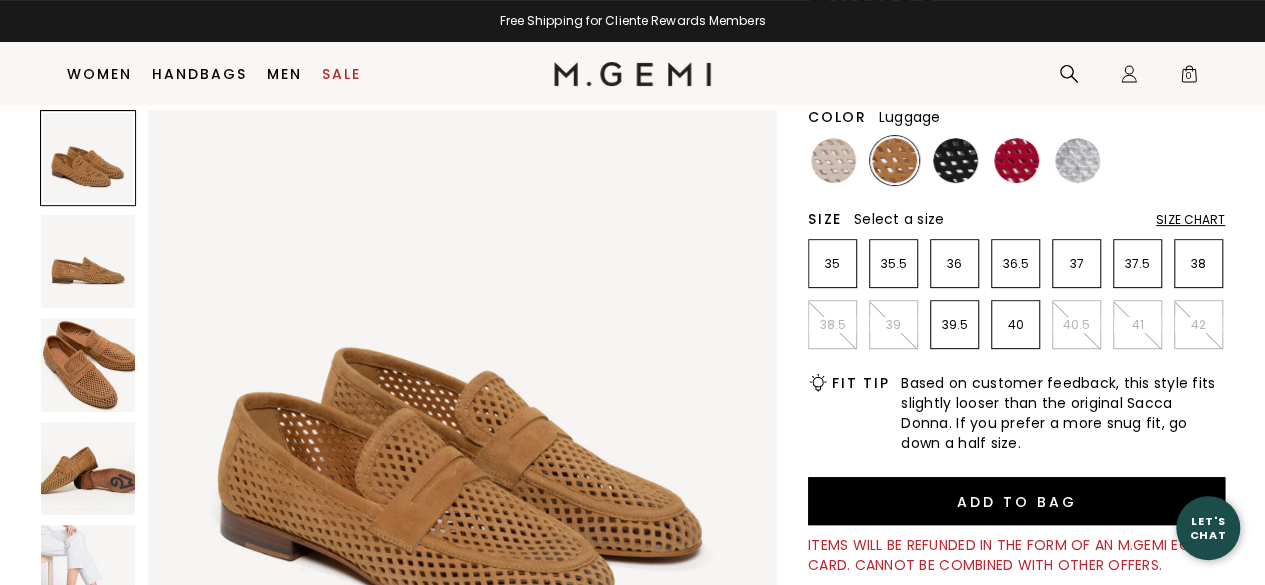 scroll, scrollTop: 254, scrollLeft: 0, axis: vertical 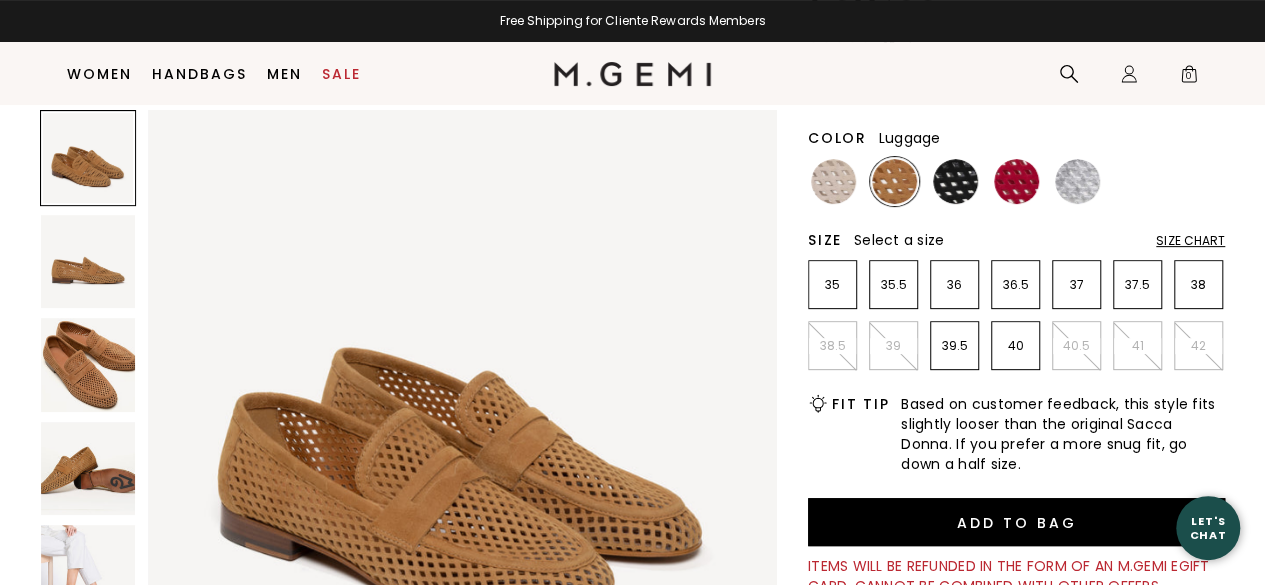 click on "Icons/20x20/hamburger@2x
Women
Shop All Shoes
New Arrivals
Bestsellers Essentials The Event Edit" at bounding box center [632, 73] 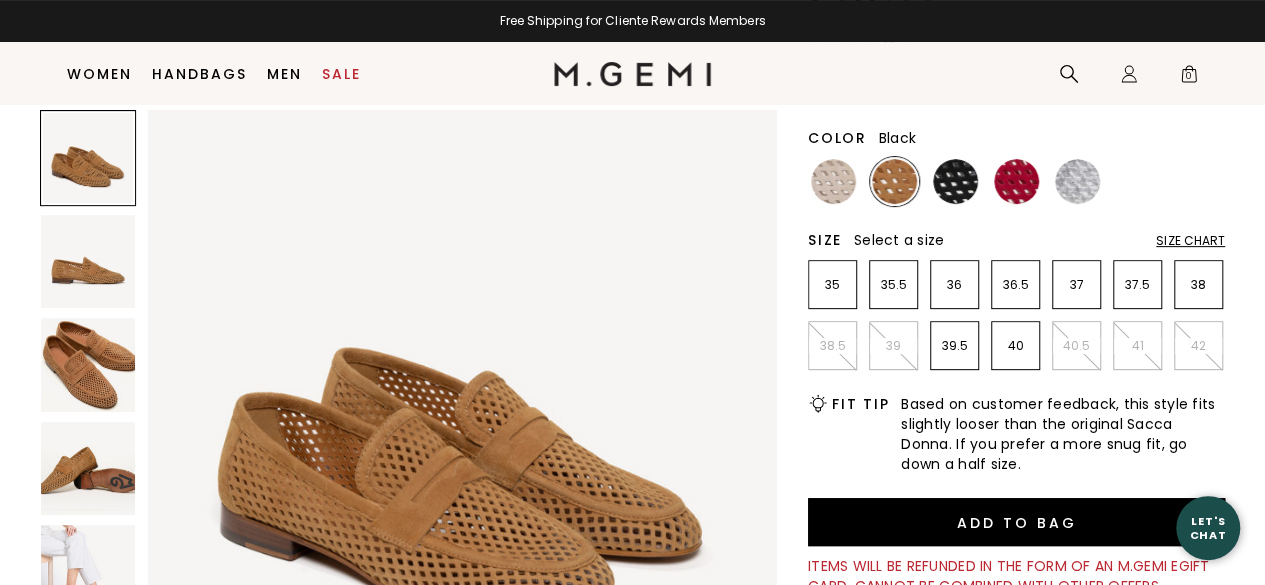 click at bounding box center [955, 181] 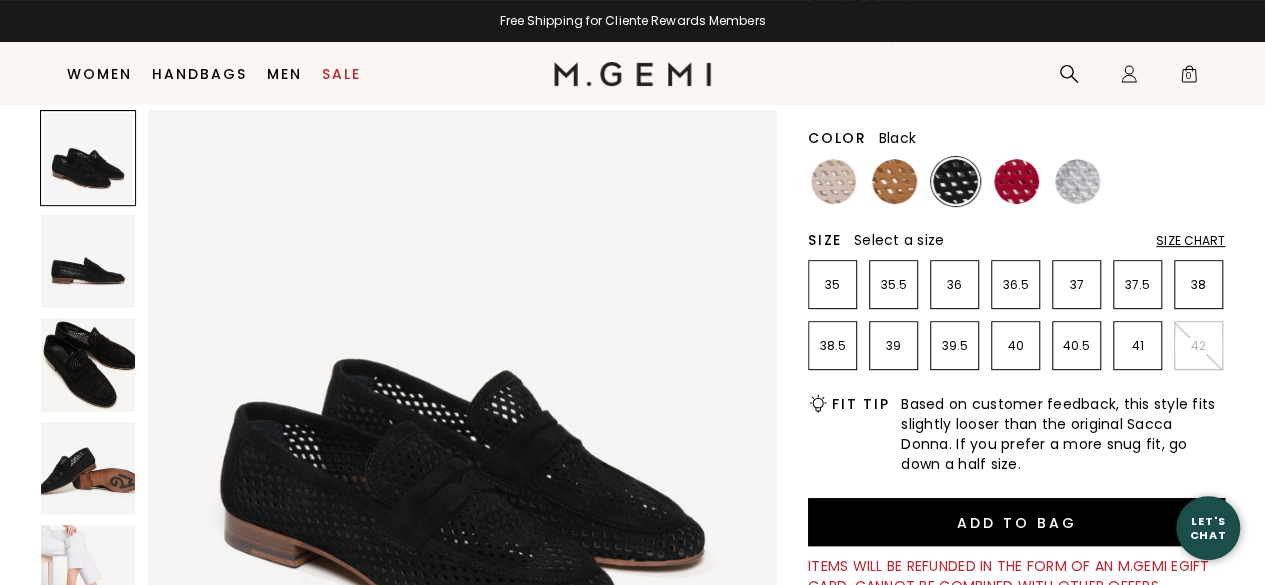 click at bounding box center (88, 469) 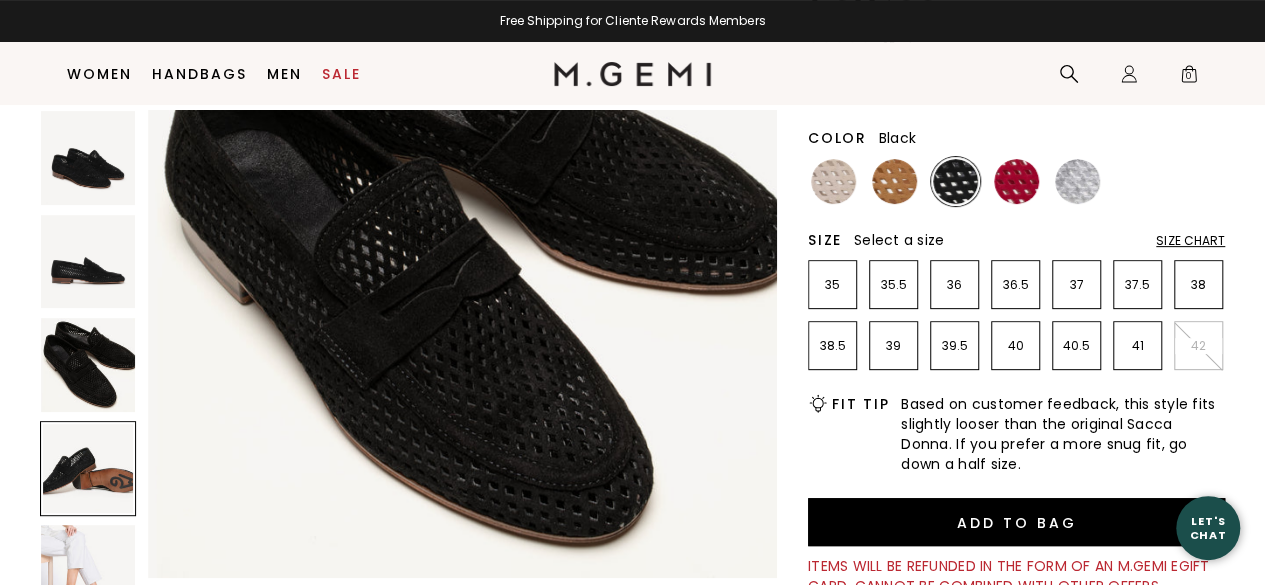scroll, scrollTop: 1901, scrollLeft: 0, axis: vertical 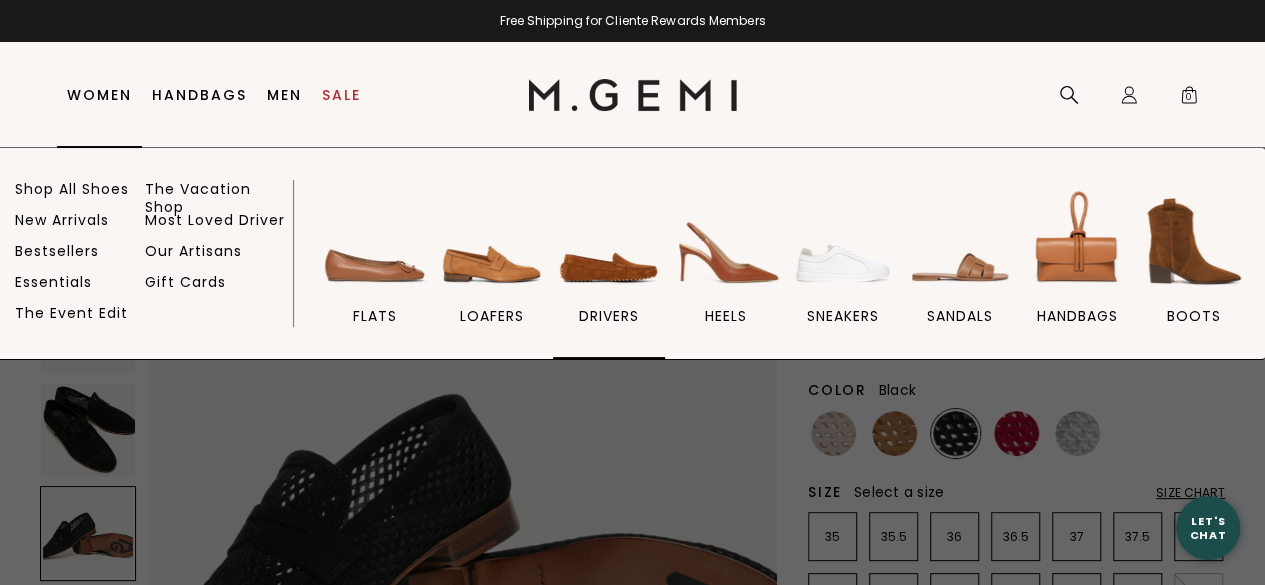 click at bounding box center [609, 241] 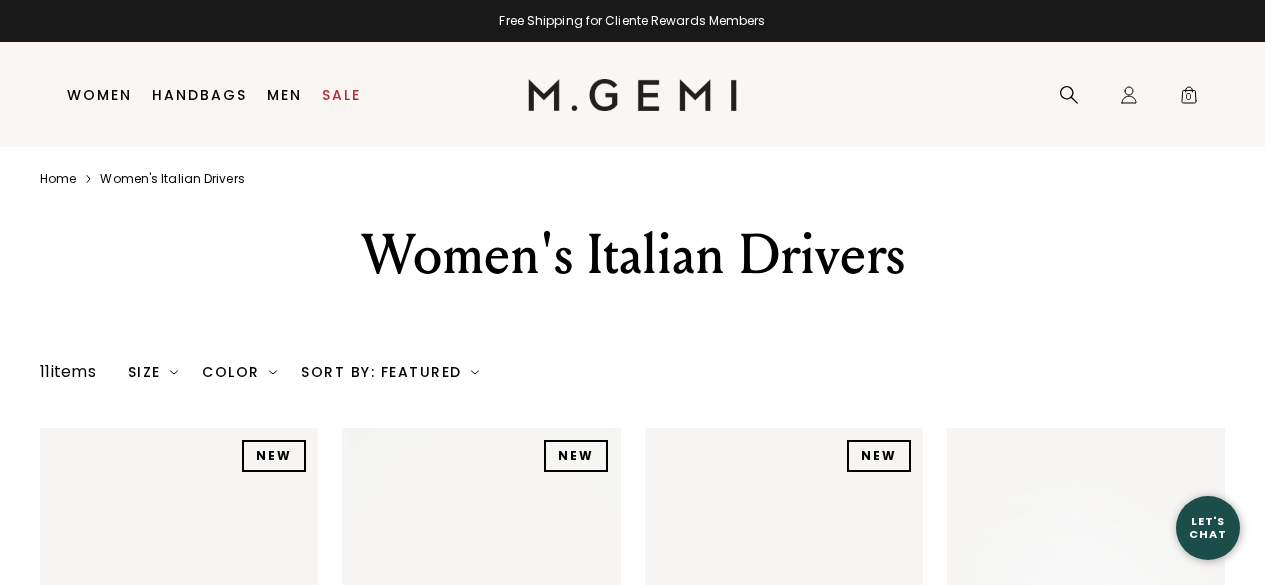 scroll, scrollTop: 0, scrollLeft: 0, axis: both 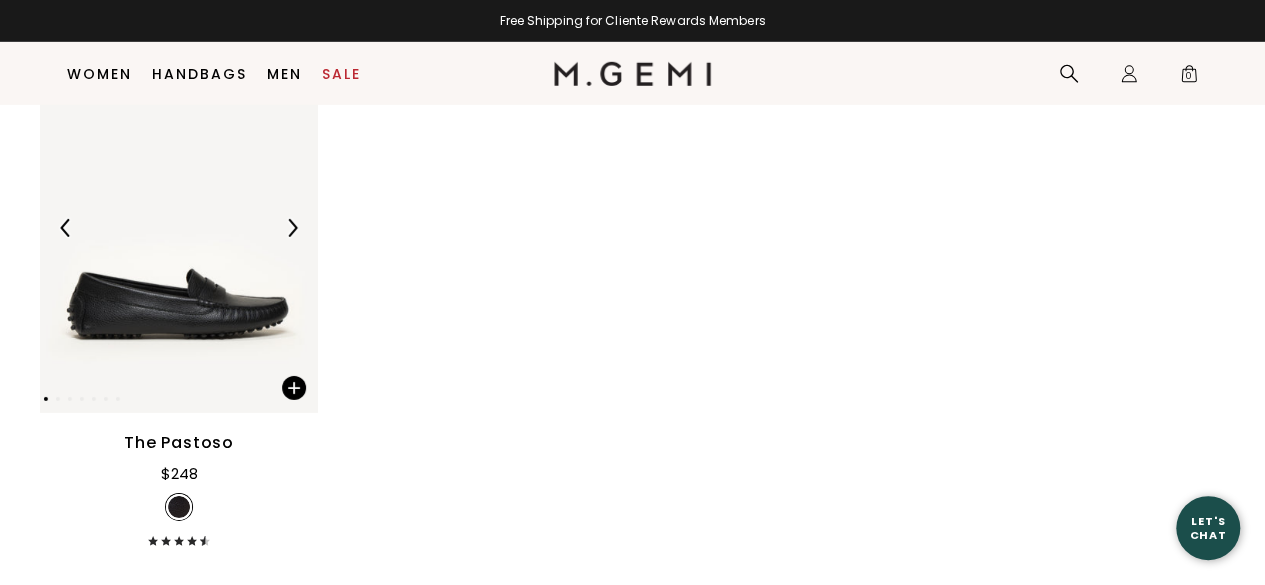 click at bounding box center (179, 227) 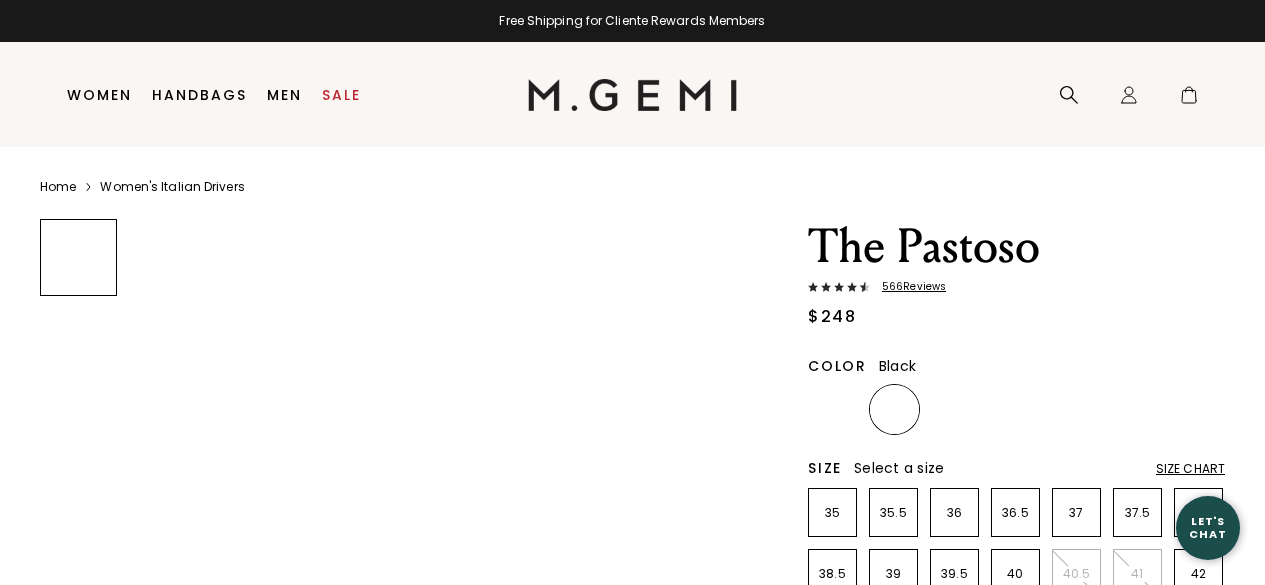 scroll, scrollTop: 0, scrollLeft: 0, axis: both 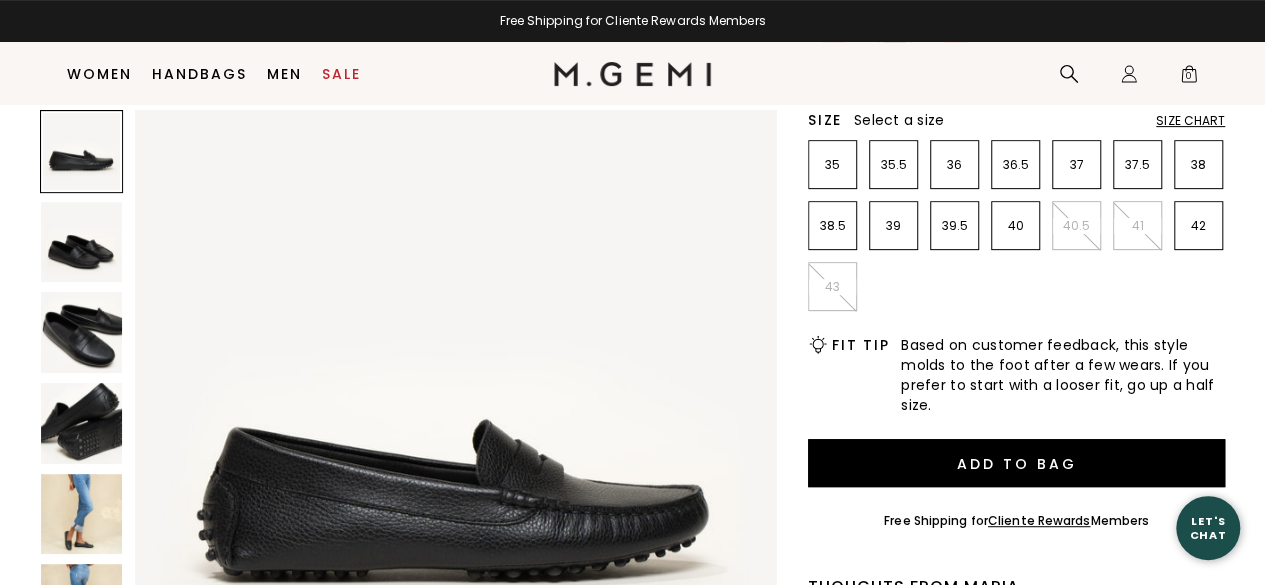 click at bounding box center [81, 514] 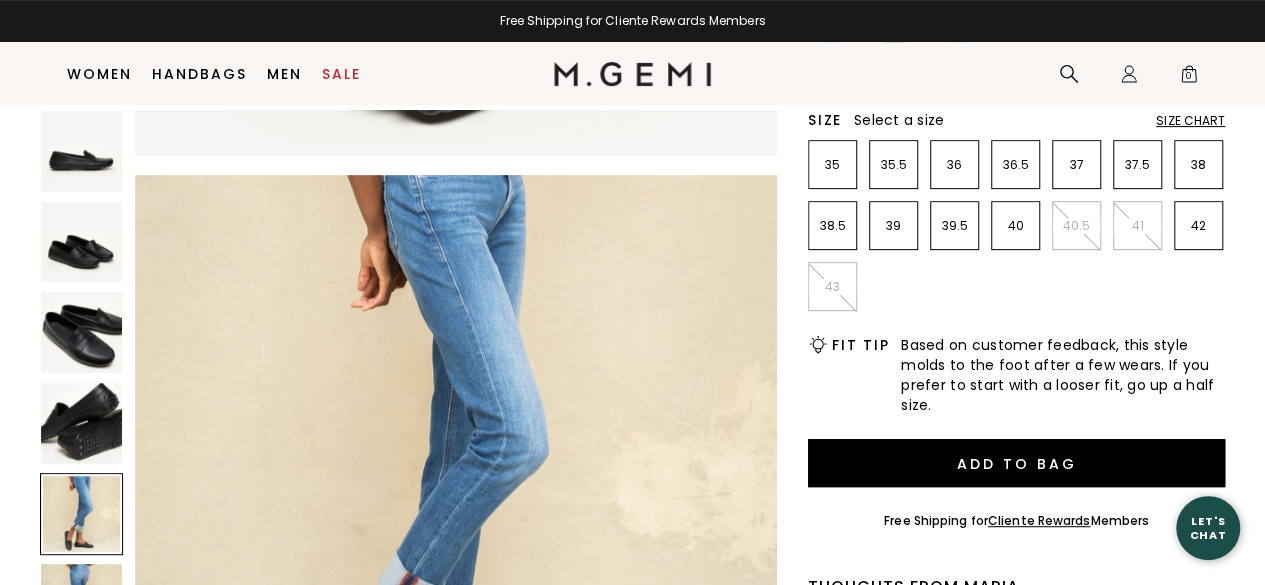 scroll, scrollTop: 2587, scrollLeft: 0, axis: vertical 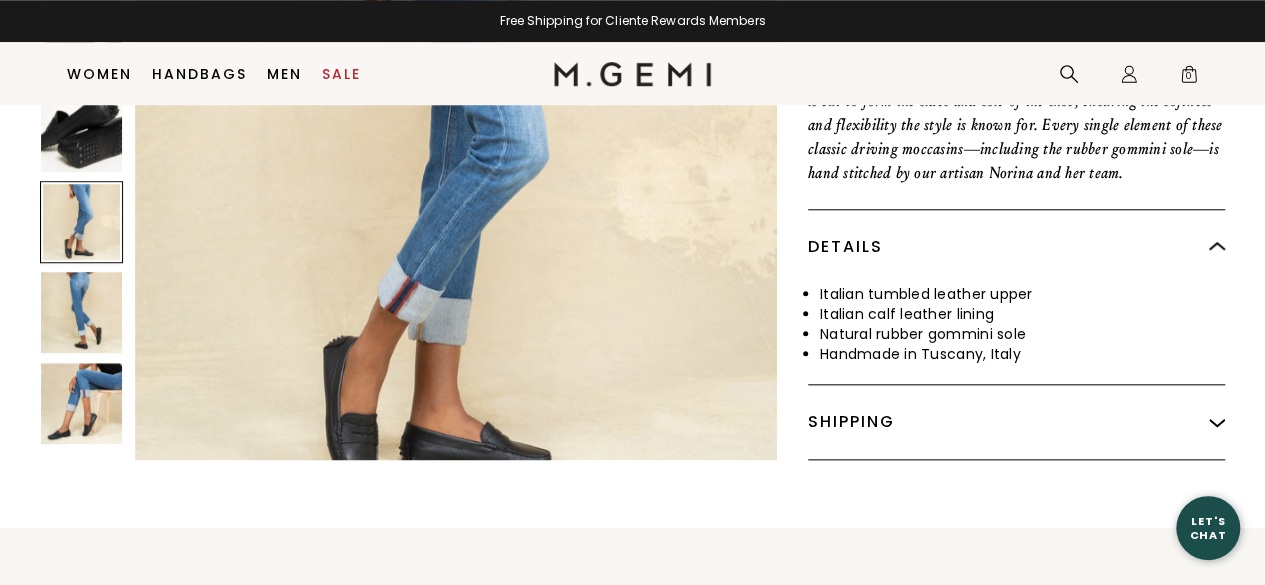 click at bounding box center [81, 403] 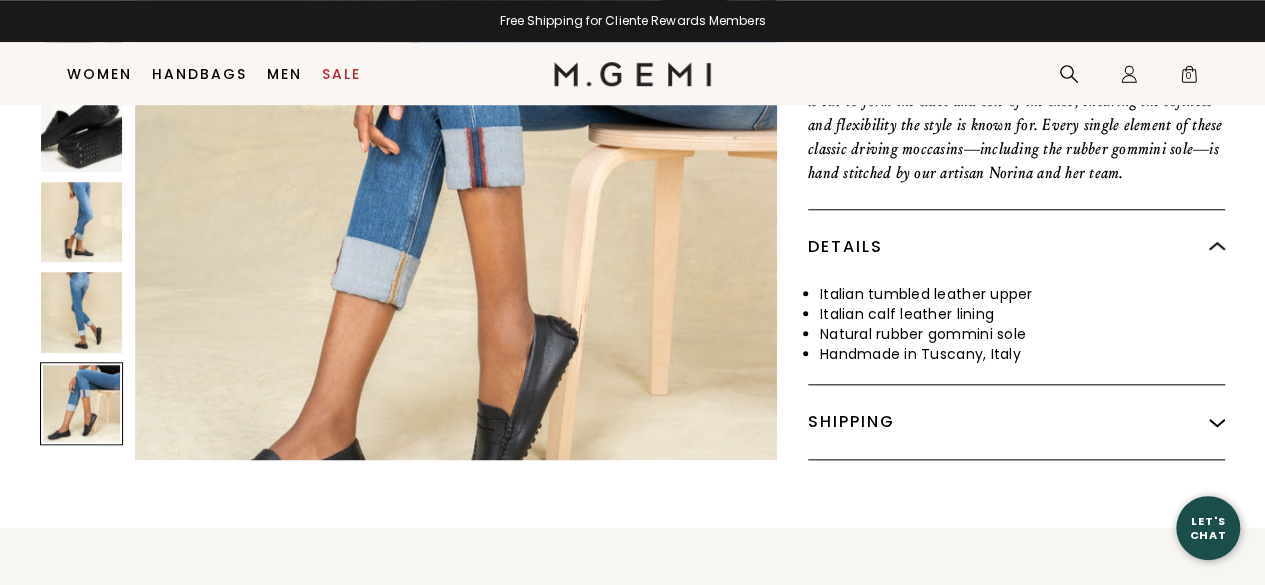 scroll, scrollTop: 3880, scrollLeft: 0, axis: vertical 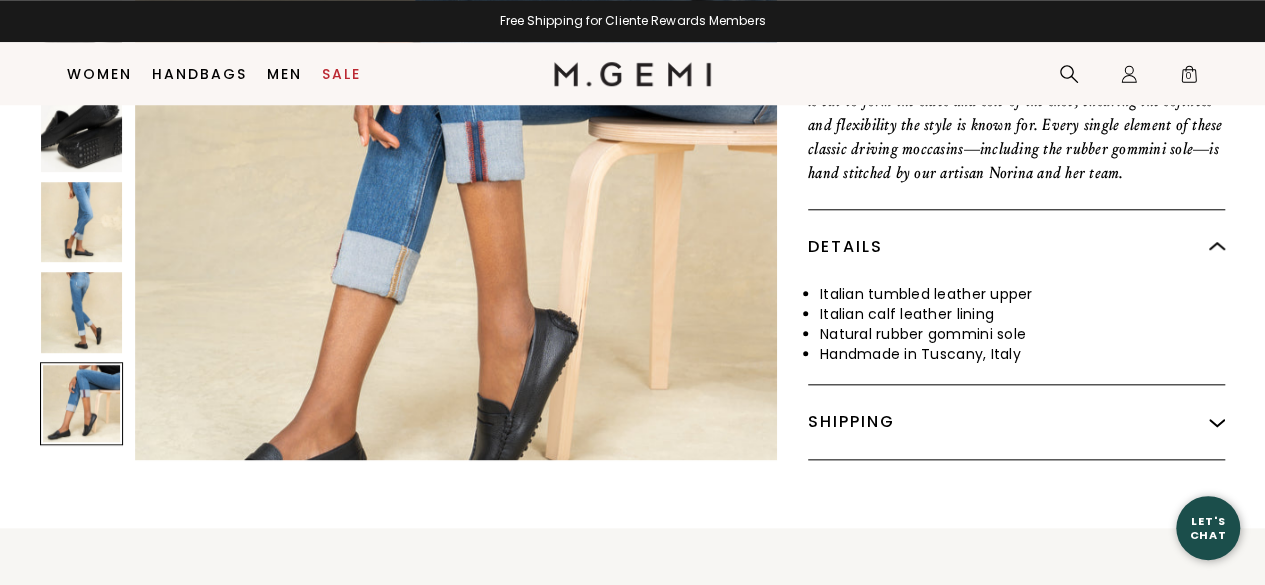 click at bounding box center [81, 131] 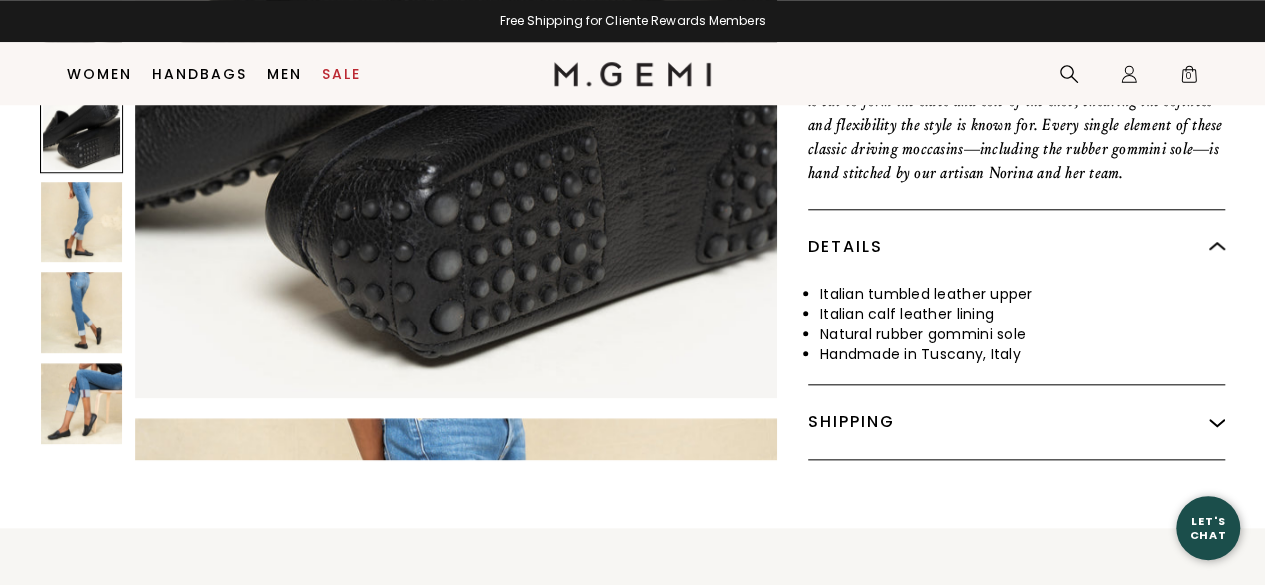 scroll, scrollTop: 1940, scrollLeft: 0, axis: vertical 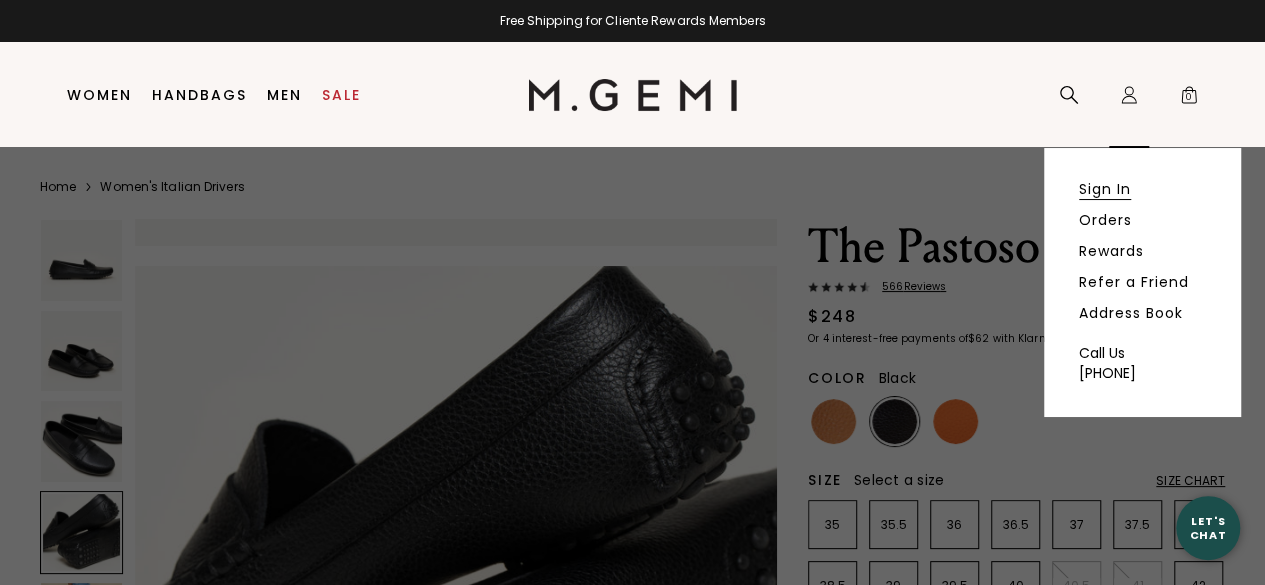 click on "Sign In" at bounding box center [1105, 189] 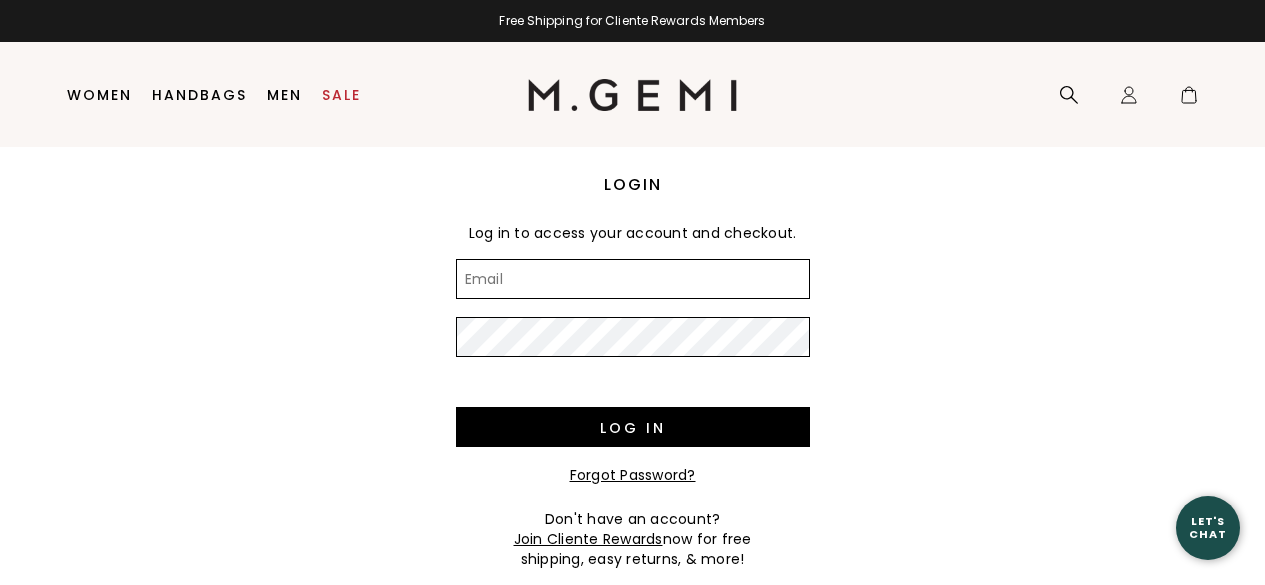 scroll, scrollTop: 0, scrollLeft: 0, axis: both 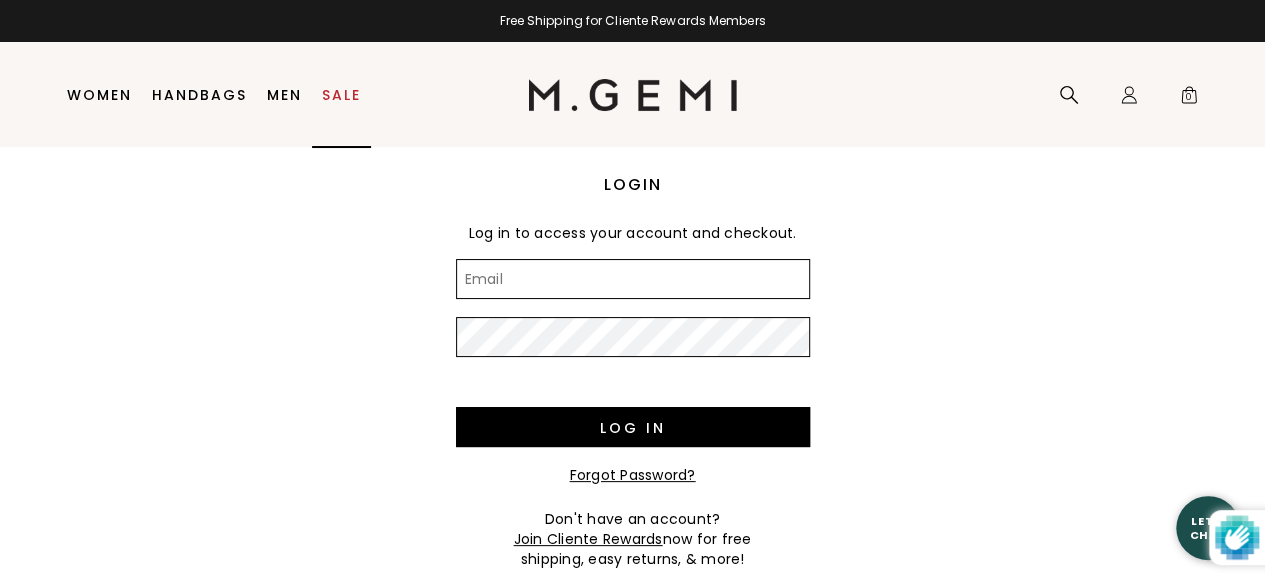 click on "Sale" at bounding box center (341, 95) 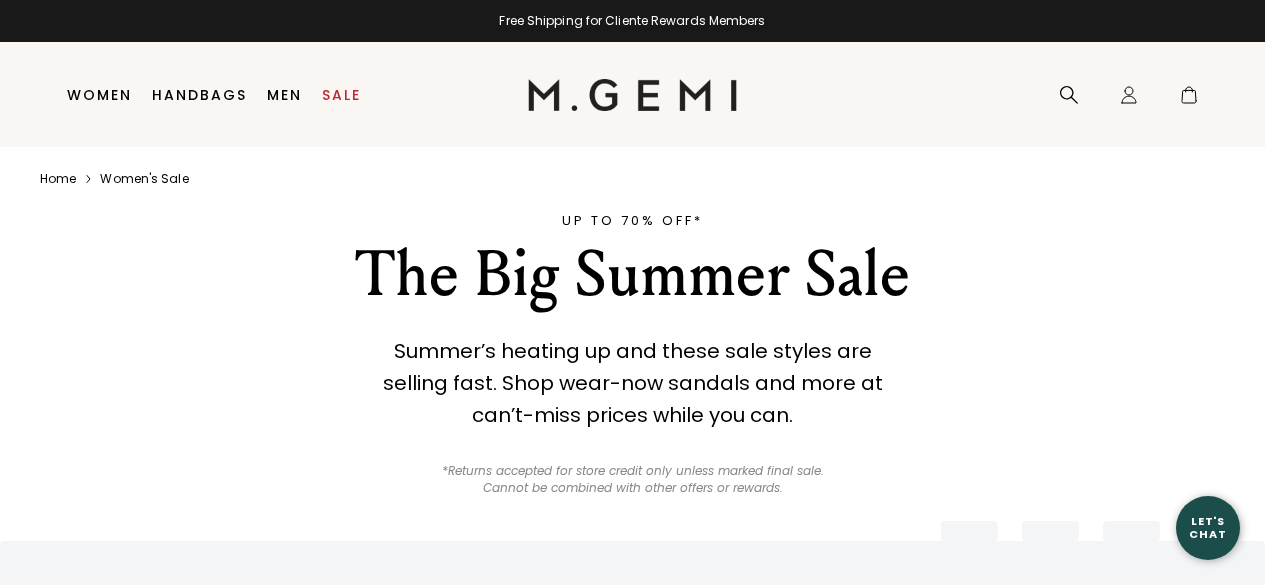 scroll, scrollTop: 0, scrollLeft: 0, axis: both 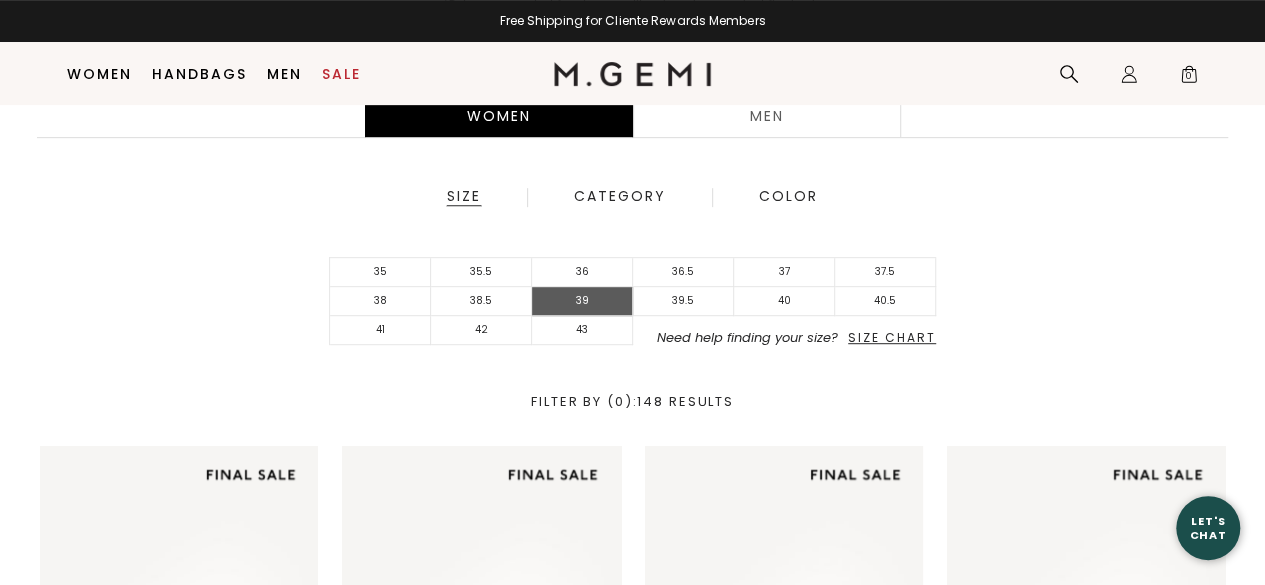 click on "39" at bounding box center (582, 301) 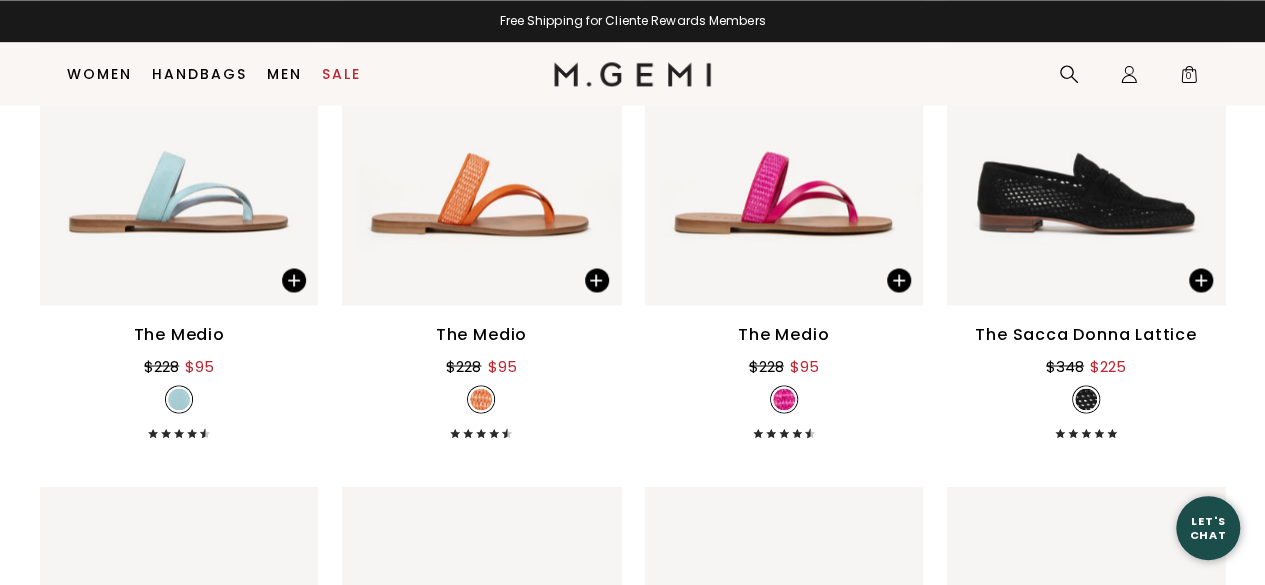scroll, scrollTop: 1504, scrollLeft: 0, axis: vertical 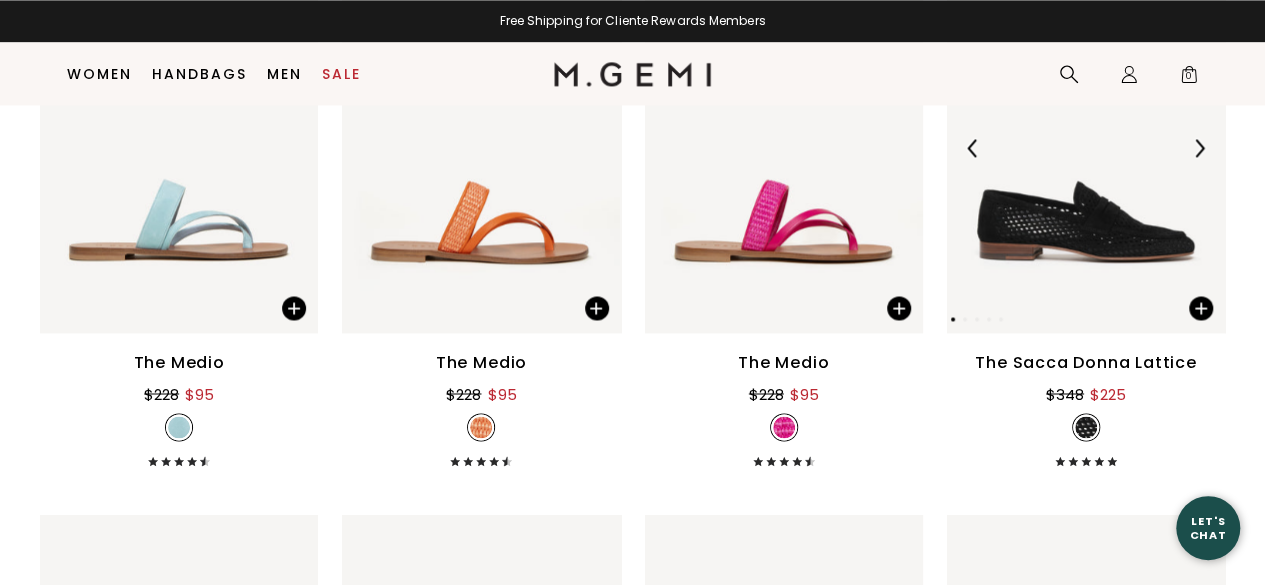 click at bounding box center [1086, 147] 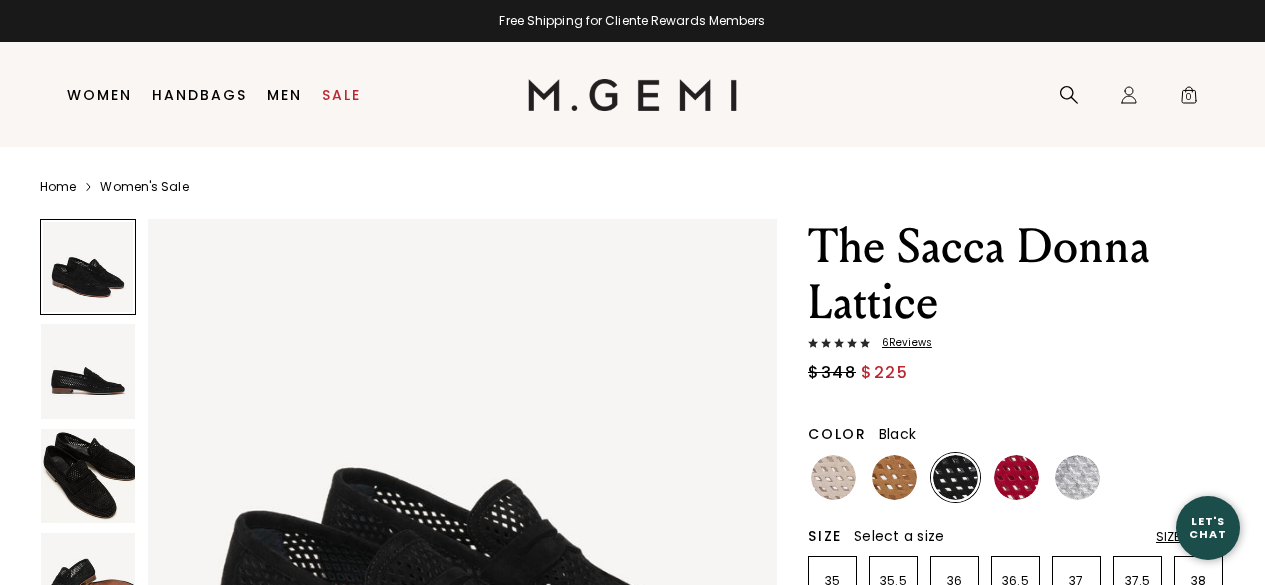 scroll, scrollTop: 0, scrollLeft: 0, axis: both 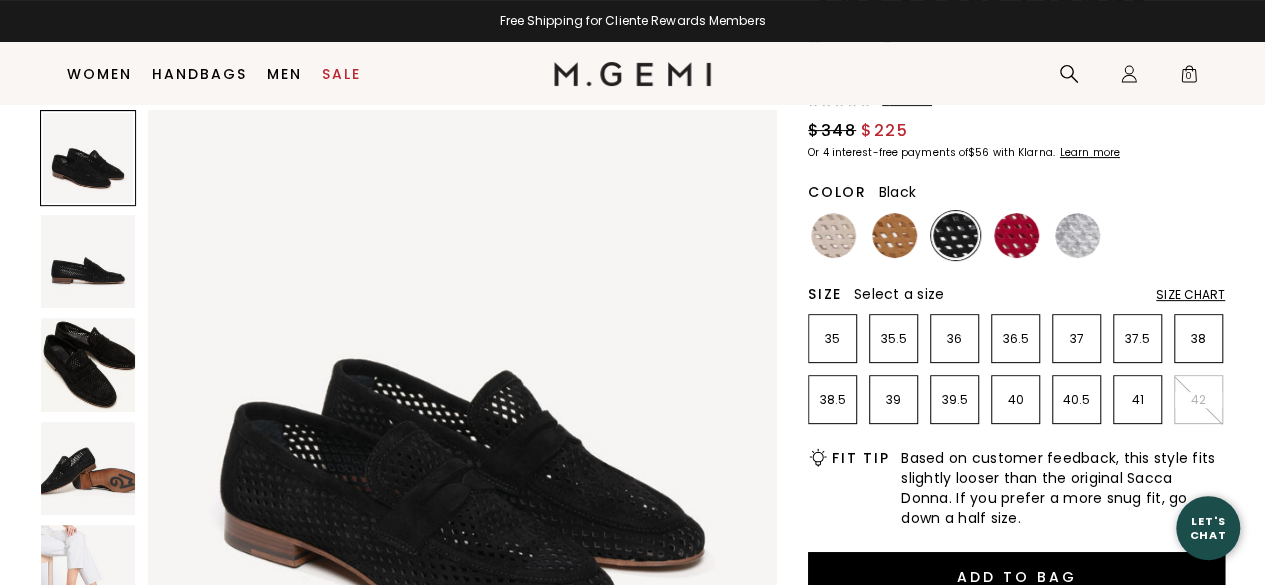 click on "Size Chart" at bounding box center (1190, 295) 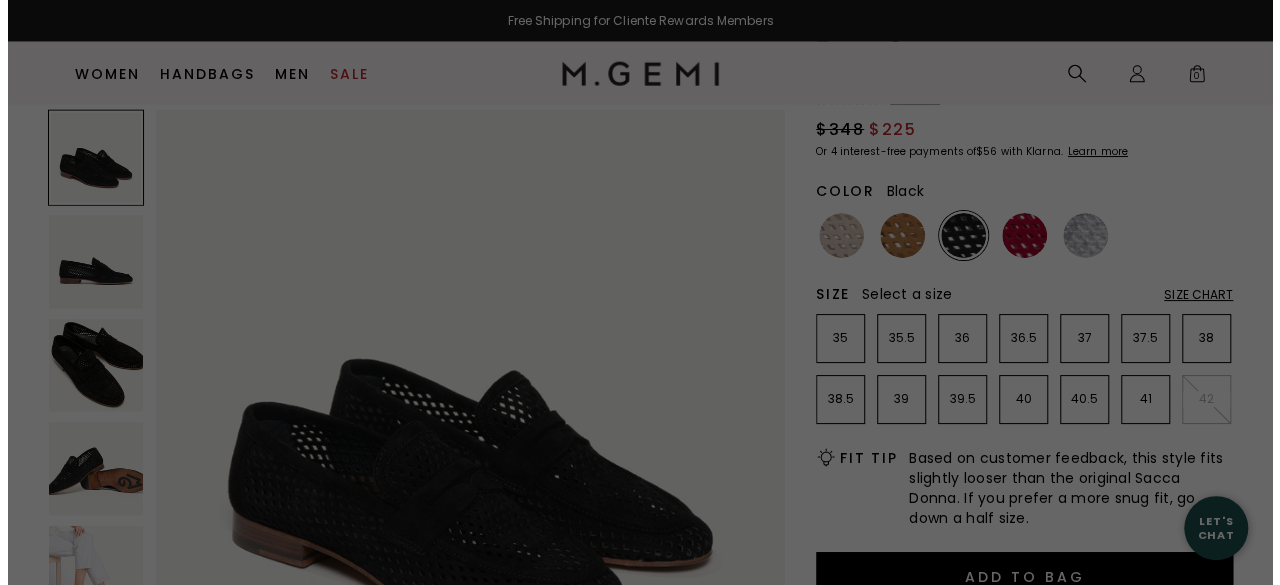 scroll, scrollTop: 0, scrollLeft: 0, axis: both 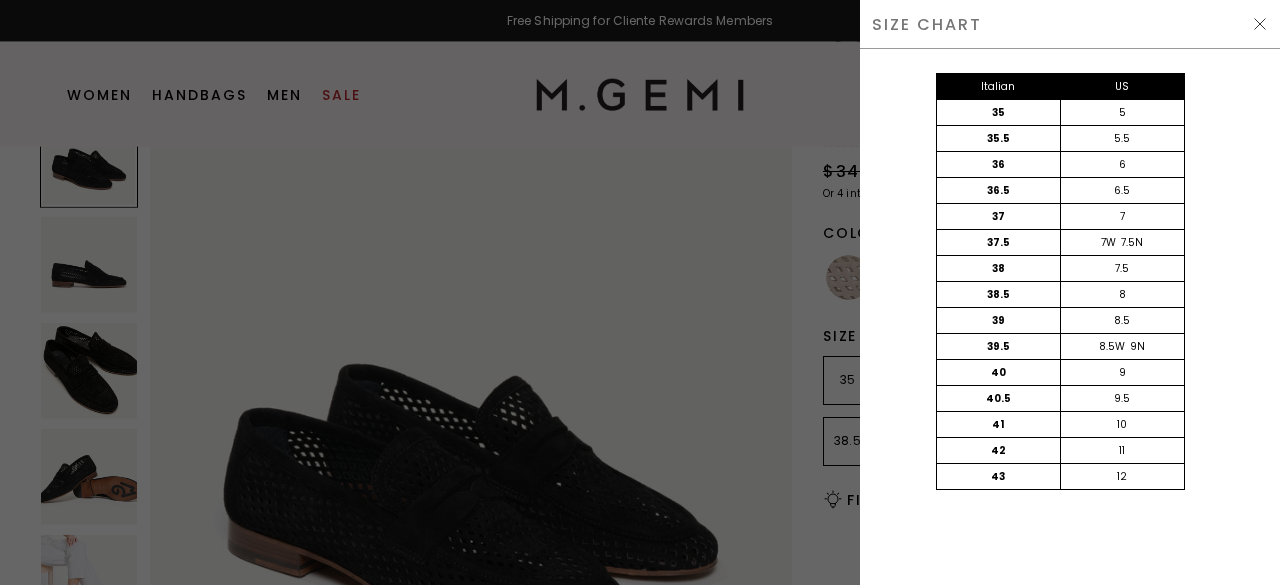 click at bounding box center [640, 292] 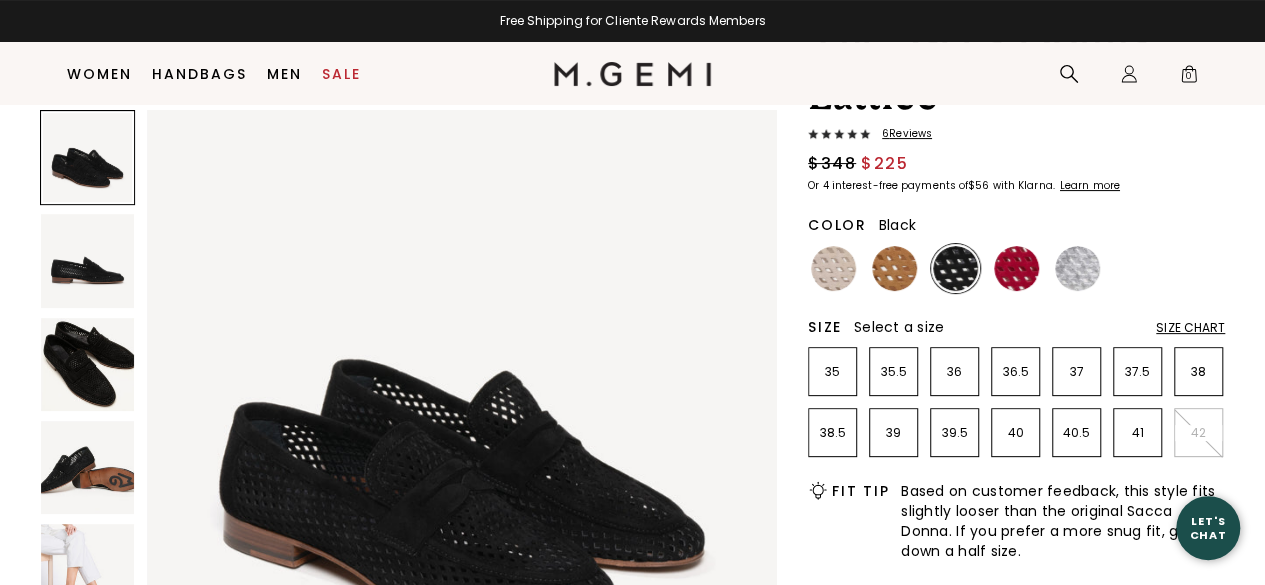 scroll, scrollTop: 158, scrollLeft: 0, axis: vertical 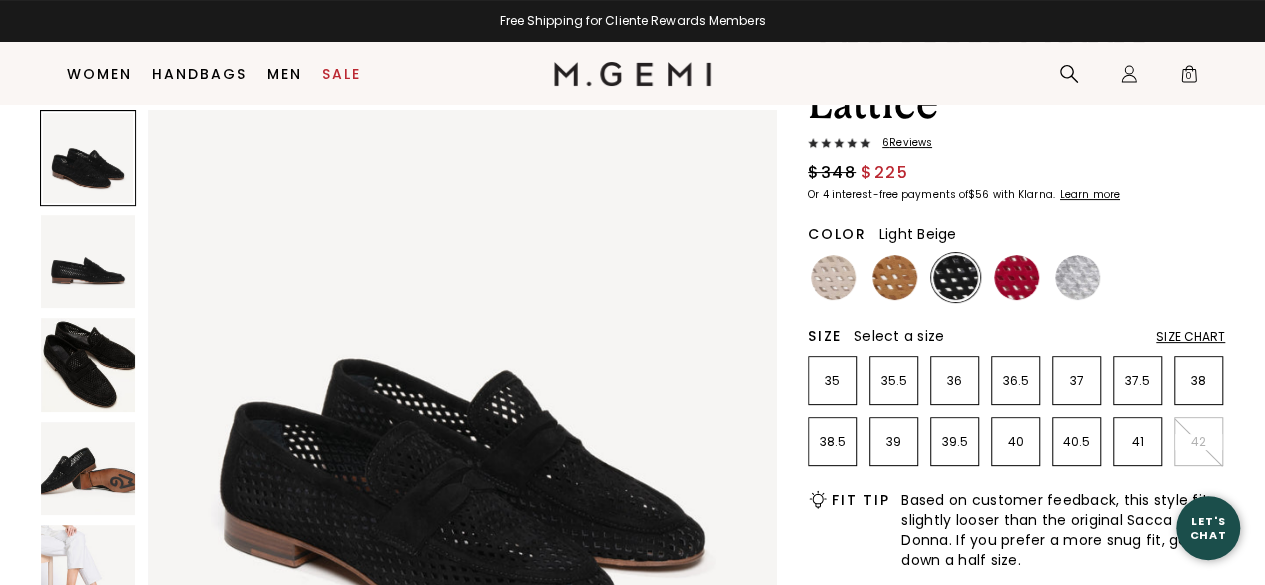 click at bounding box center (833, 277) 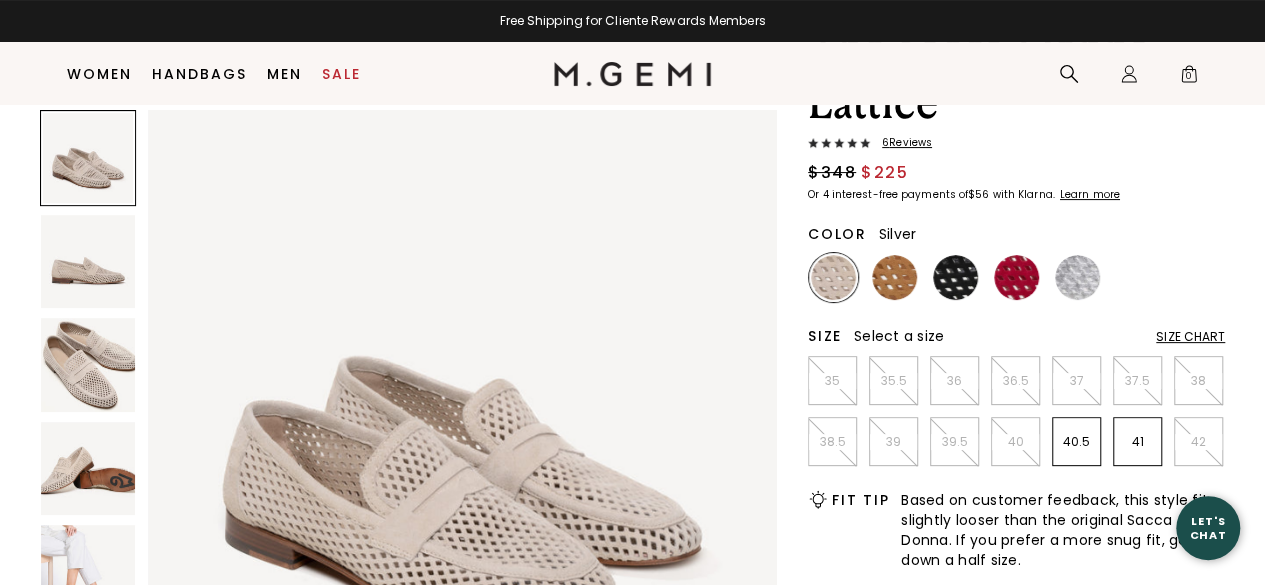 click at bounding box center (1077, 277) 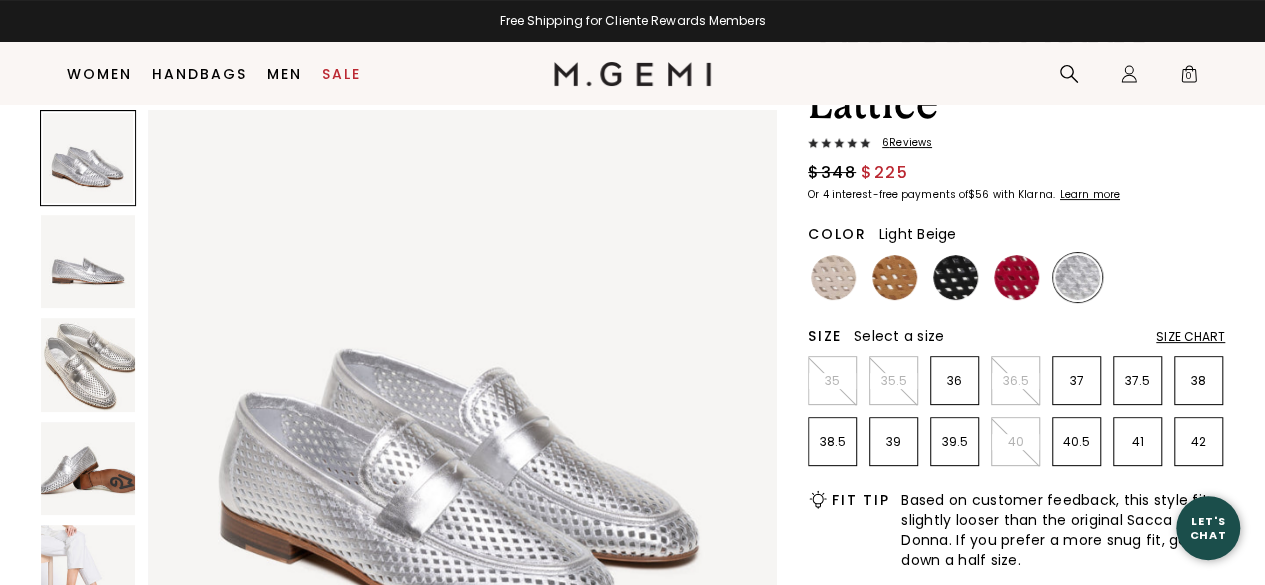 click at bounding box center (833, 277) 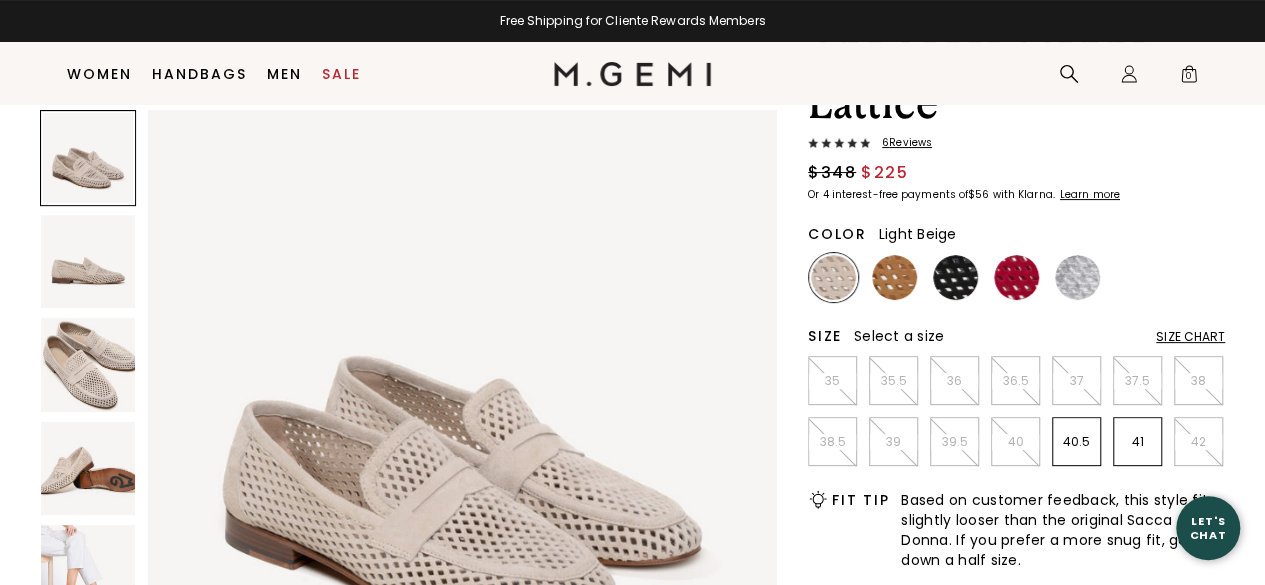 click at bounding box center [88, 469] 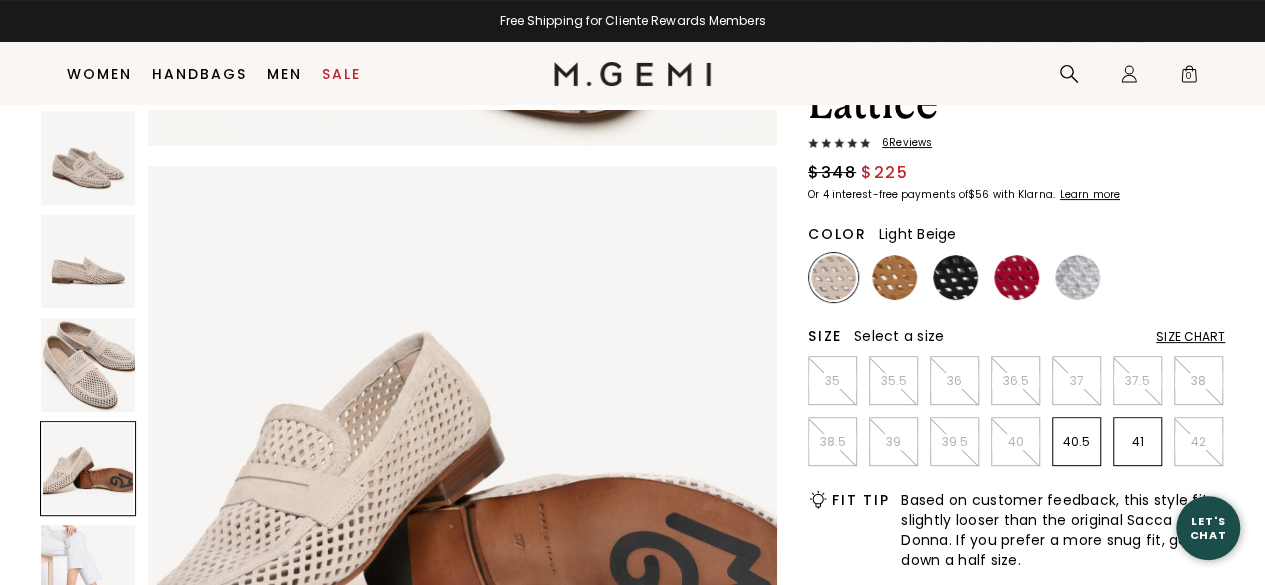 scroll, scrollTop: 1901, scrollLeft: 0, axis: vertical 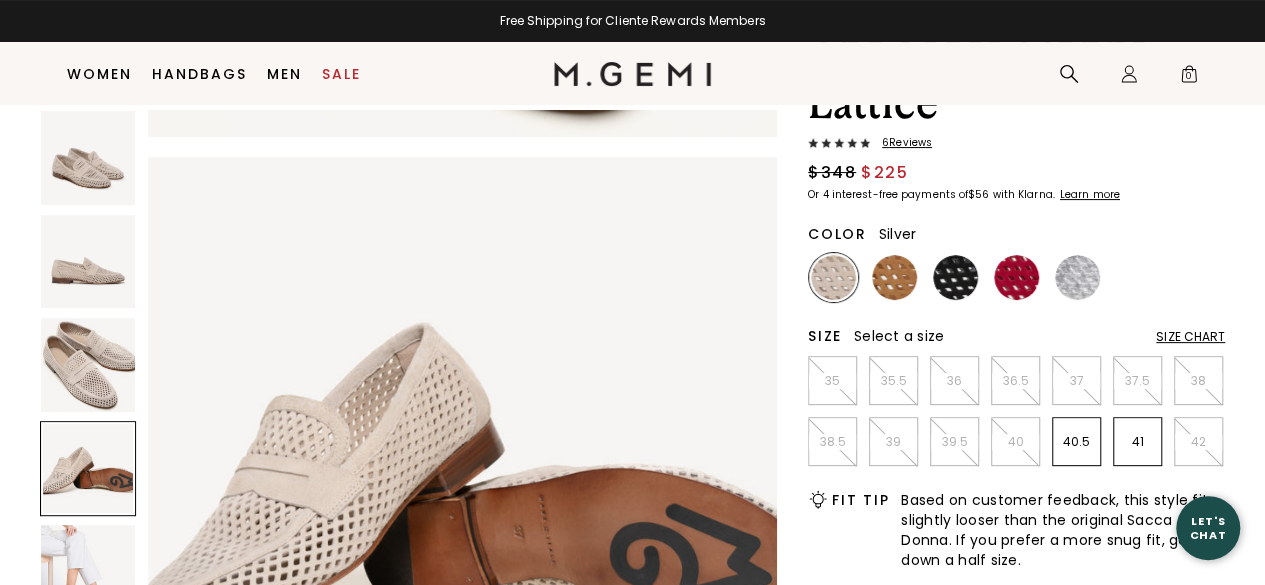 click at bounding box center (1077, 277) 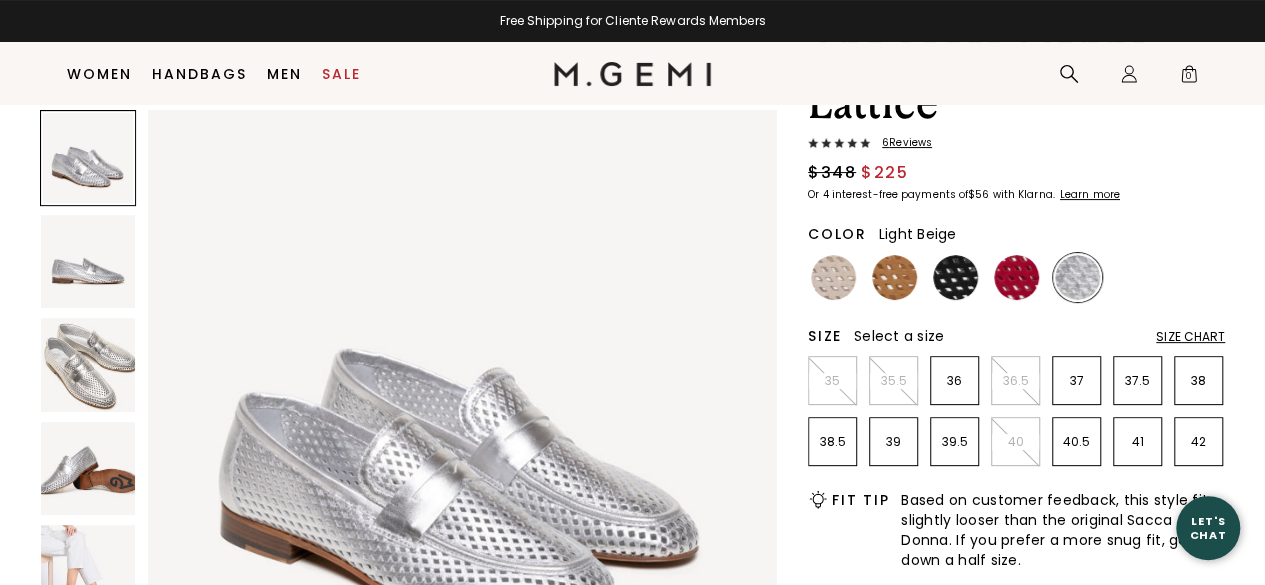 click at bounding box center (833, 277) 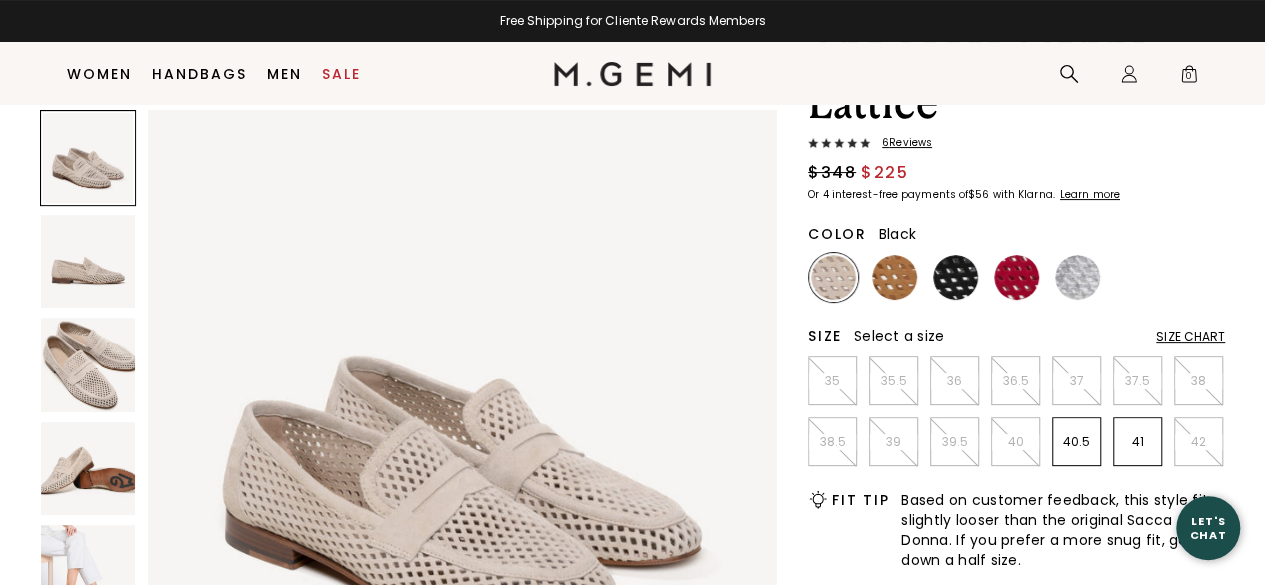 click at bounding box center [955, 277] 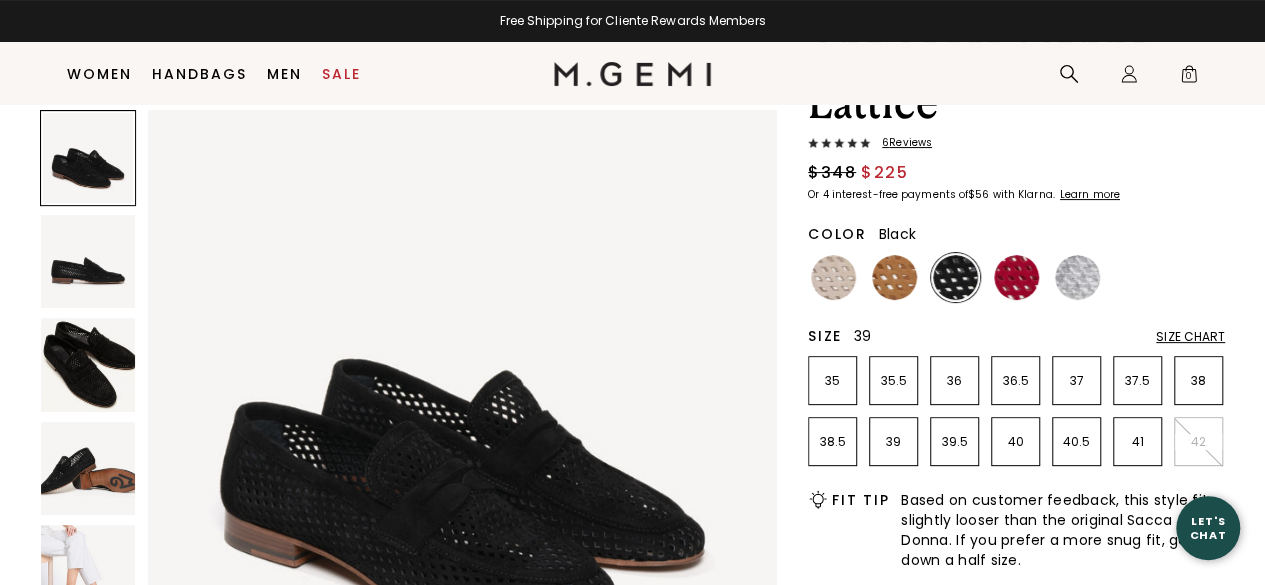 click on "39" at bounding box center [893, 442] 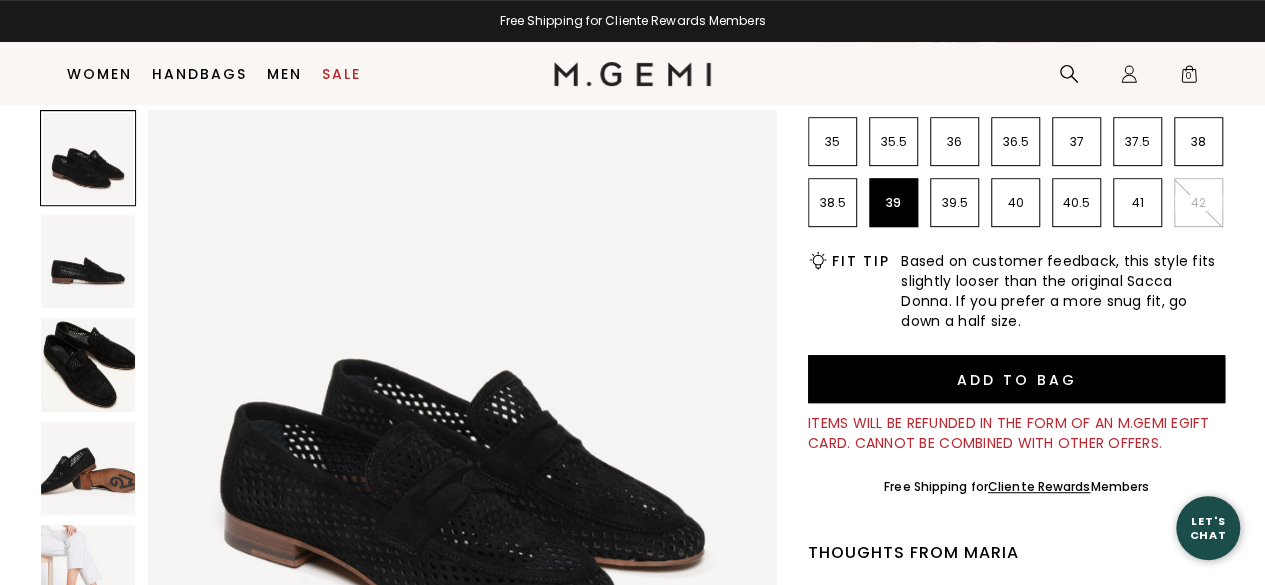 scroll, scrollTop: 410, scrollLeft: 0, axis: vertical 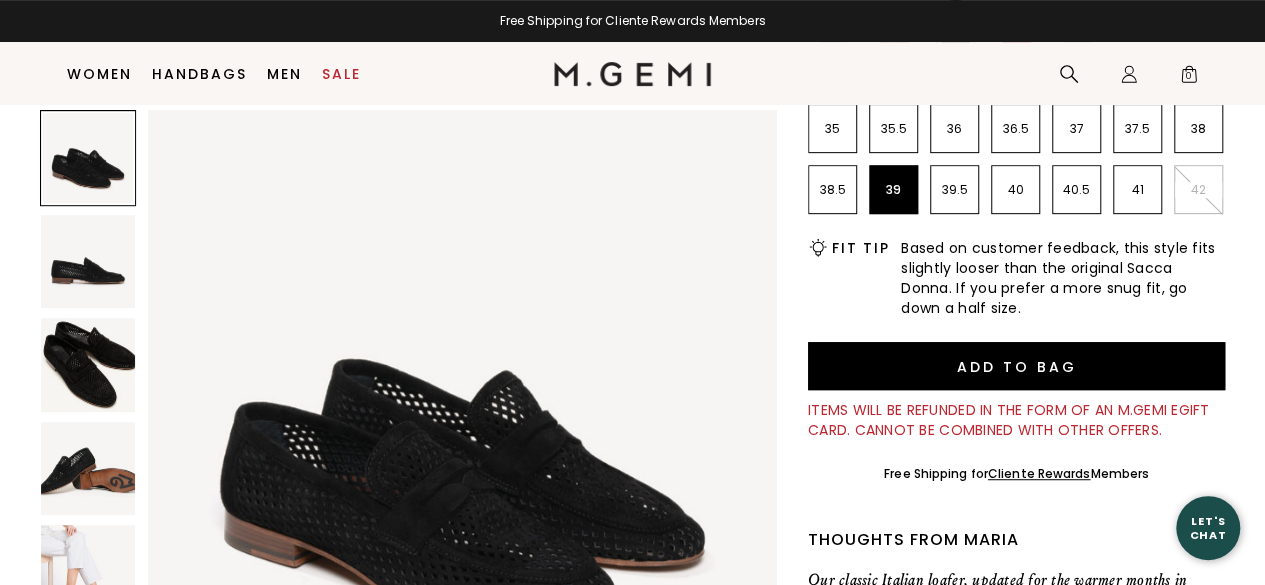 click at bounding box center [462, 424] 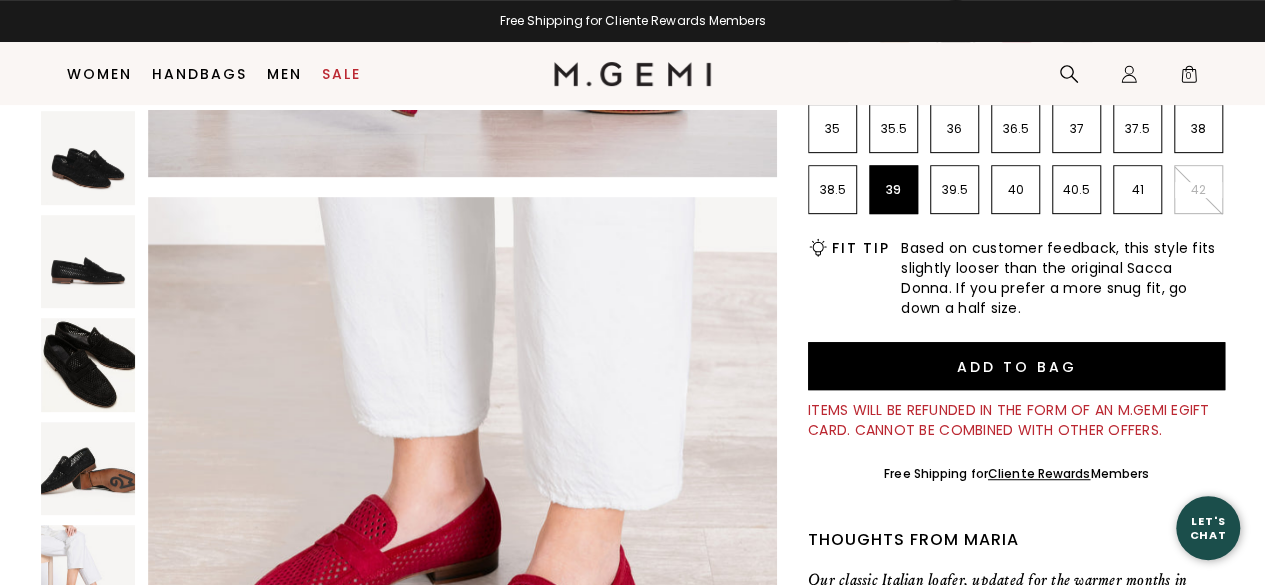 scroll, scrollTop: 3188, scrollLeft: 0, axis: vertical 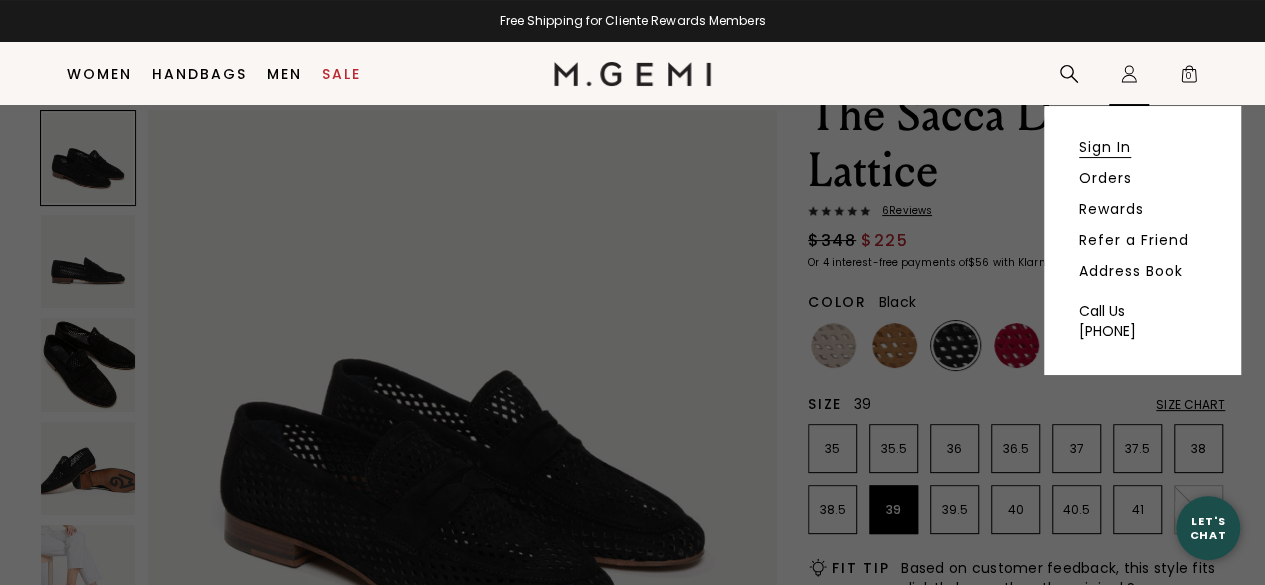 click on "Sign In" at bounding box center [1105, 147] 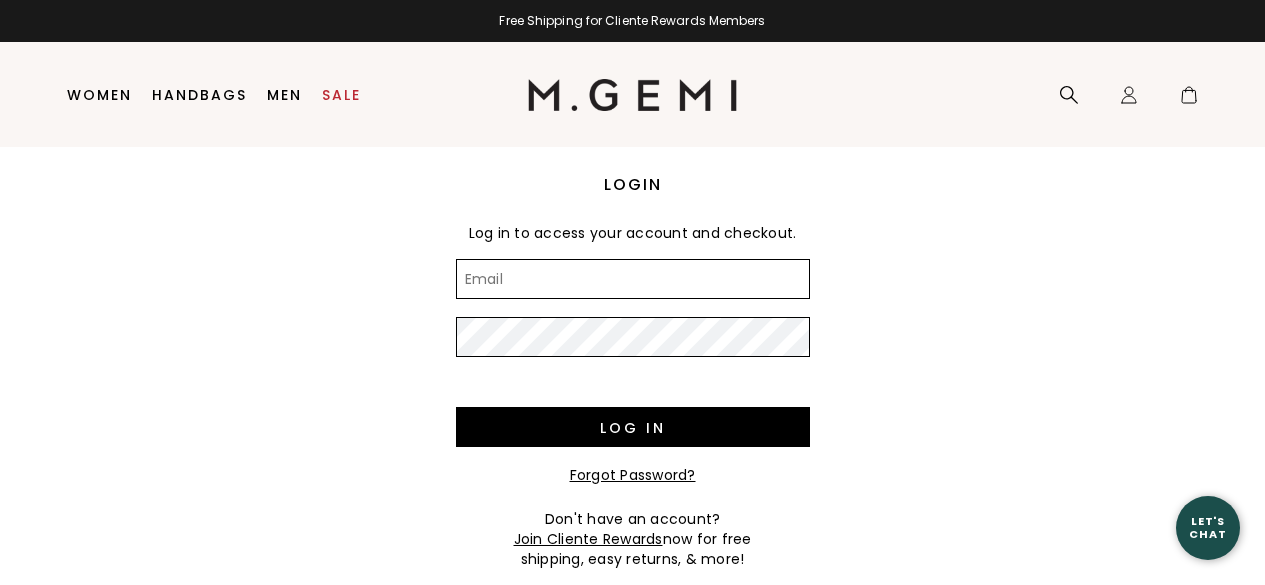 scroll, scrollTop: 0, scrollLeft: 0, axis: both 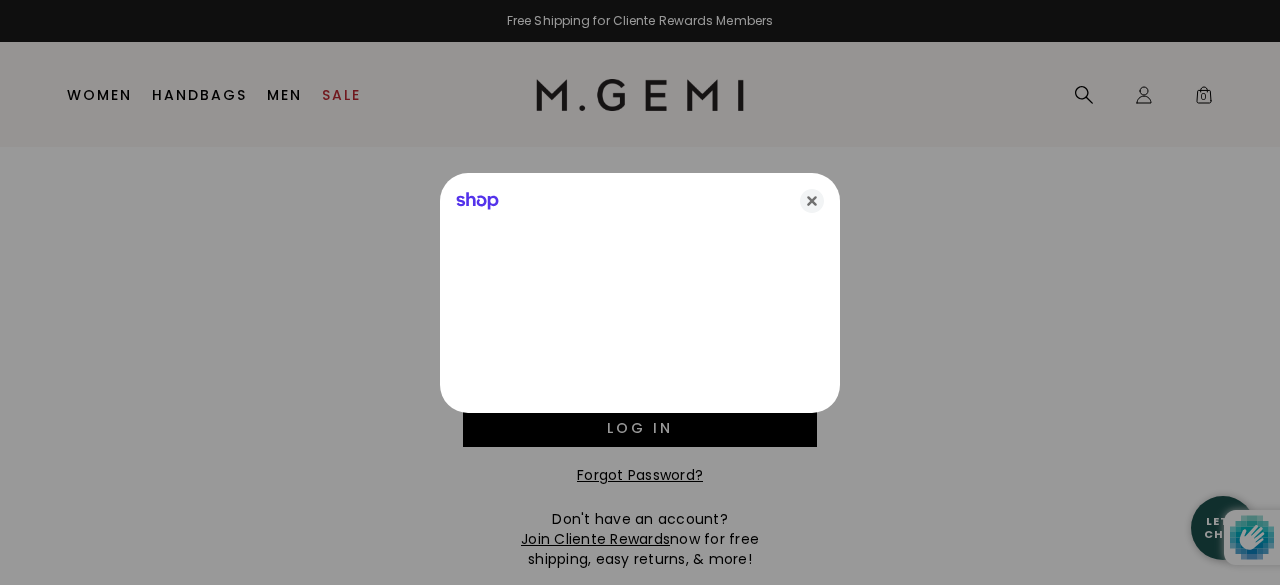type on "susanha@earthlink.net" 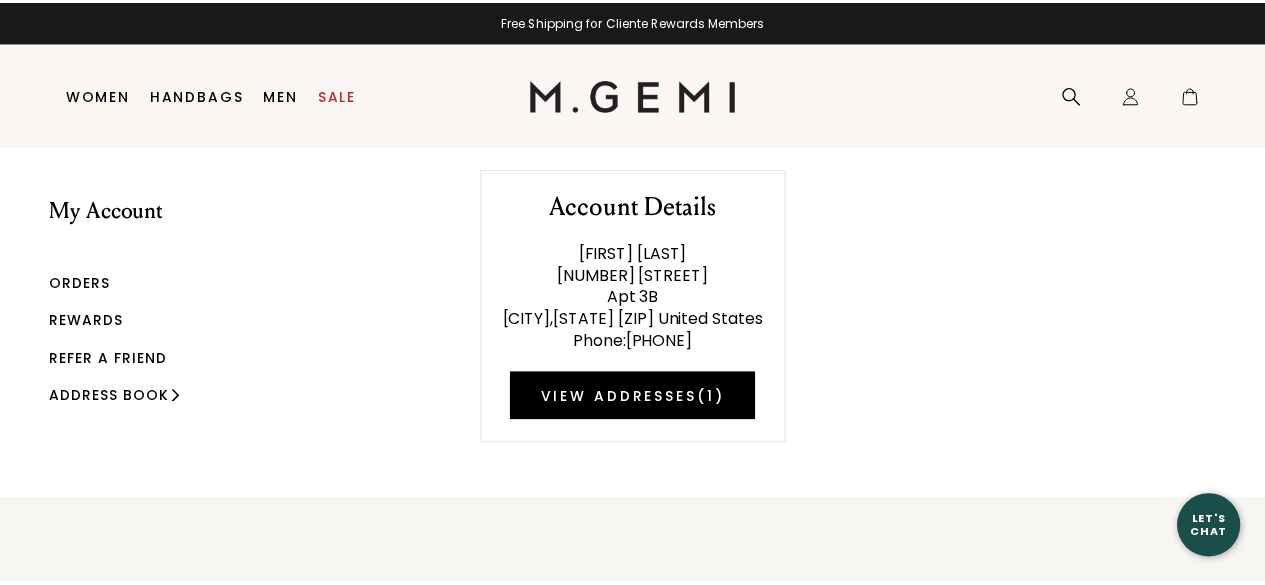 scroll, scrollTop: 0, scrollLeft: 0, axis: both 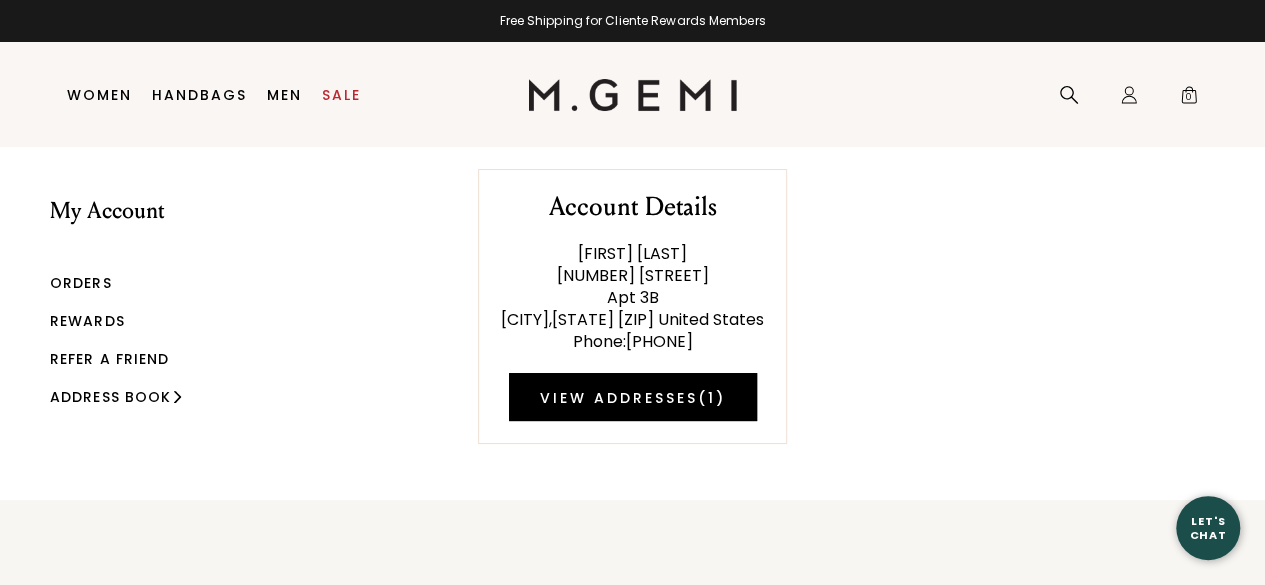 click on "Orders" at bounding box center (81, 283) 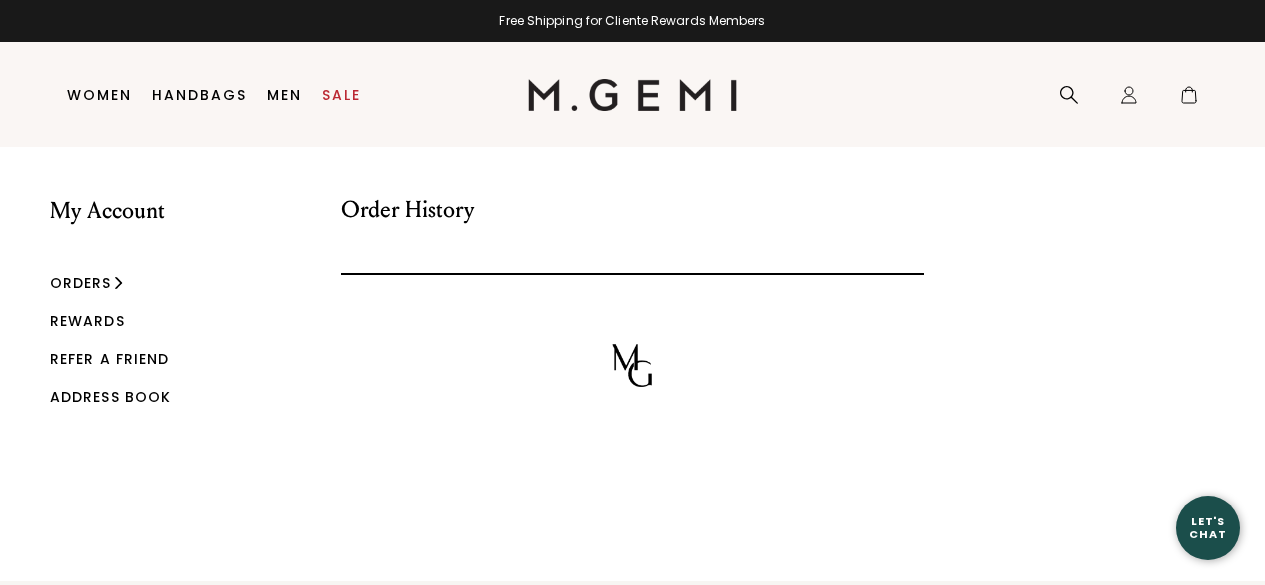 scroll, scrollTop: 0, scrollLeft: 0, axis: both 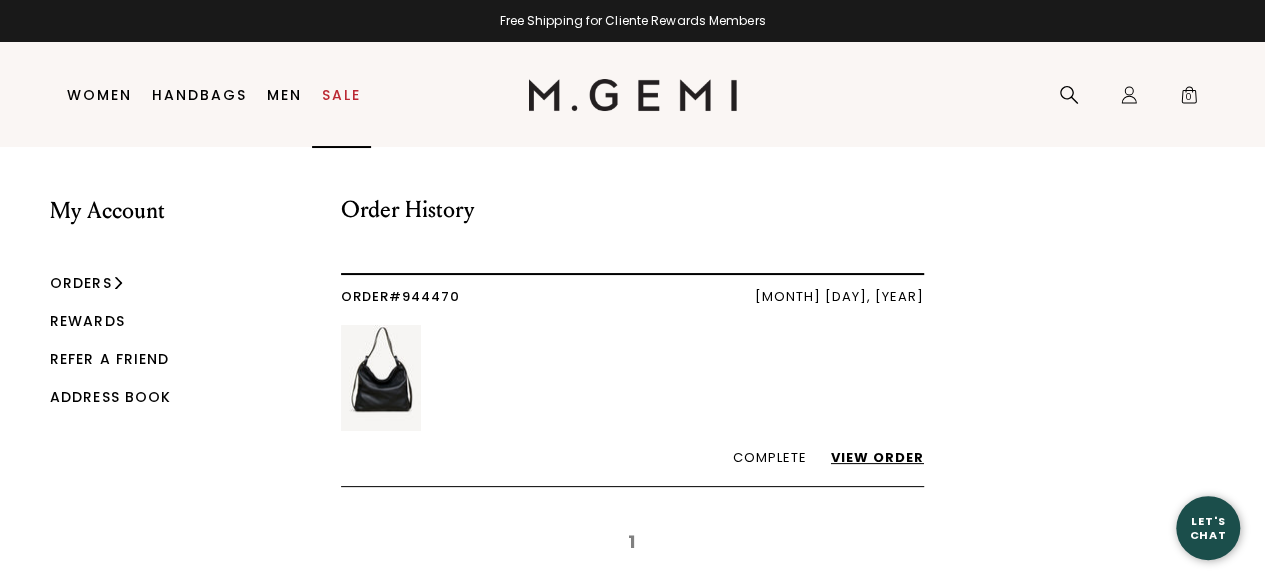 click on "Sale" at bounding box center (341, 95) 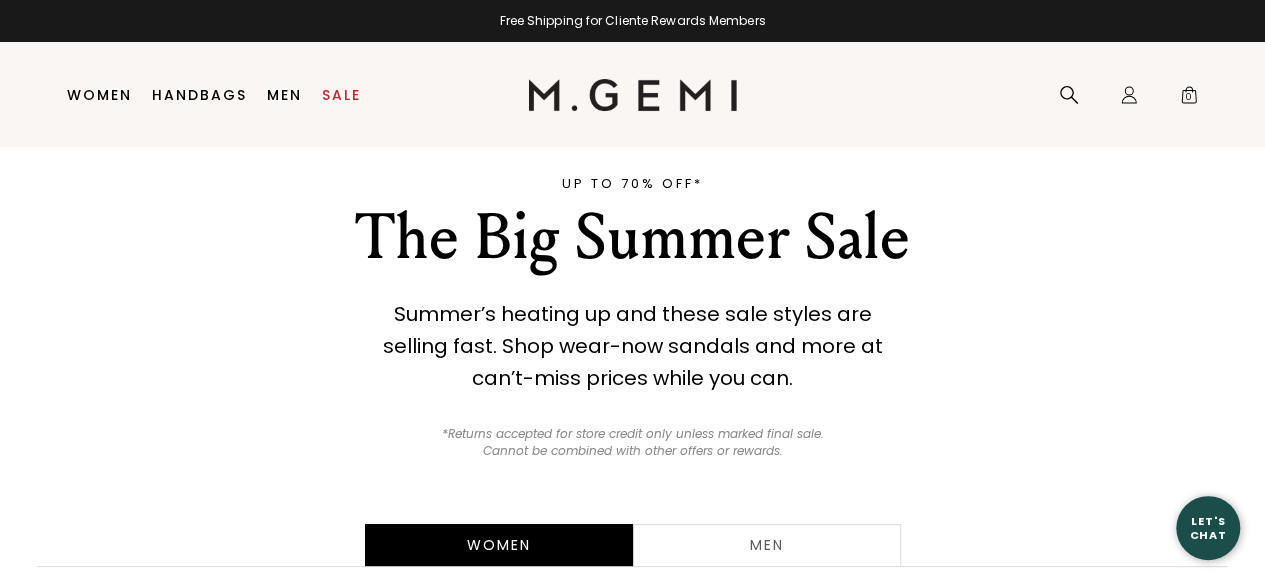 scroll, scrollTop: 40, scrollLeft: 0, axis: vertical 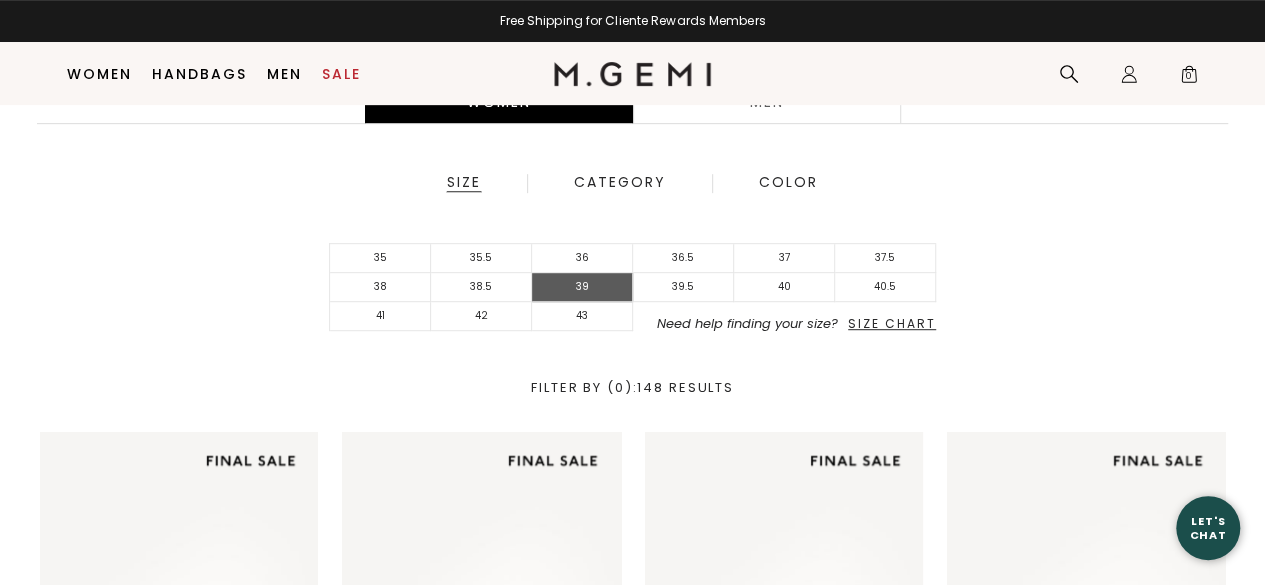 click on "39" at bounding box center [582, 287] 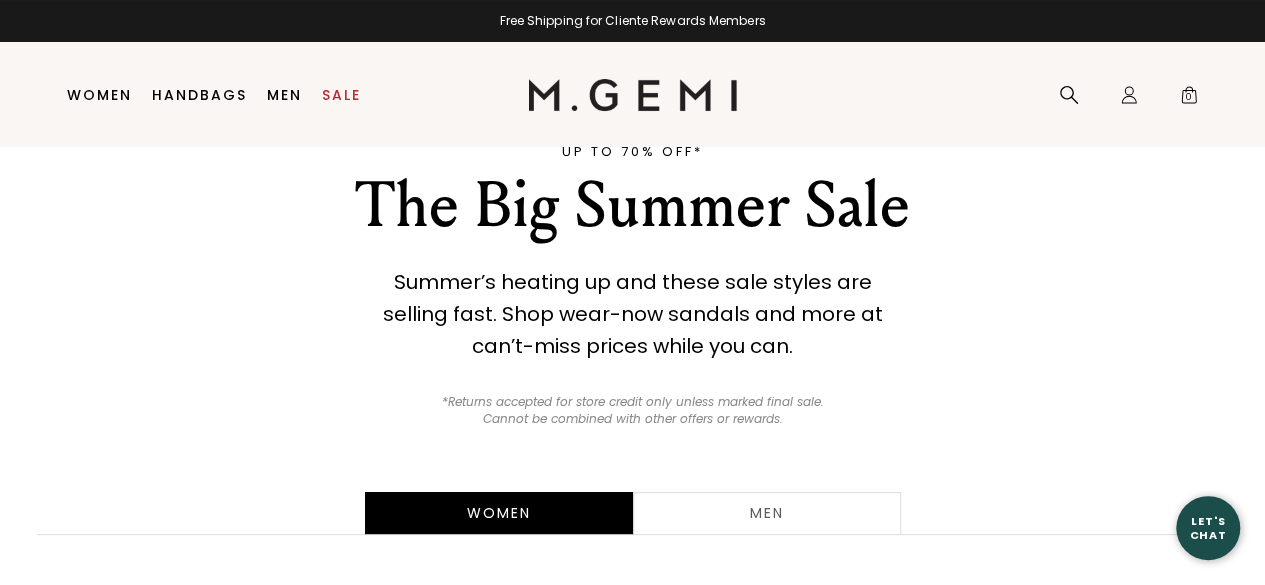 scroll, scrollTop: 0, scrollLeft: 0, axis: both 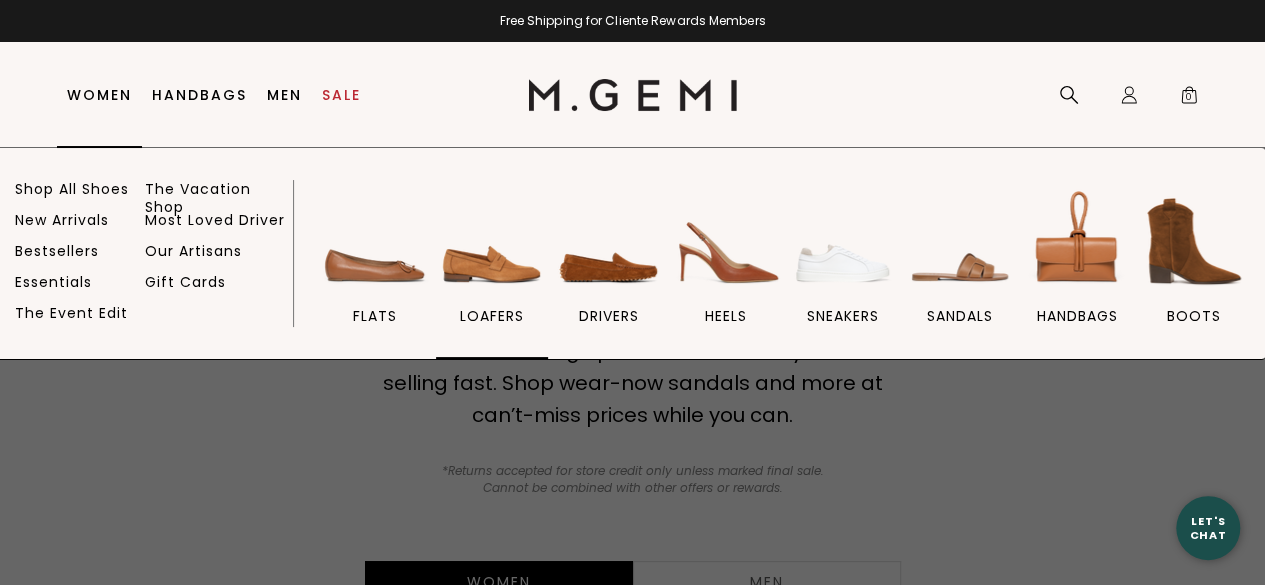 click at bounding box center (492, 241) 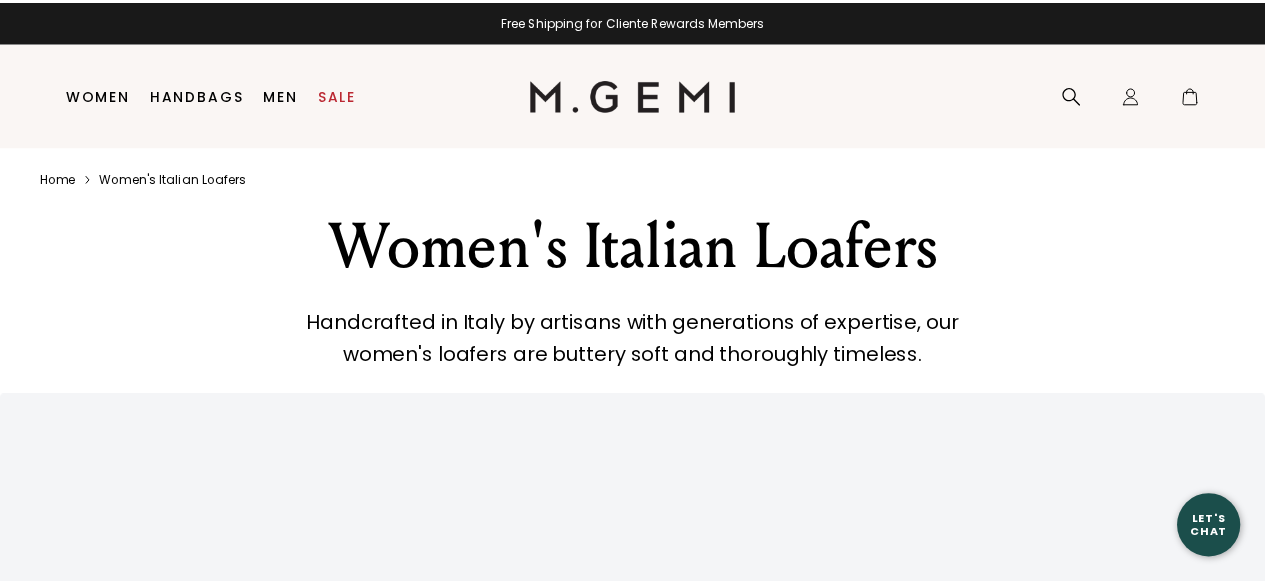 scroll, scrollTop: 0, scrollLeft: 0, axis: both 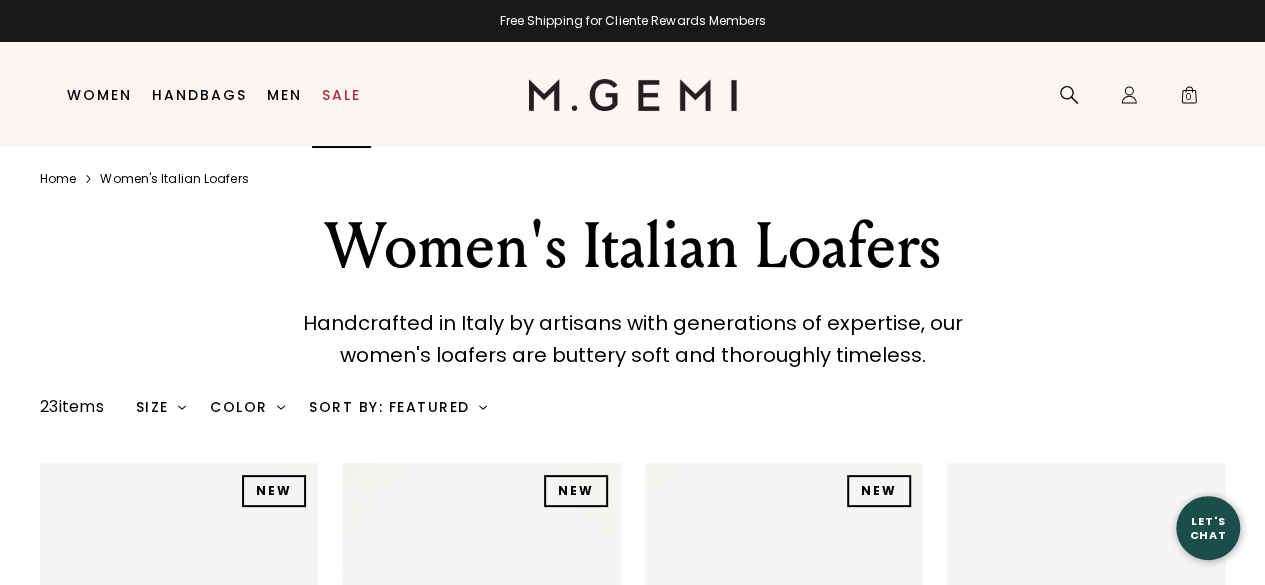 click on "Sale" at bounding box center (341, 95) 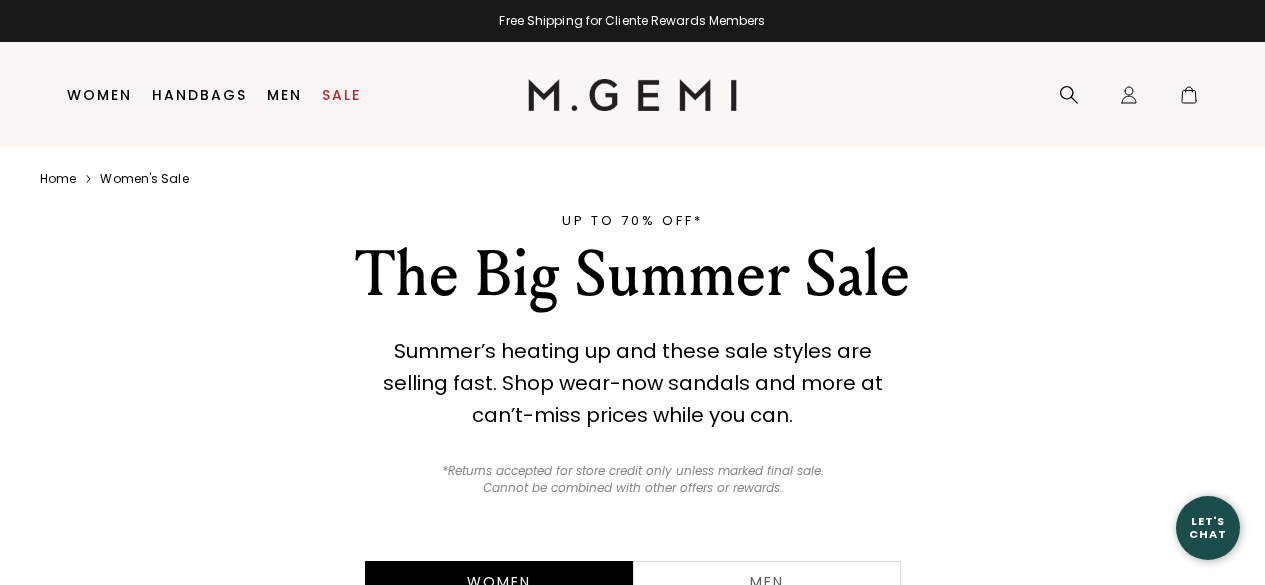 scroll, scrollTop: 0, scrollLeft: 0, axis: both 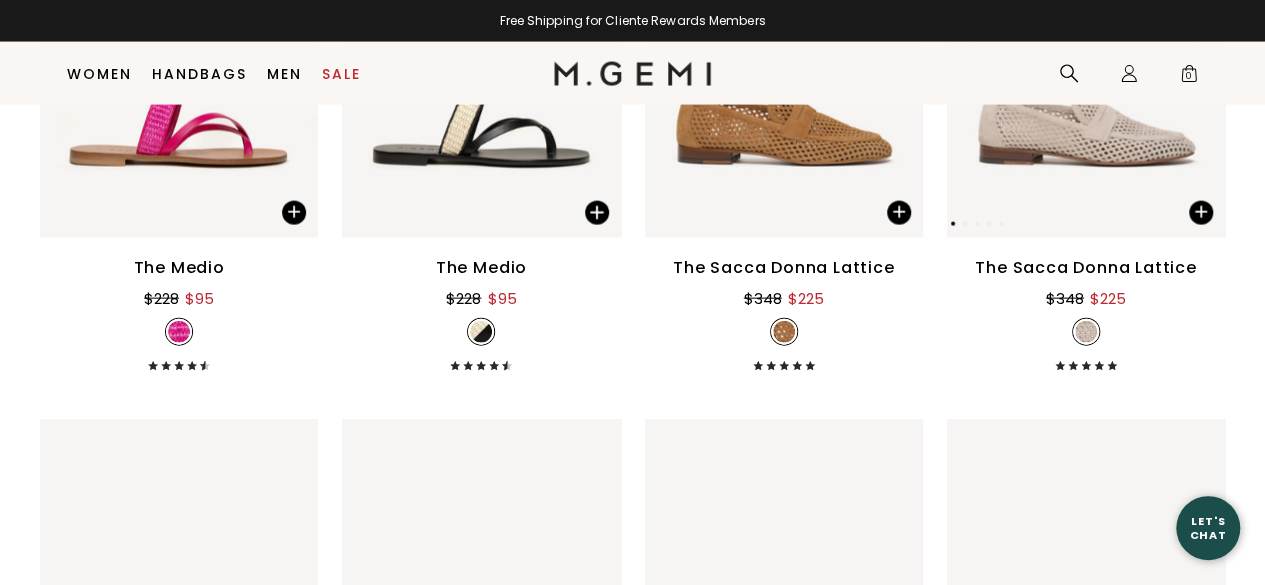 click at bounding box center (1086, 52) 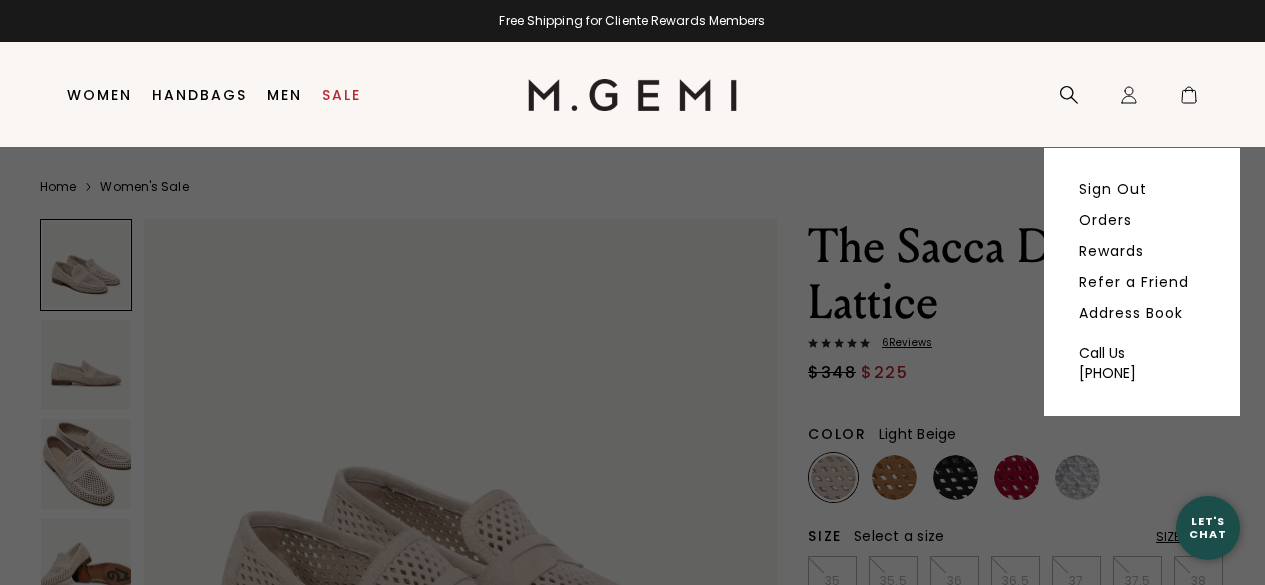 scroll, scrollTop: 0, scrollLeft: 0, axis: both 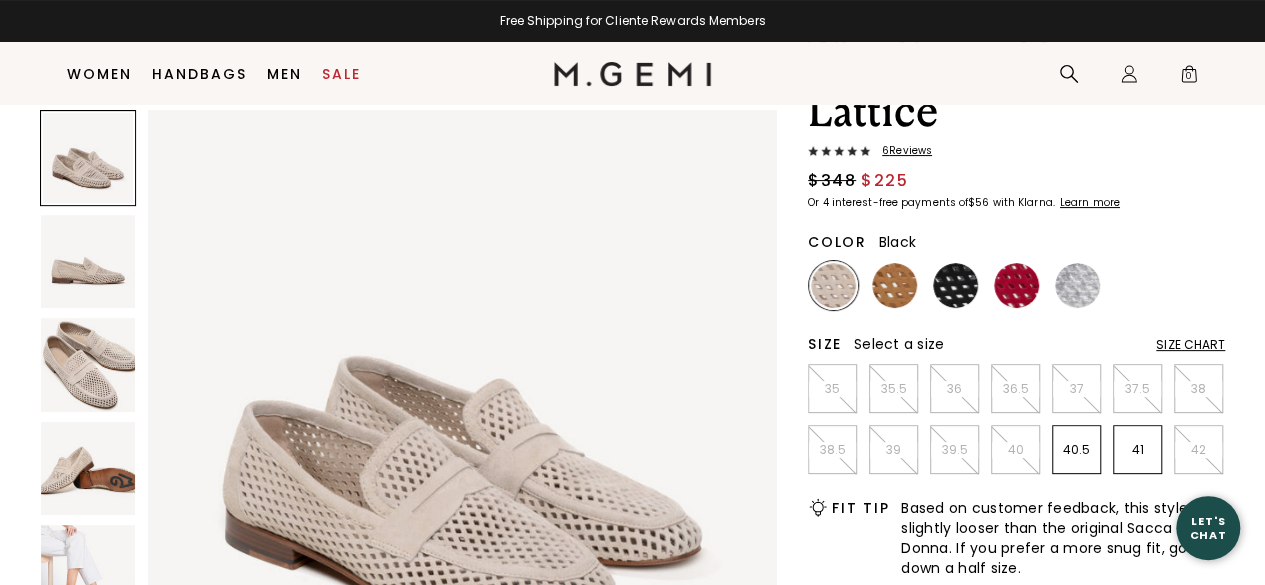 click at bounding box center [955, 285] 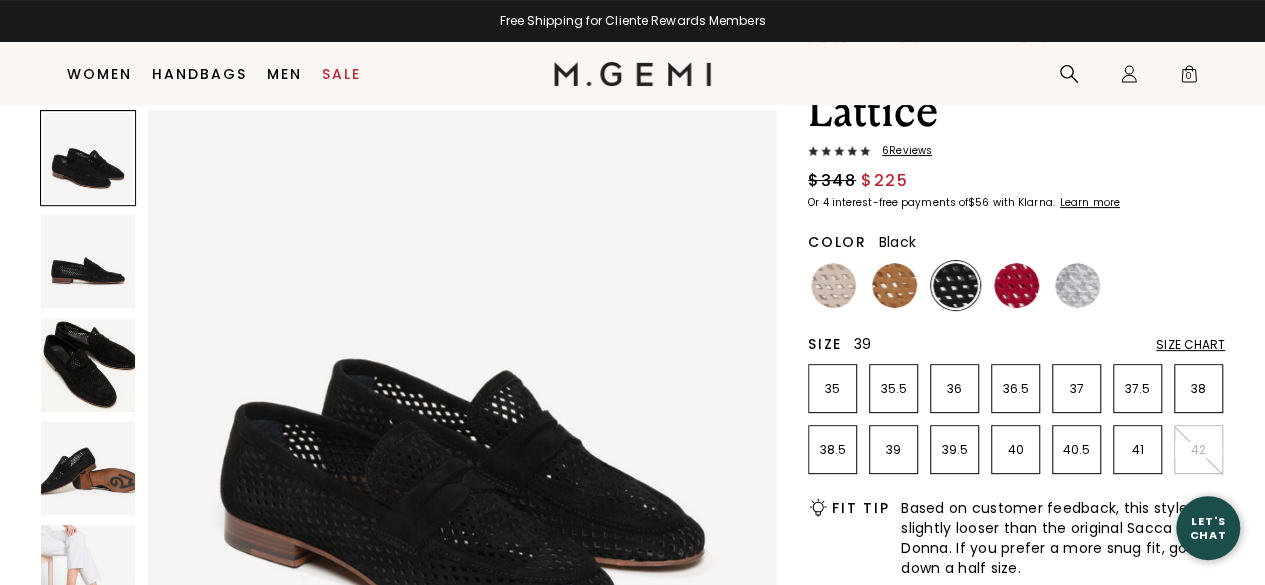 click on "39" at bounding box center (893, 450) 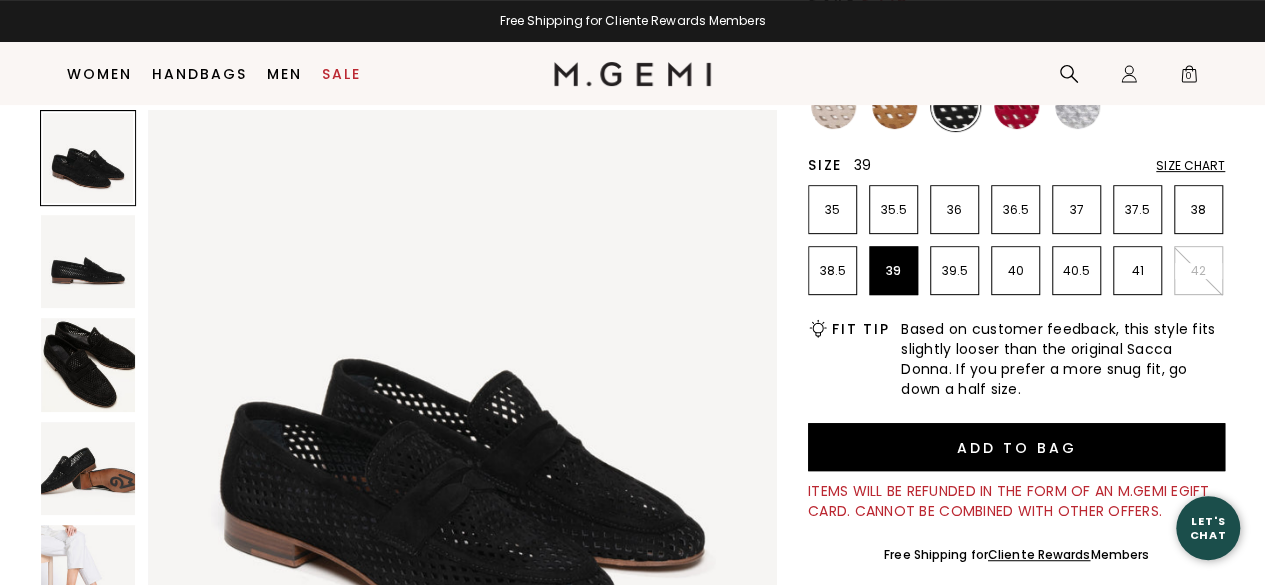 scroll, scrollTop: 336, scrollLeft: 0, axis: vertical 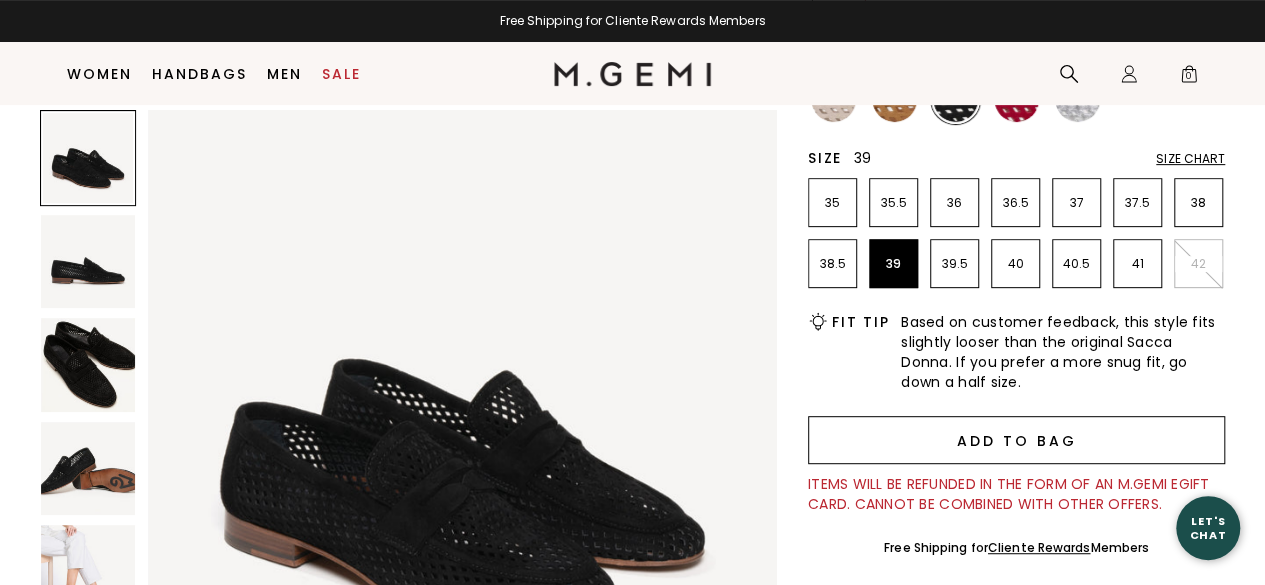 click on "Add to Bag" at bounding box center (1016, 440) 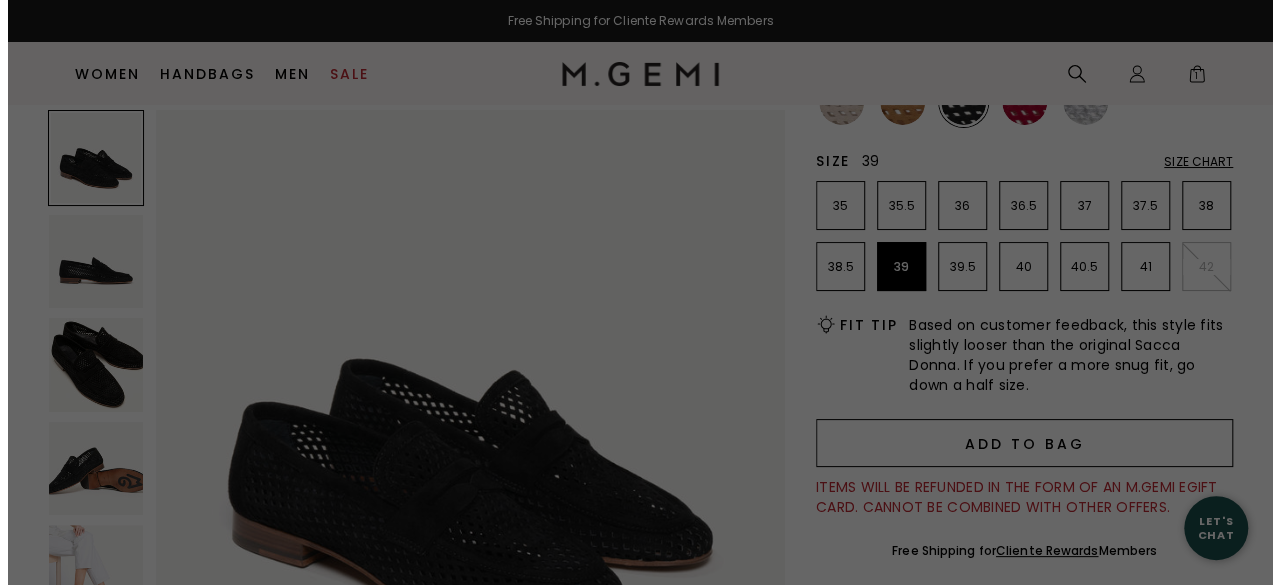 scroll, scrollTop: 0, scrollLeft: 0, axis: both 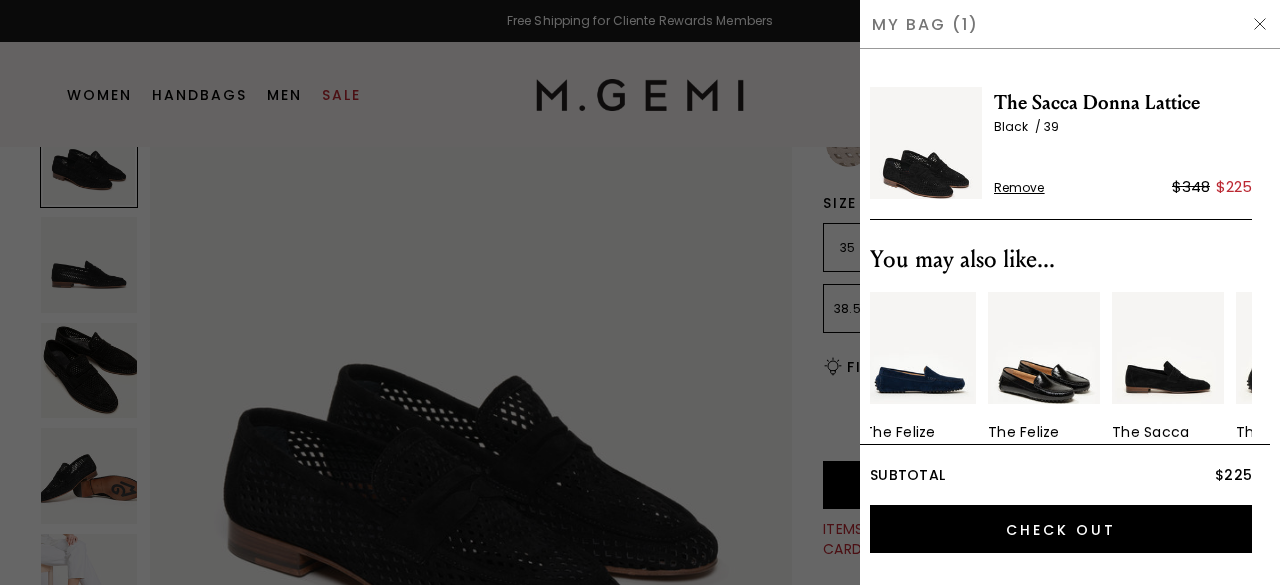 click at bounding box center (920, 348) 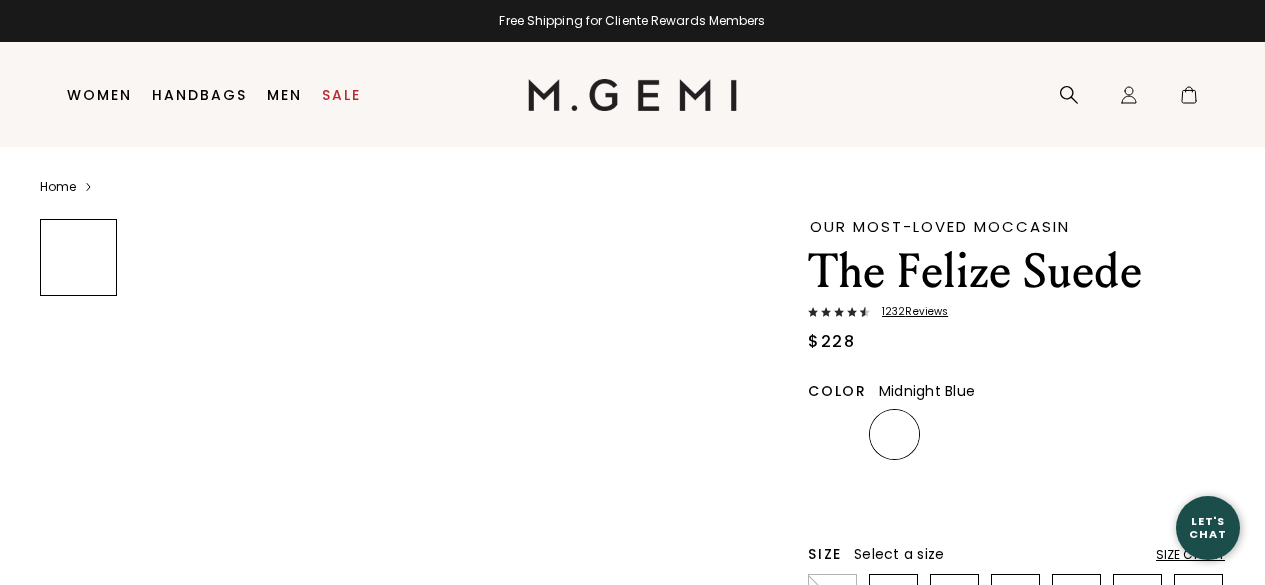 scroll, scrollTop: 0, scrollLeft: 0, axis: both 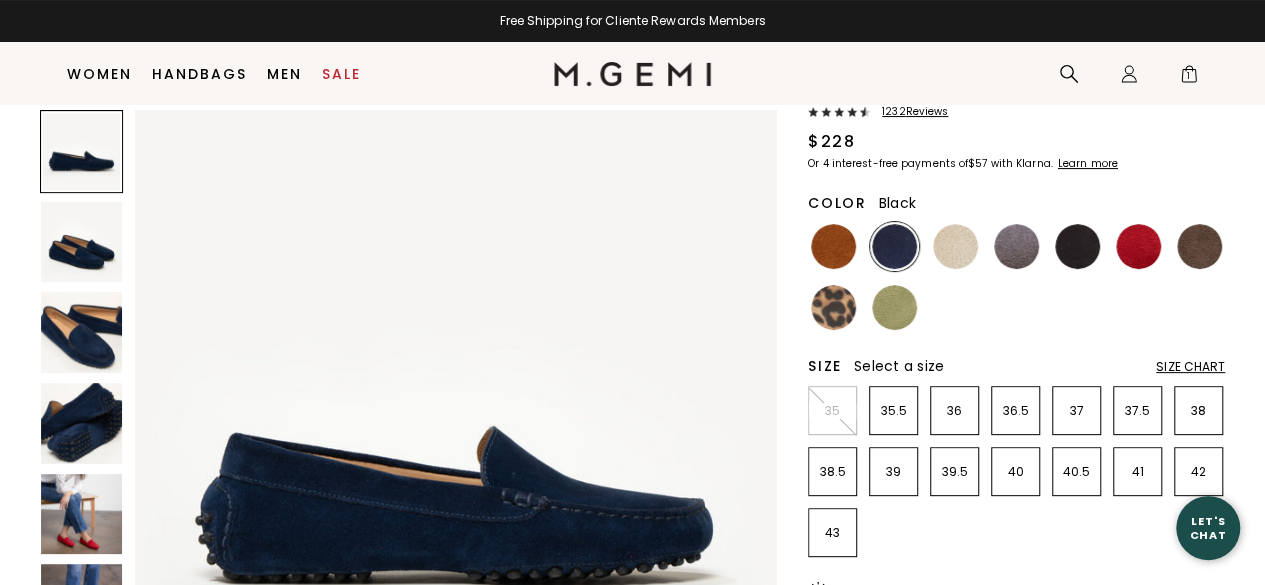 click at bounding box center [1077, 246] 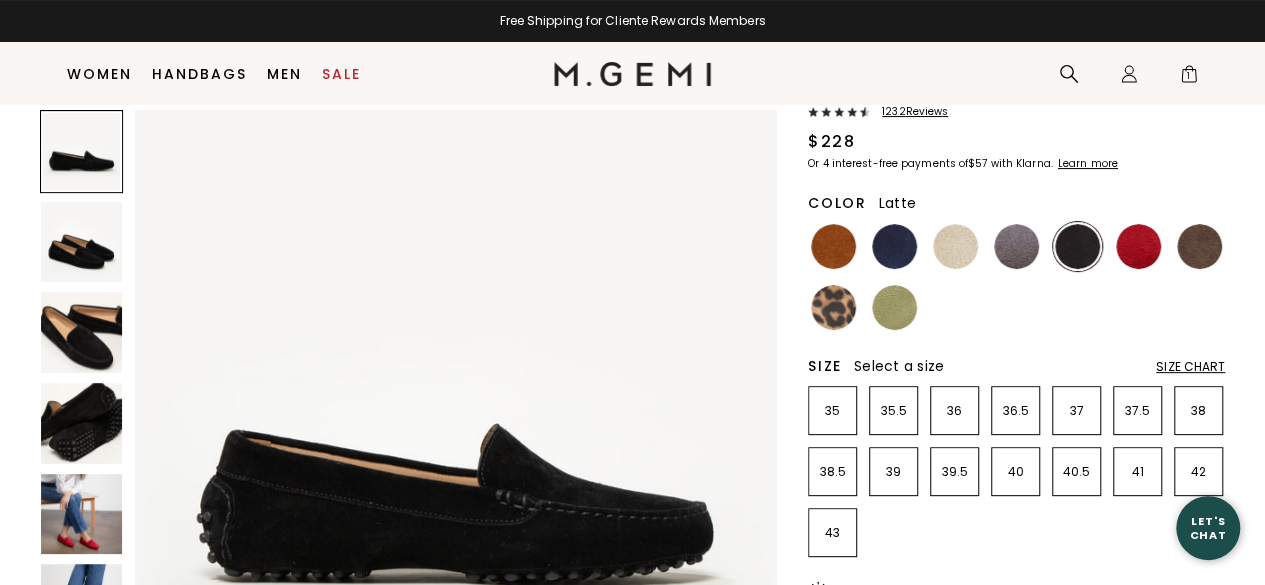 click at bounding box center [955, 246] 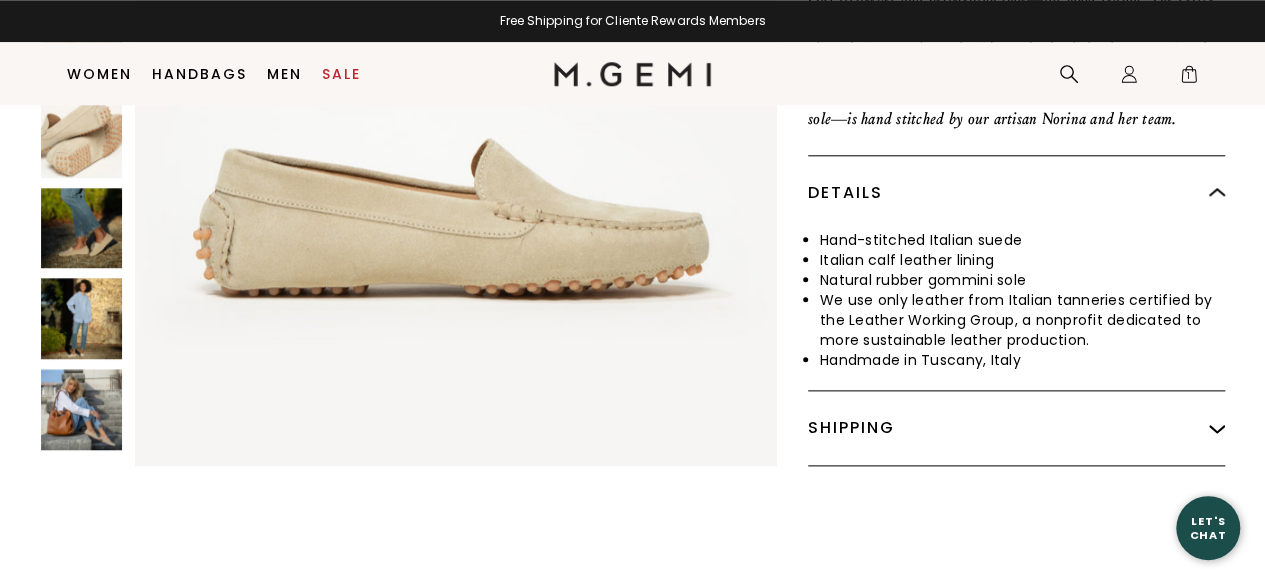 scroll, scrollTop: 1027, scrollLeft: 0, axis: vertical 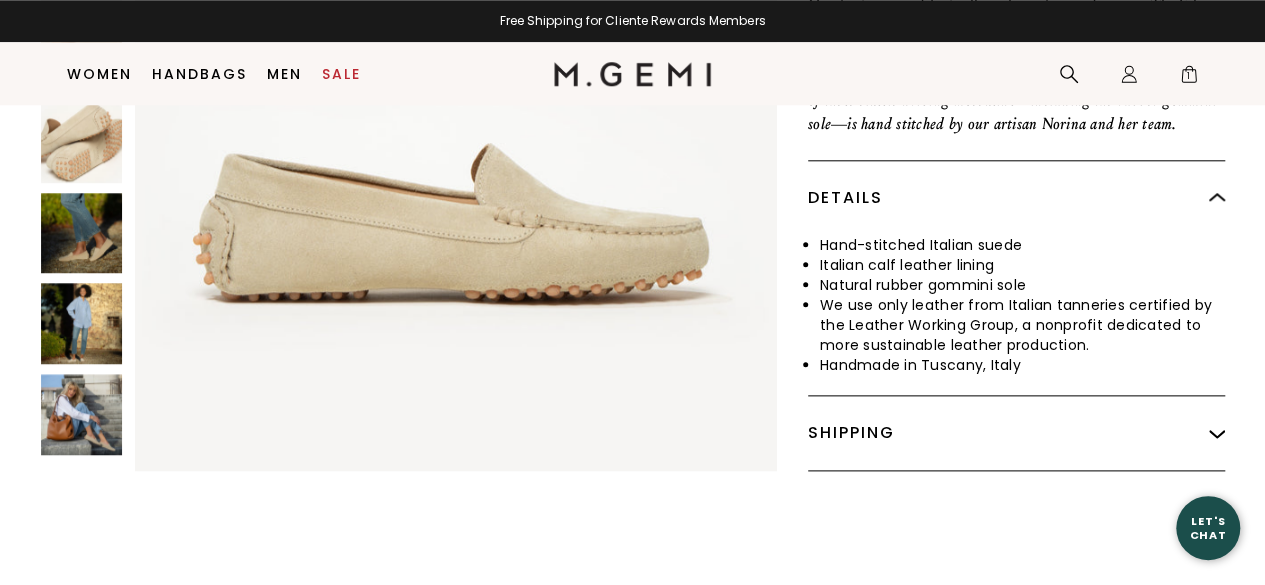 click at bounding box center [81, 414] 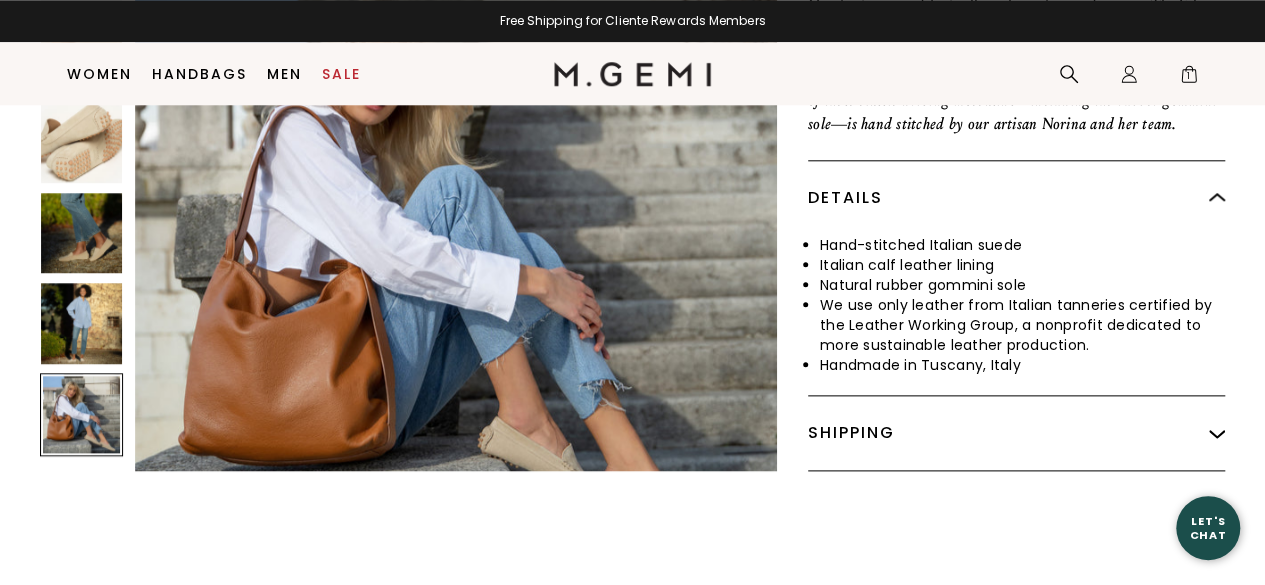 scroll, scrollTop: 3880, scrollLeft: 0, axis: vertical 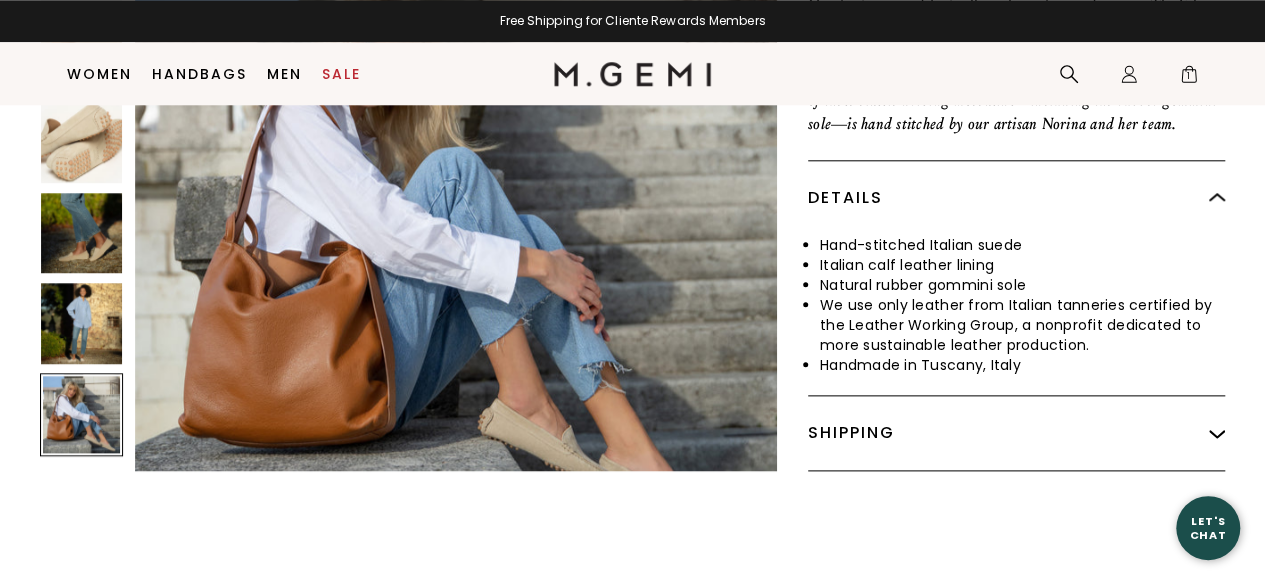click at bounding box center (81, 323) 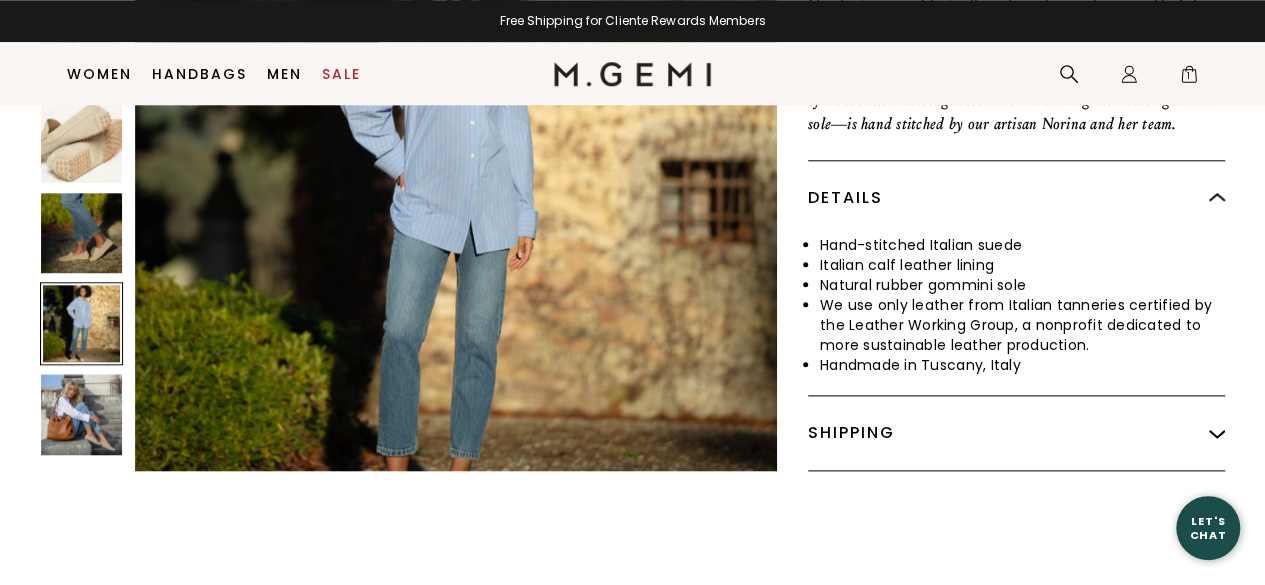 scroll, scrollTop: 3233, scrollLeft: 0, axis: vertical 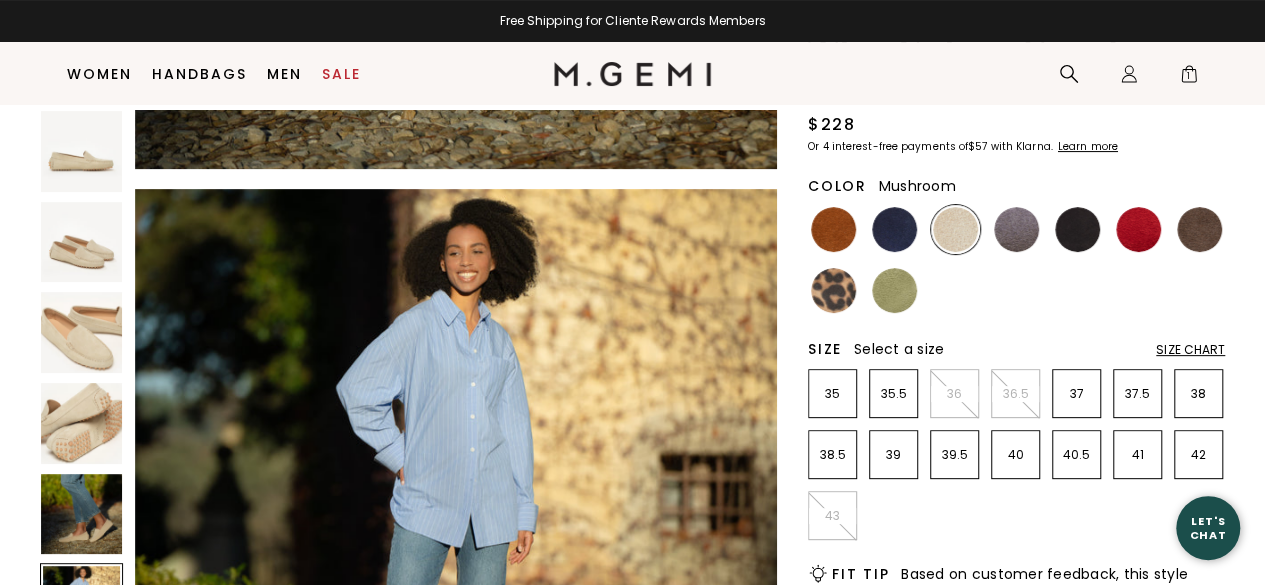 click at bounding box center (1199, 229) 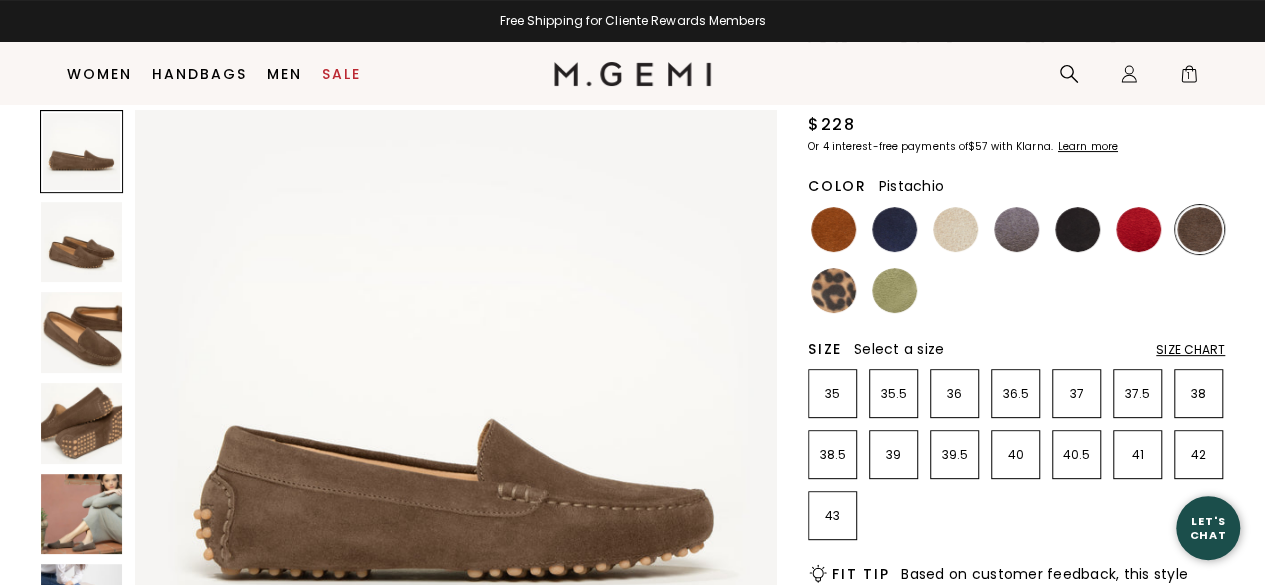 click at bounding box center [894, 290] 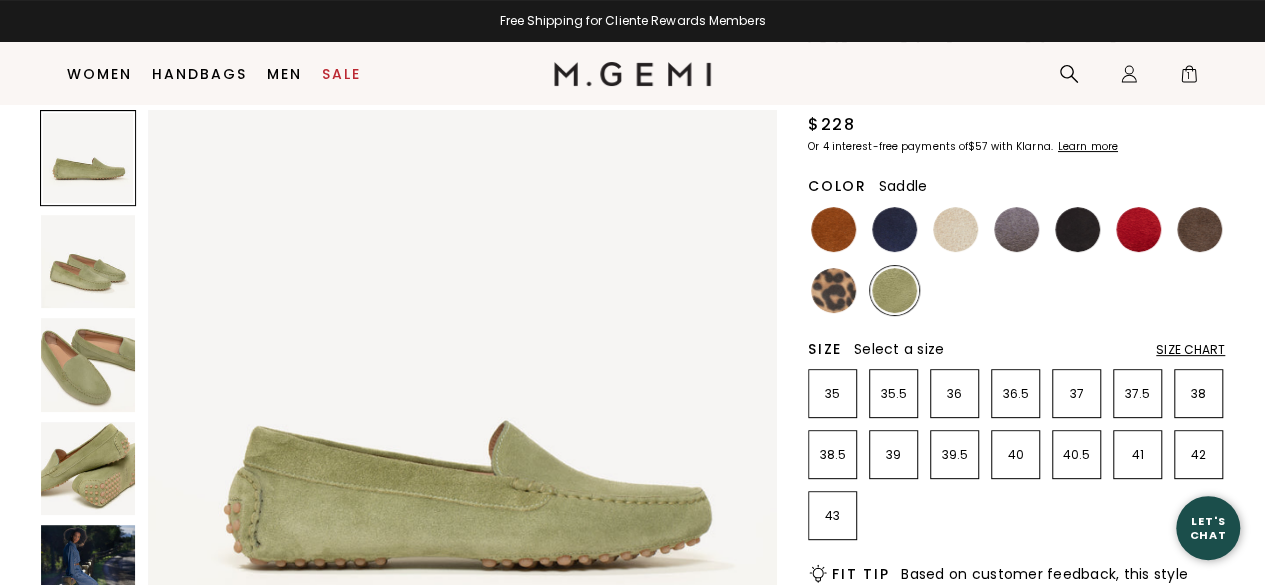 click at bounding box center (833, 229) 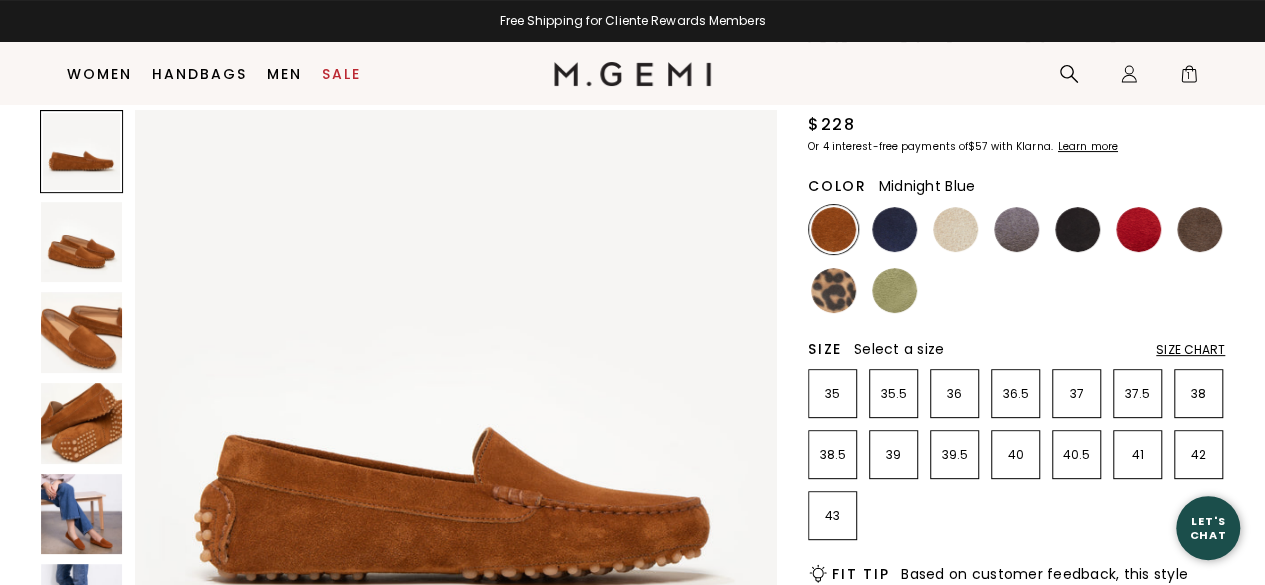 click at bounding box center [894, 229] 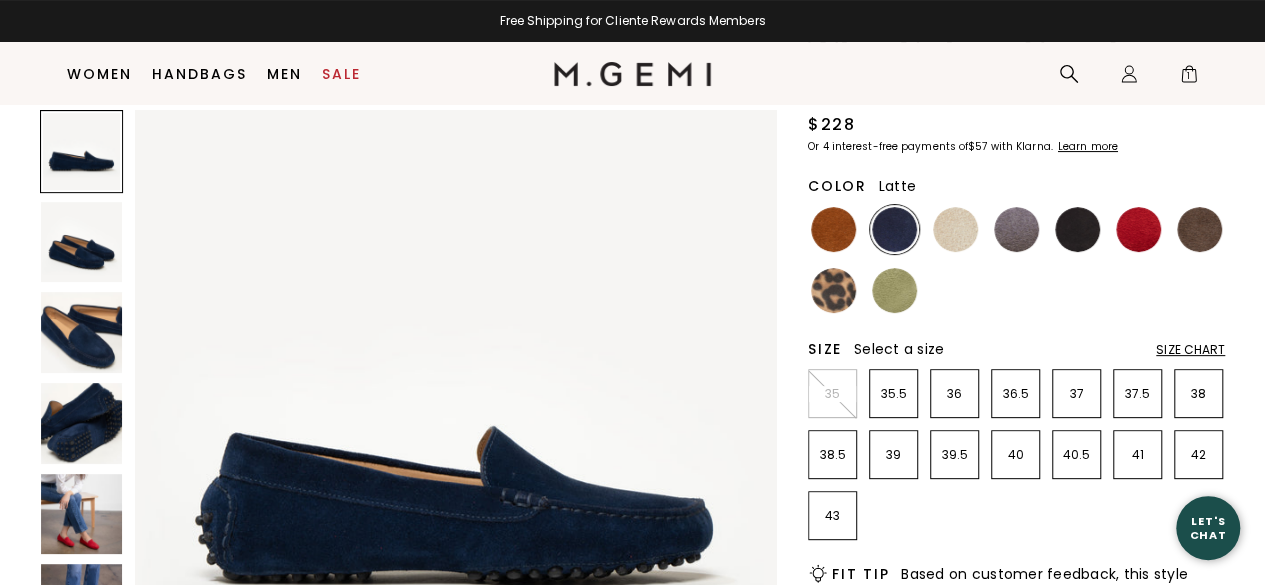 click at bounding box center [955, 229] 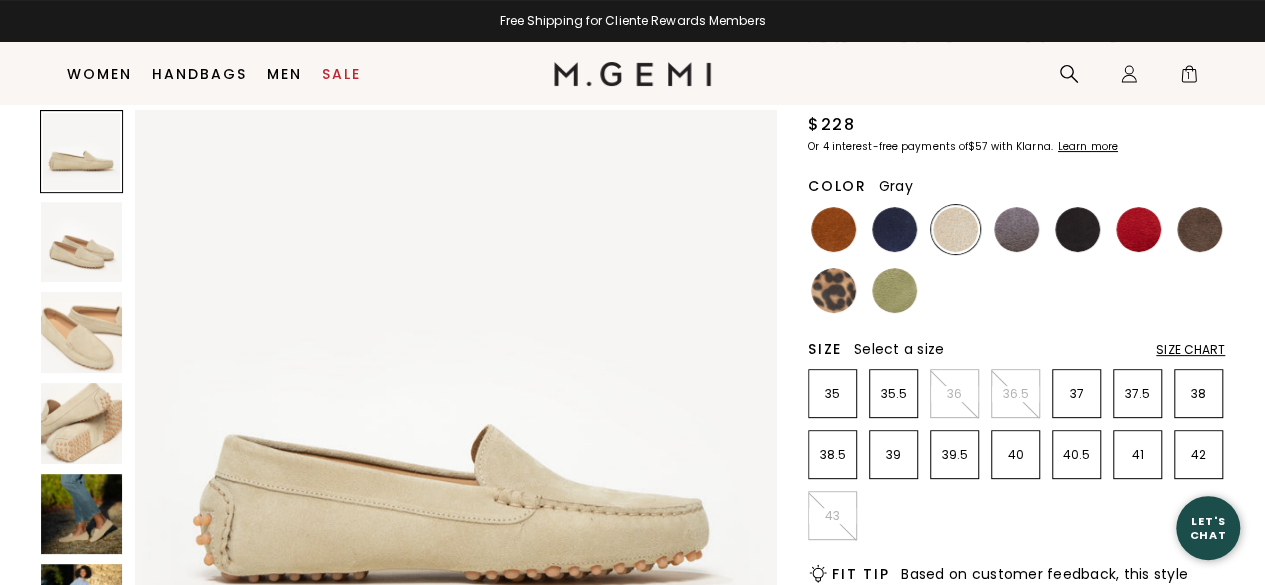click at bounding box center (1016, 229) 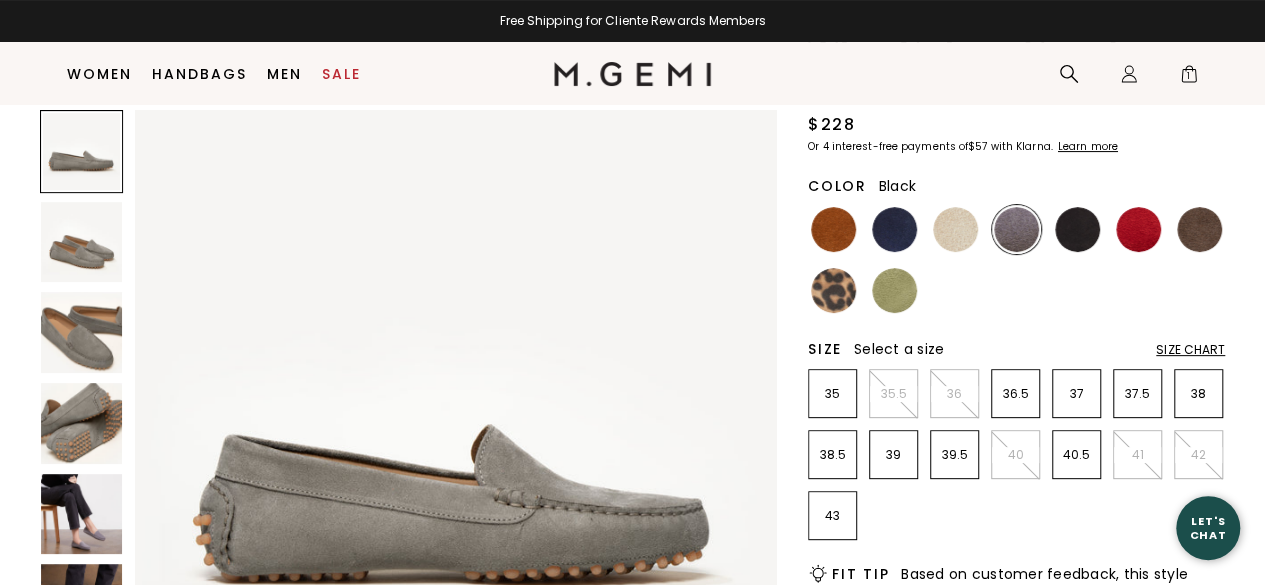 click at bounding box center (1077, 229) 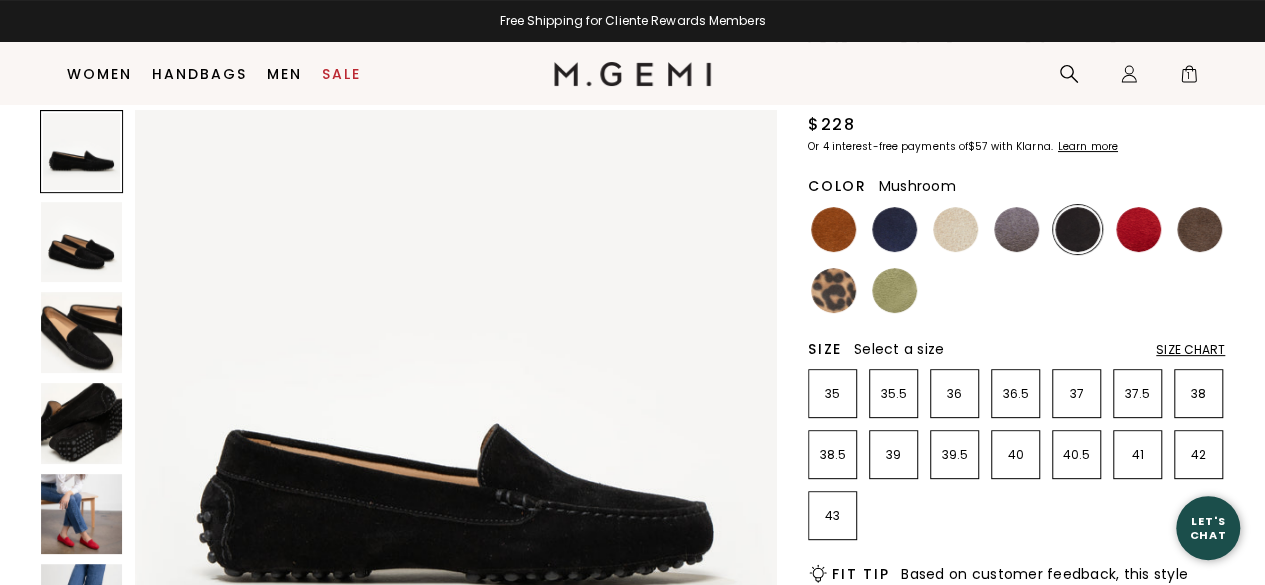 click at bounding box center (1199, 229) 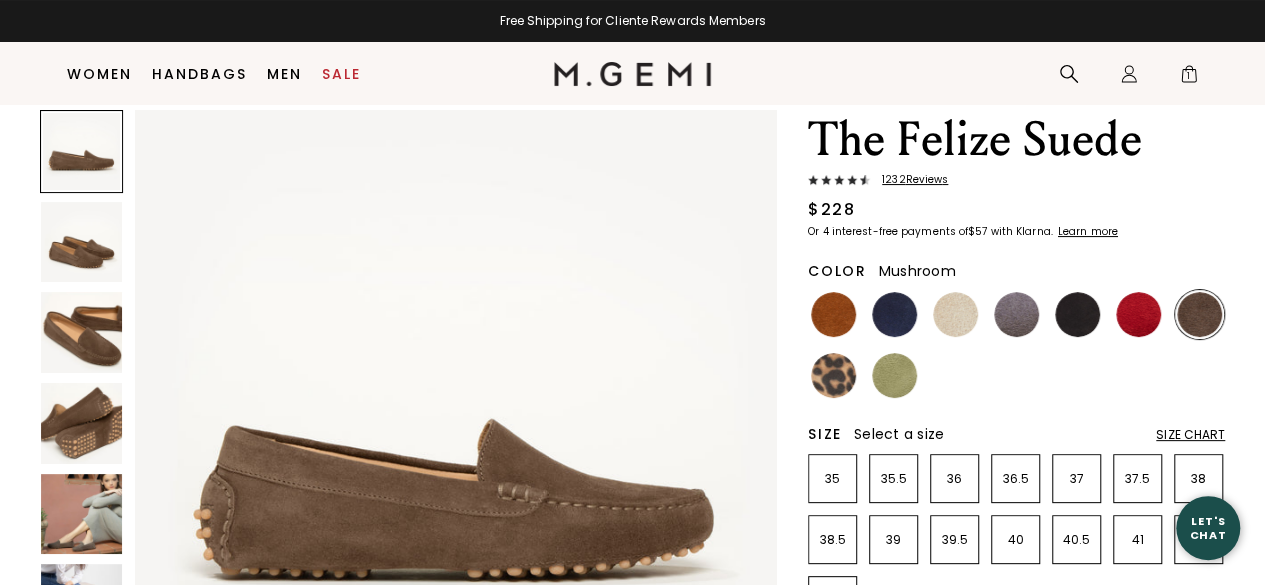scroll, scrollTop: 112, scrollLeft: 0, axis: vertical 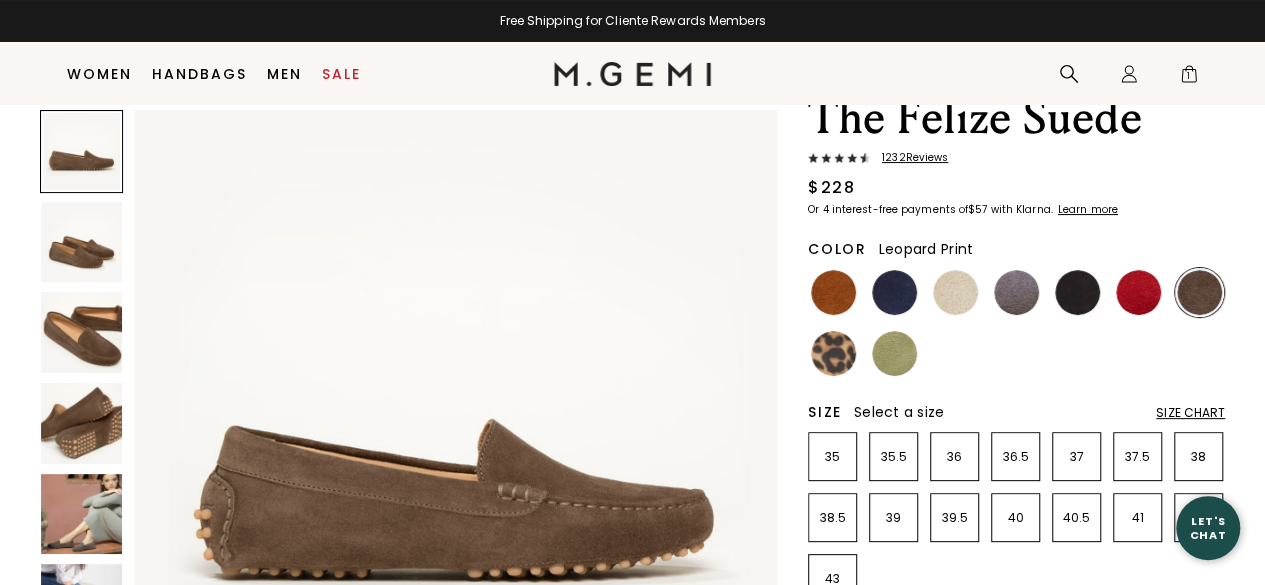 click at bounding box center [833, 353] 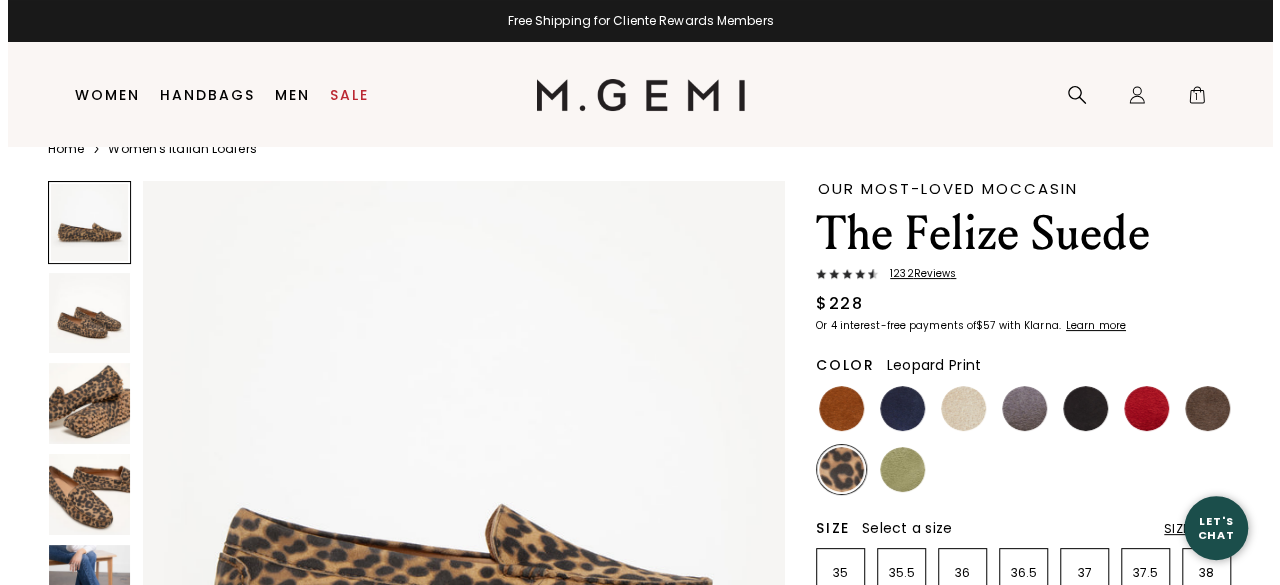 scroll, scrollTop: 0, scrollLeft: 0, axis: both 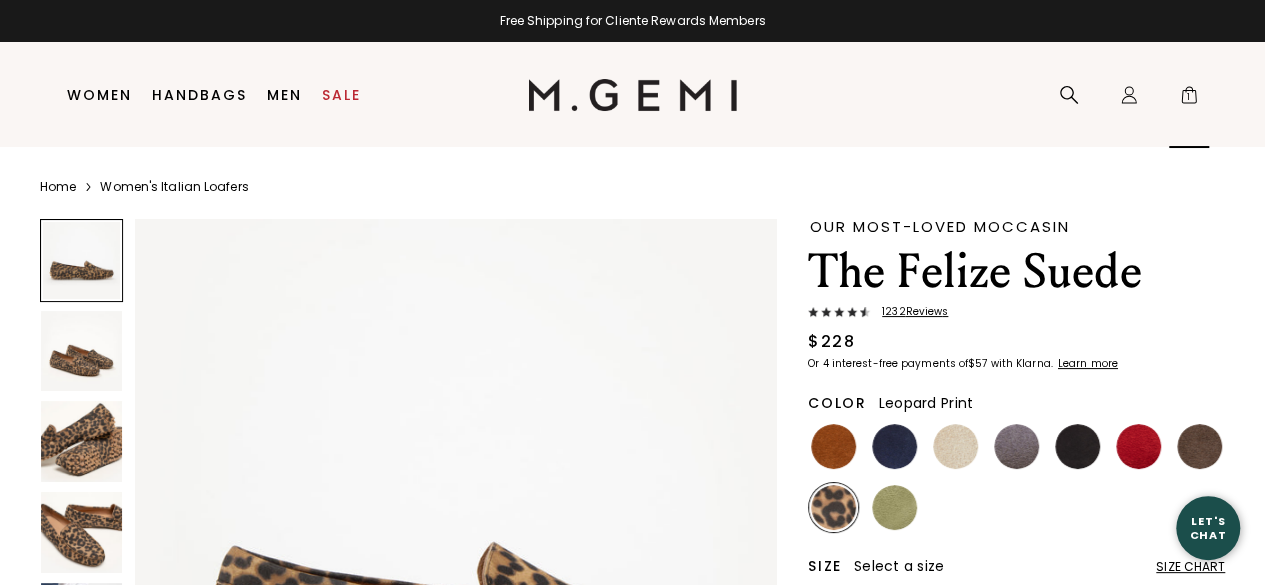 click on "1" at bounding box center [1189, 99] 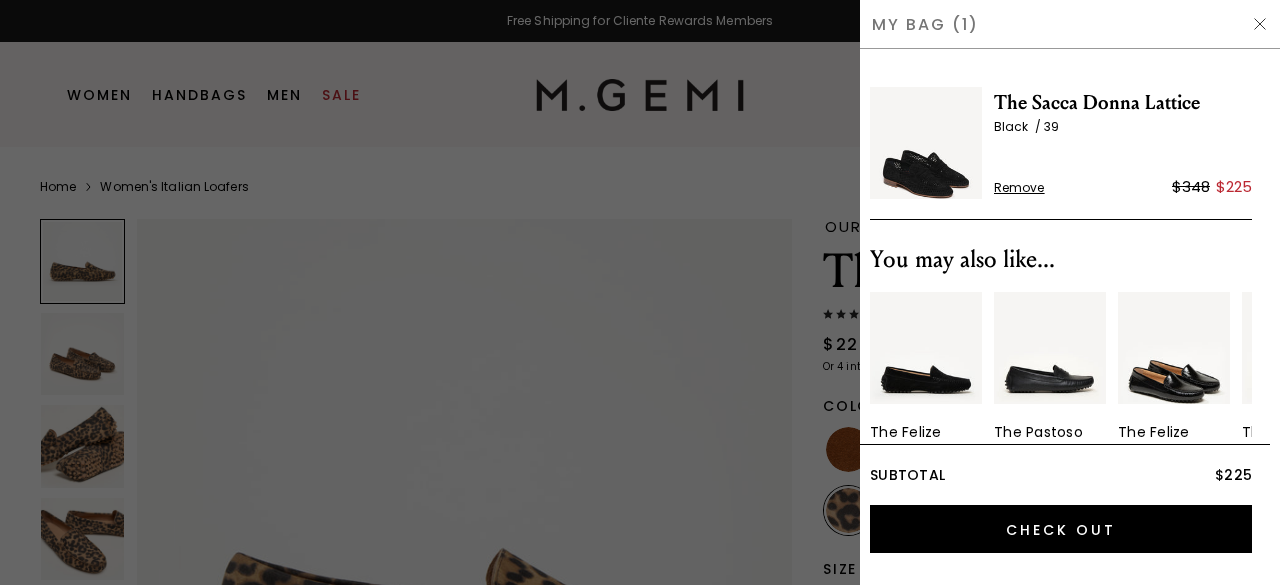 click at bounding box center (1174, 348) 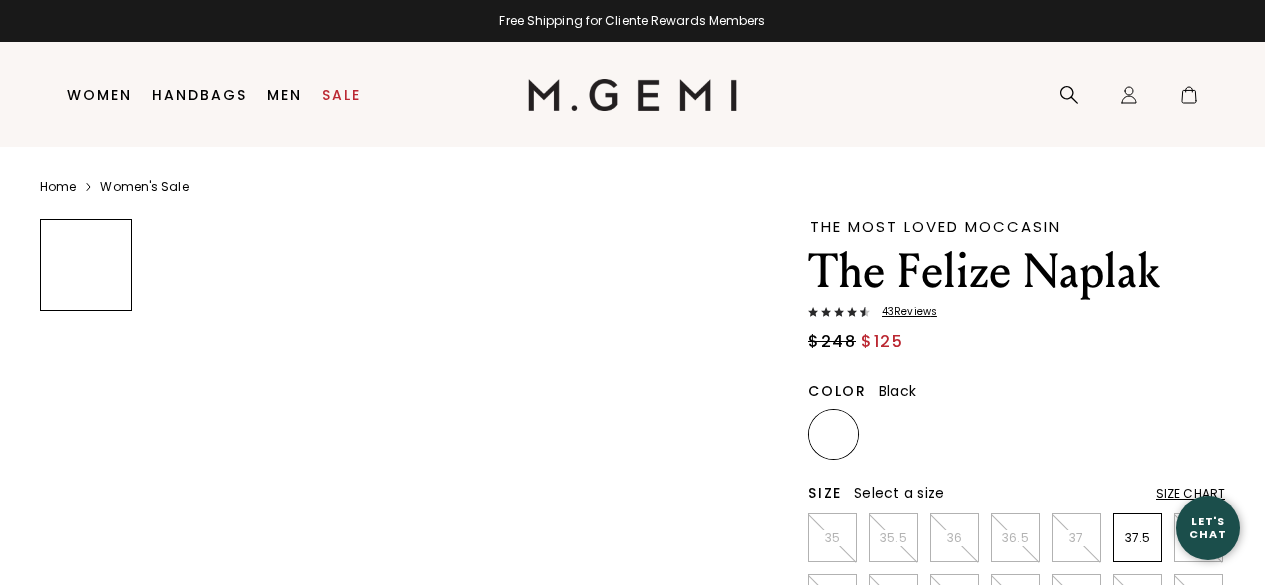 scroll, scrollTop: 0, scrollLeft: 0, axis: both 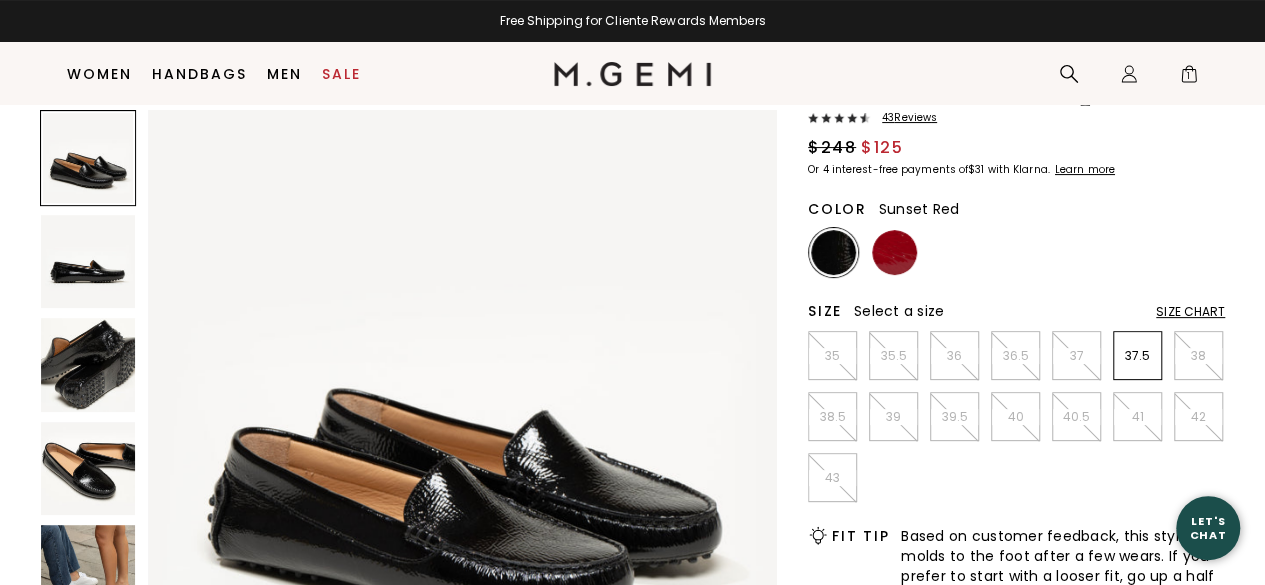 click at bounding box center (894, 252) 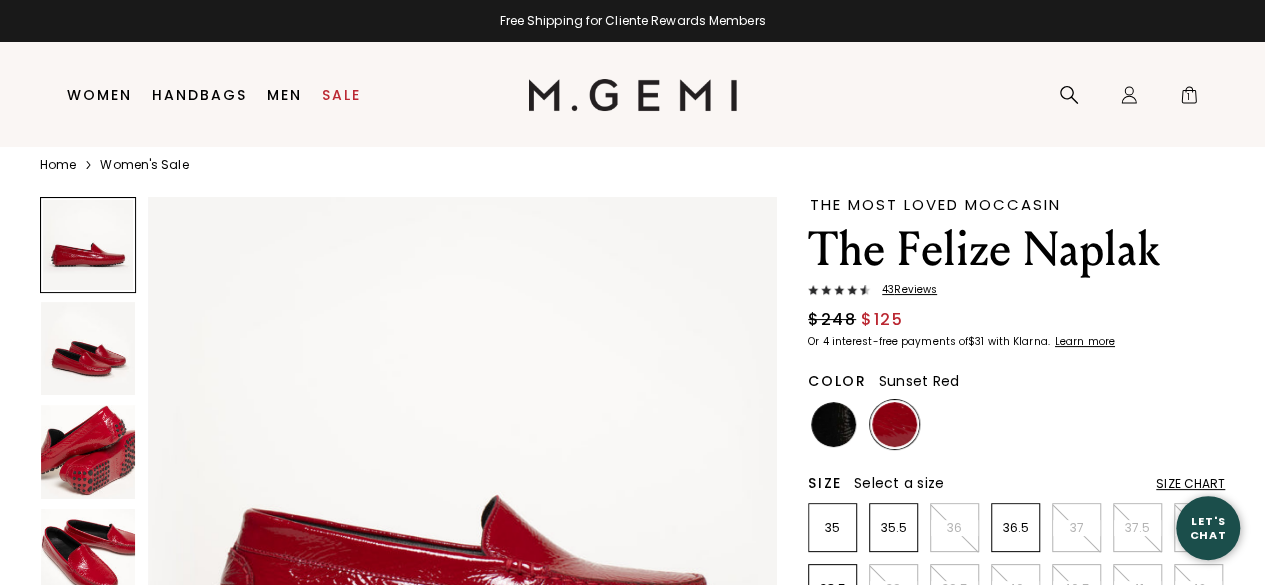scroll, scrollTop: 43, scrollLeft: 0, axis: vertical 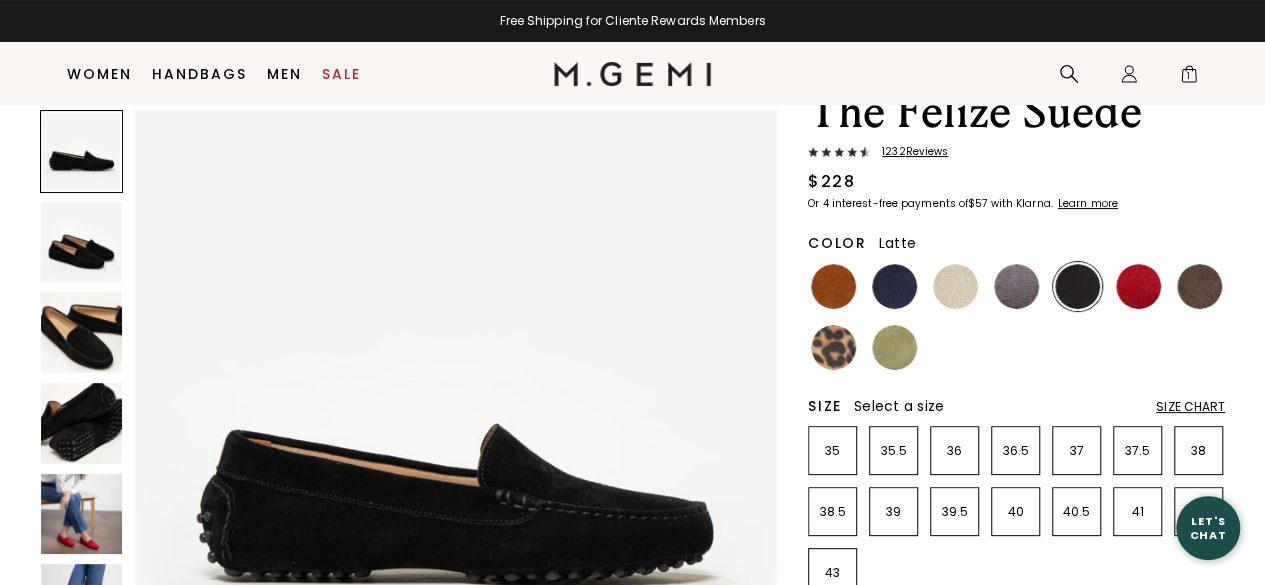 click at bounding box center (955, 286) 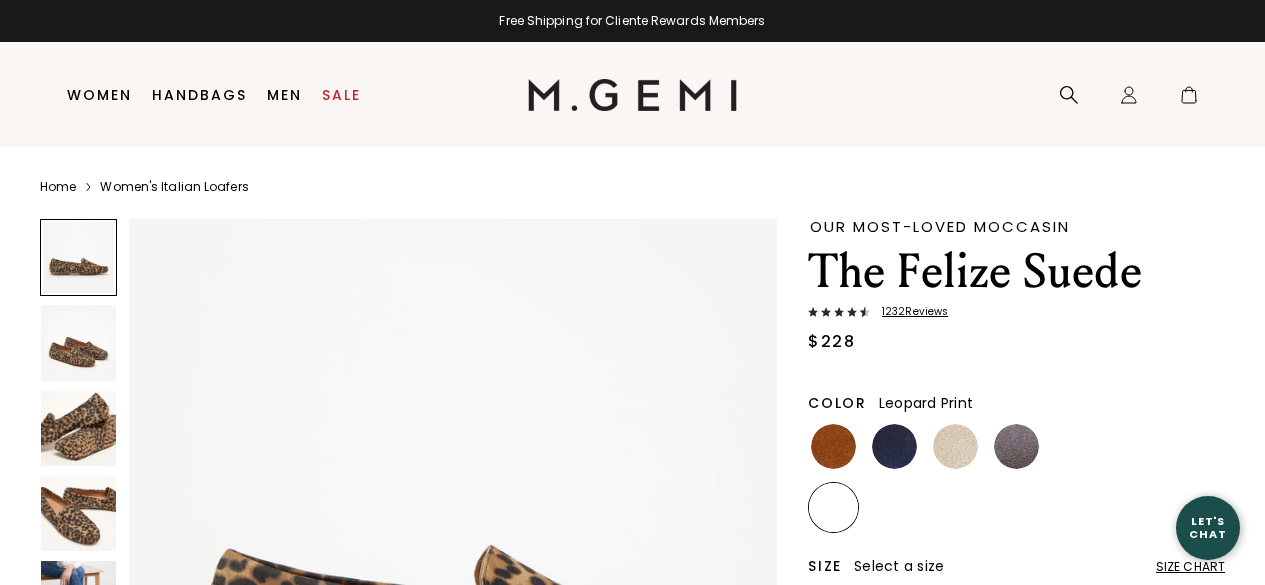 scroll, scrollTop: 0, scrollLeft: 0, axis: both 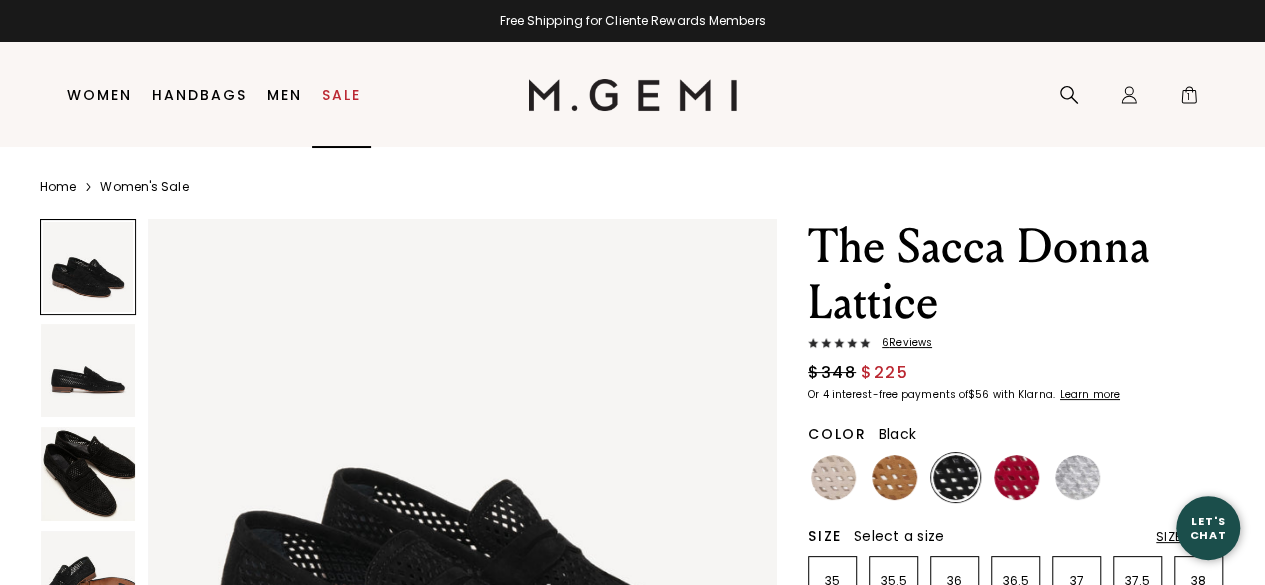 click on "Sale" at bounding box center [341, 95] 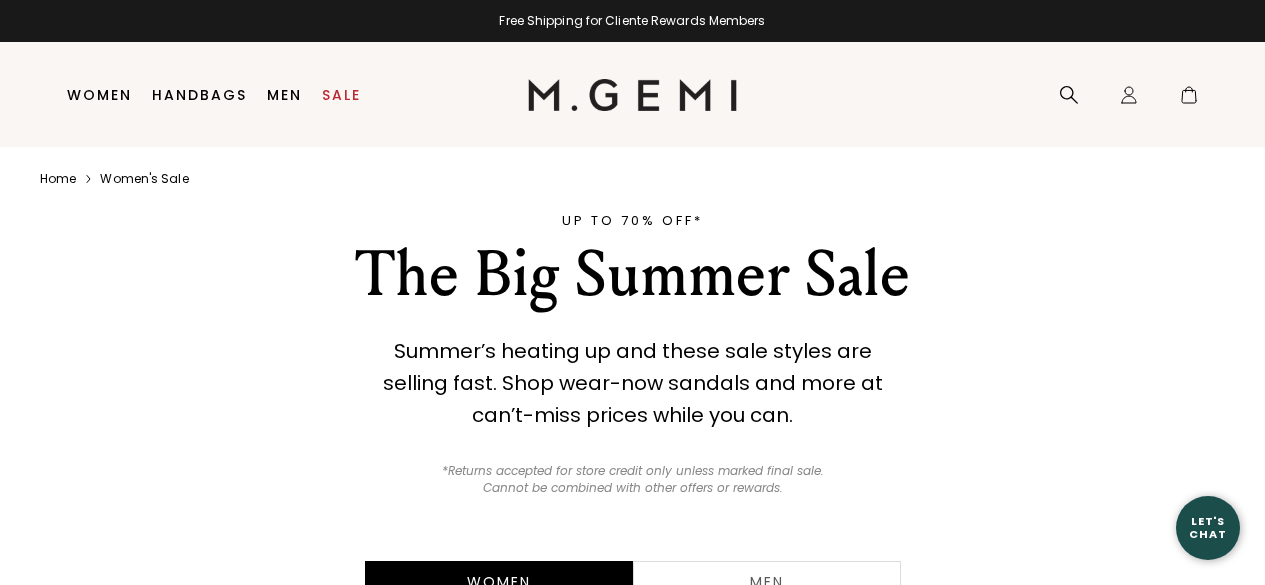 scroll, scrollTop: 0, scrollLeft: 0, axis: both 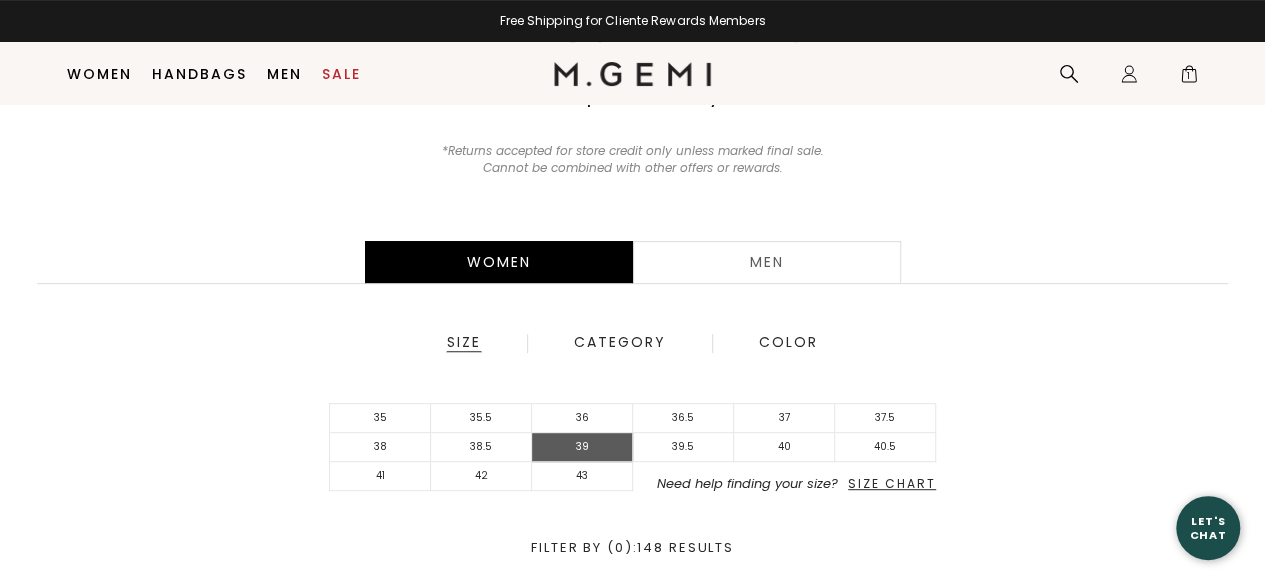 click on "39" at bounding box center [582, 447] 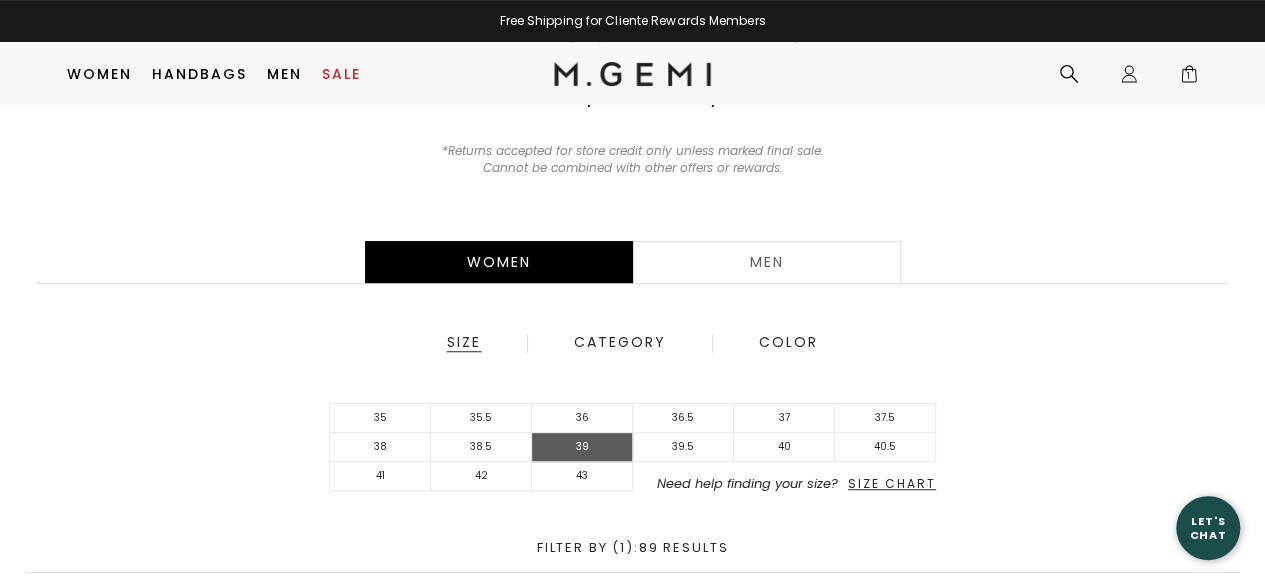 click on "39" at bounding box center (582, 447) 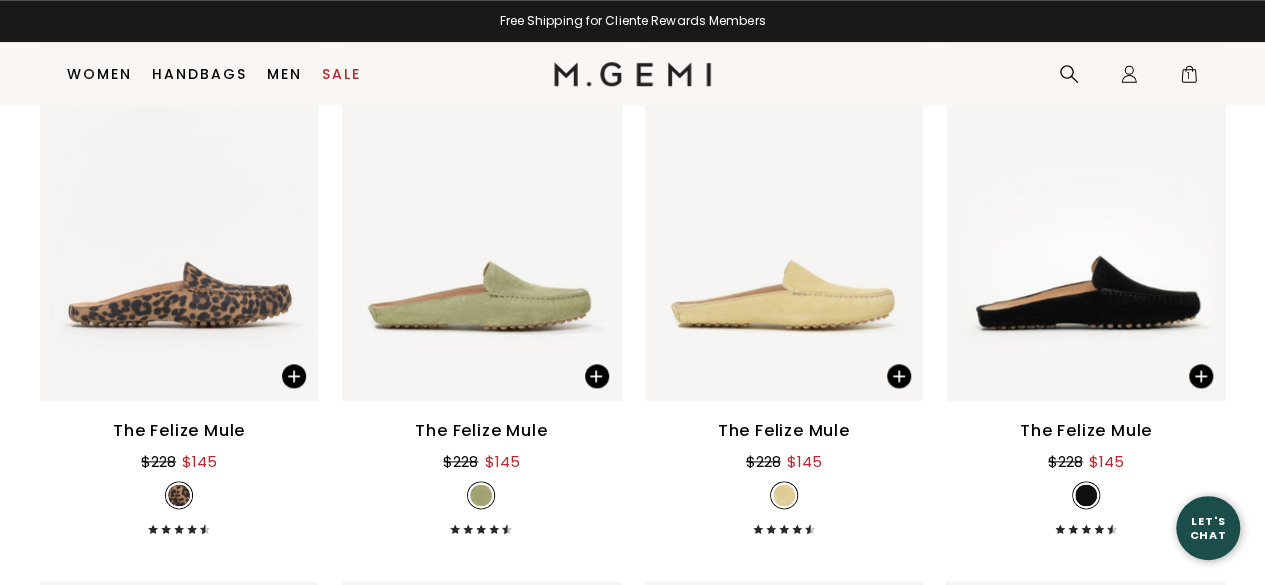 scroll, scrollTop: 4938, scrollLeft: 0, axis: vertical 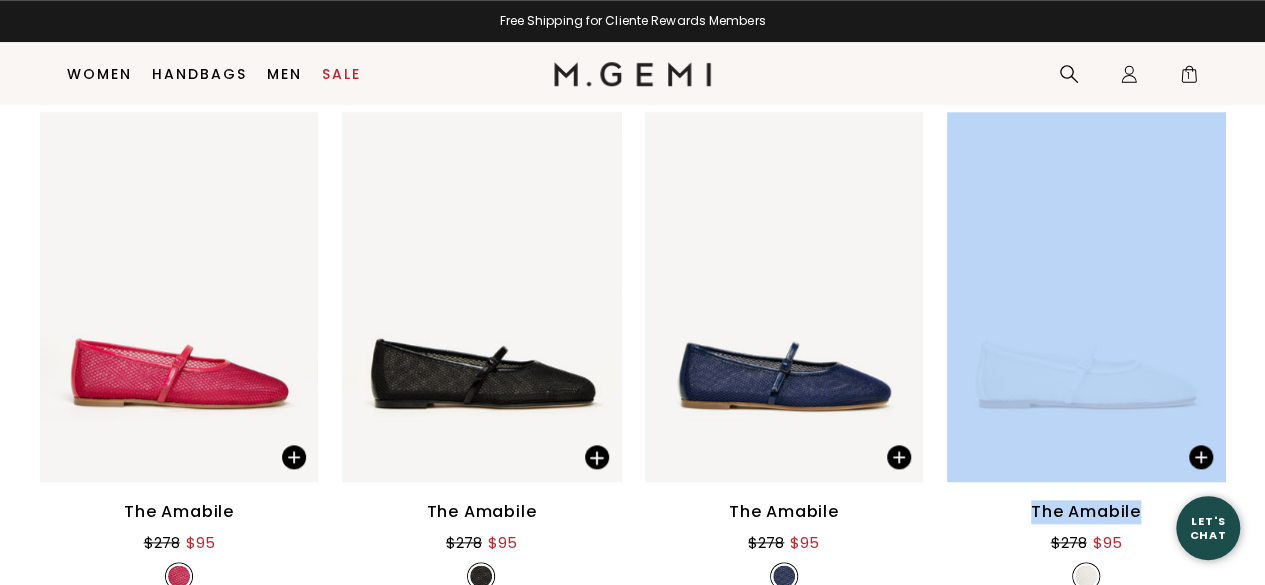 drag, startPoint x: 1263, startPoint y: 482, endPoint x: 1263, endPoint y: 495, distance: 13 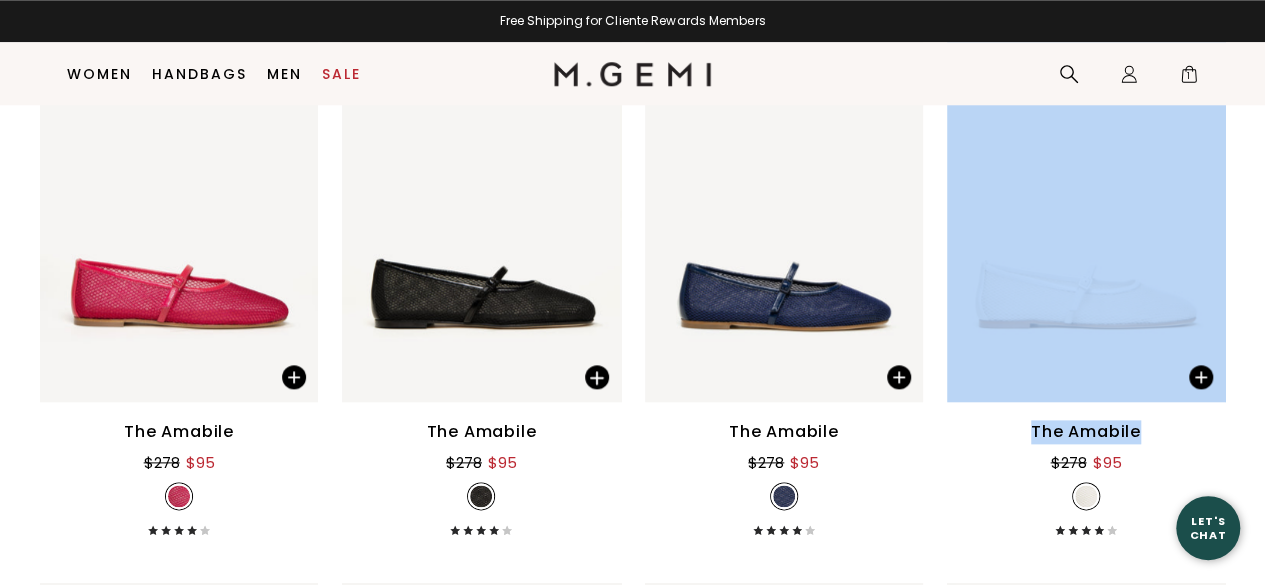 scroll, scrollTop: 8900, scrollLeft: 0, axis: vertical 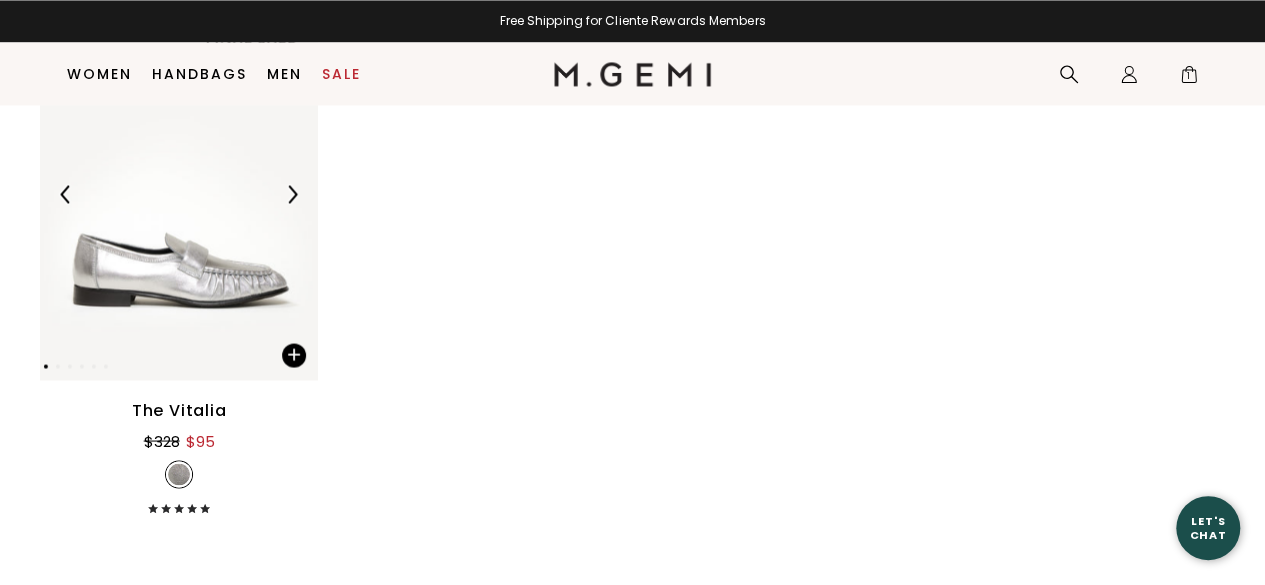 click at bounding box center (179, 194) 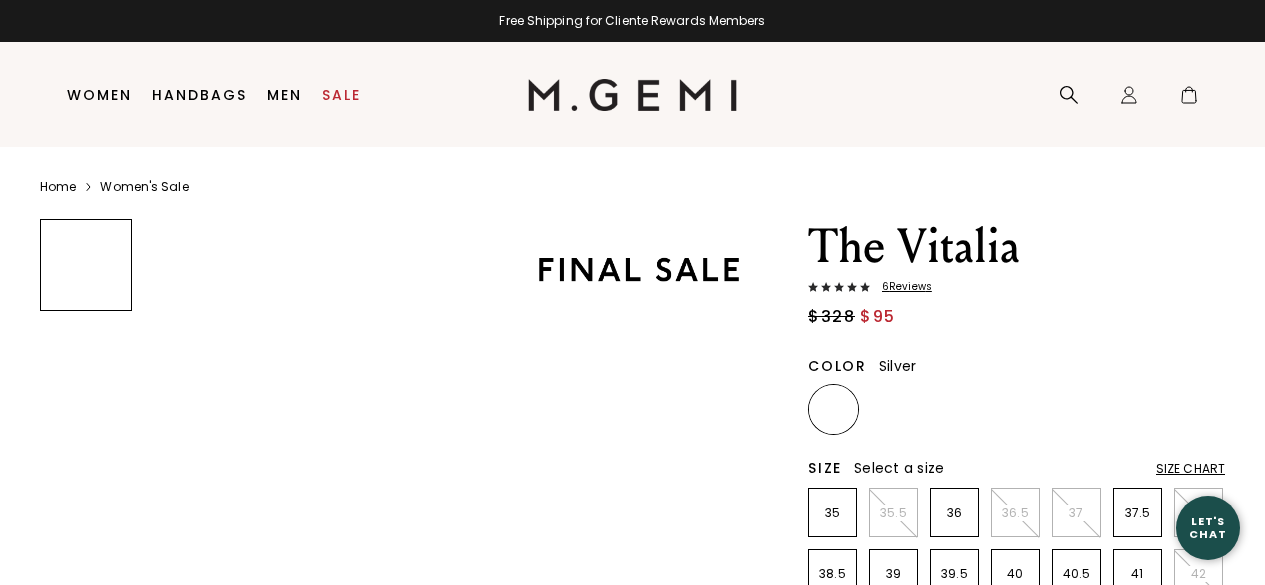 scroll, scrollTop: 0, scrollLeft: 0, axis: both 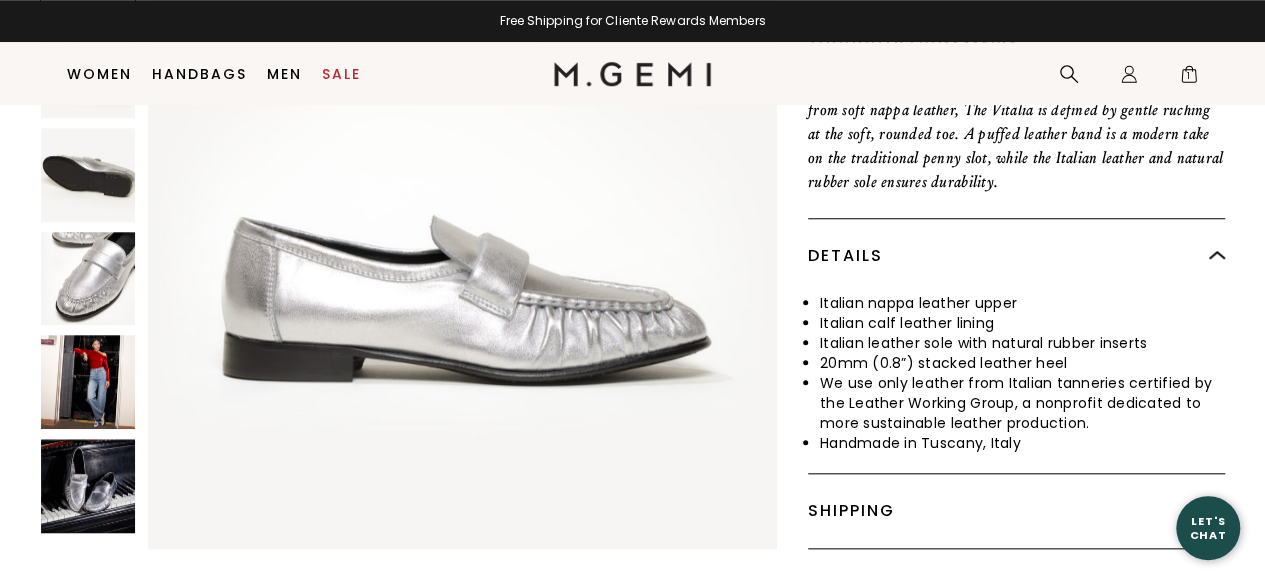 click at bounding box center [88, 382] 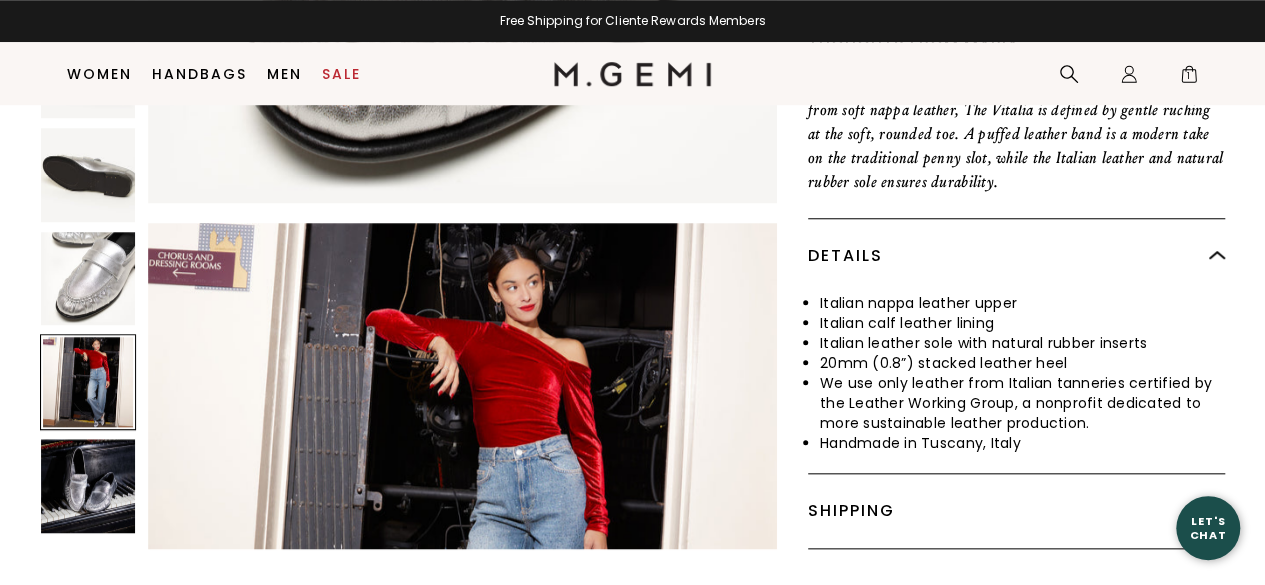 scroll, scrollTop: 2535, scrollLeft: 0, axis: vertical 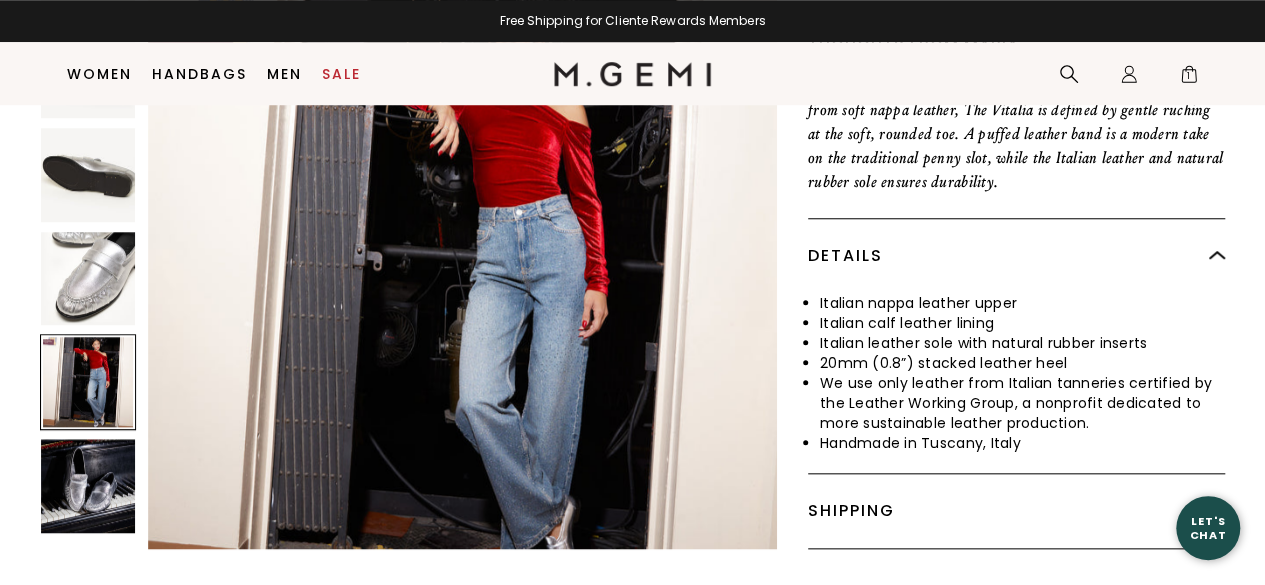 click at bounding box center (88, 486) 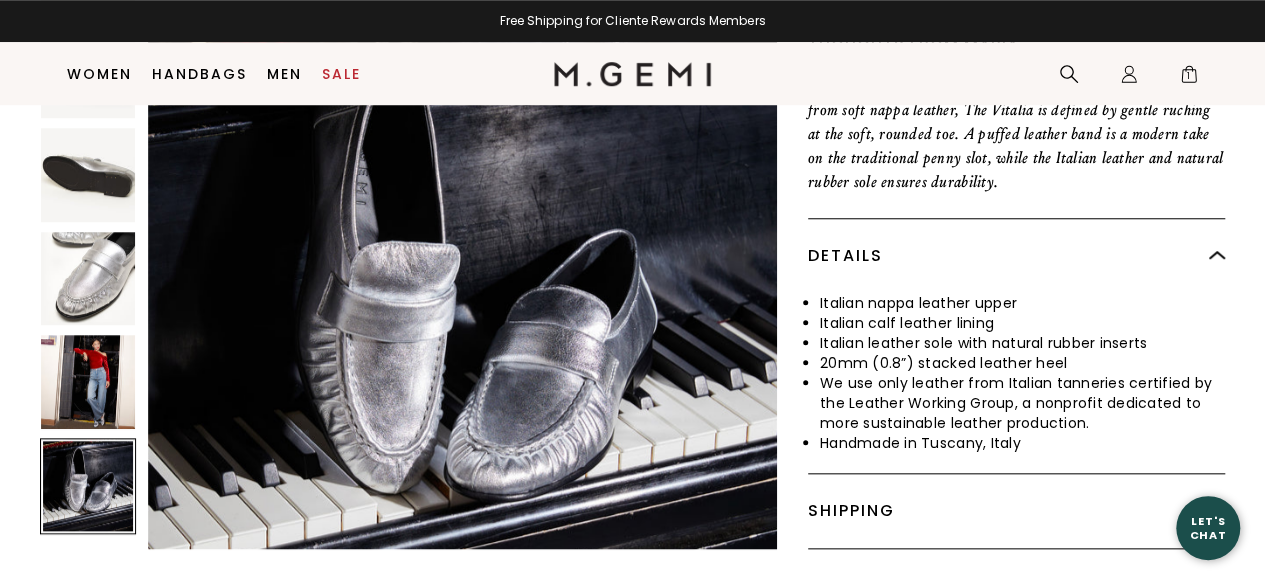 scroll, scrollTop: 3169, scrollLeft: 0, axis: vertical 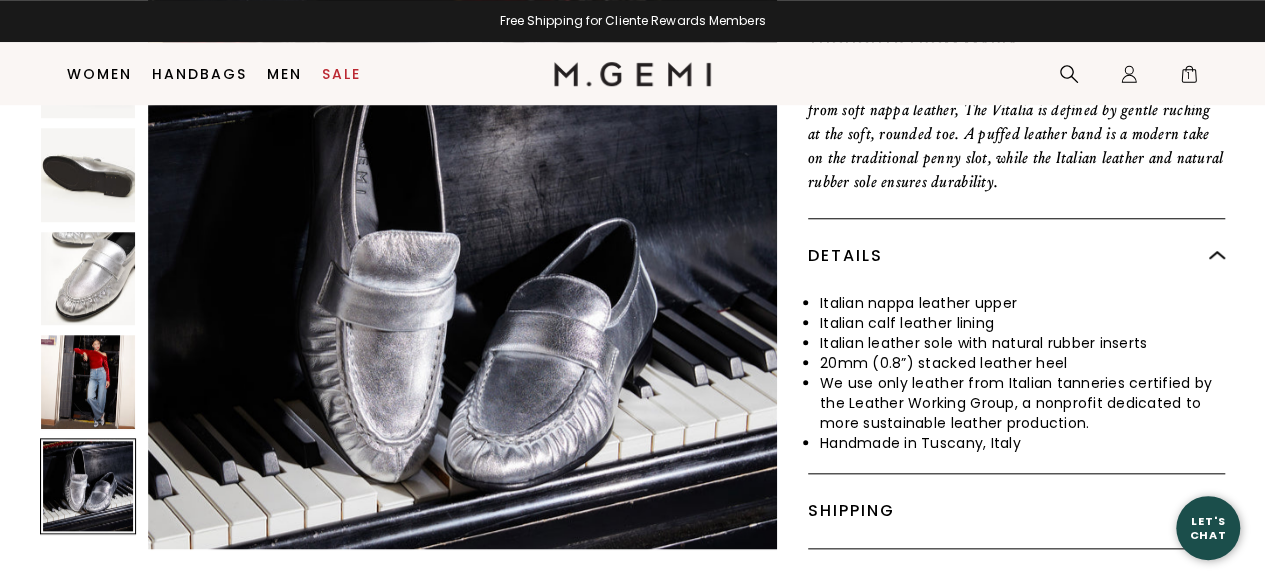 click at bounding box center [88, 382] 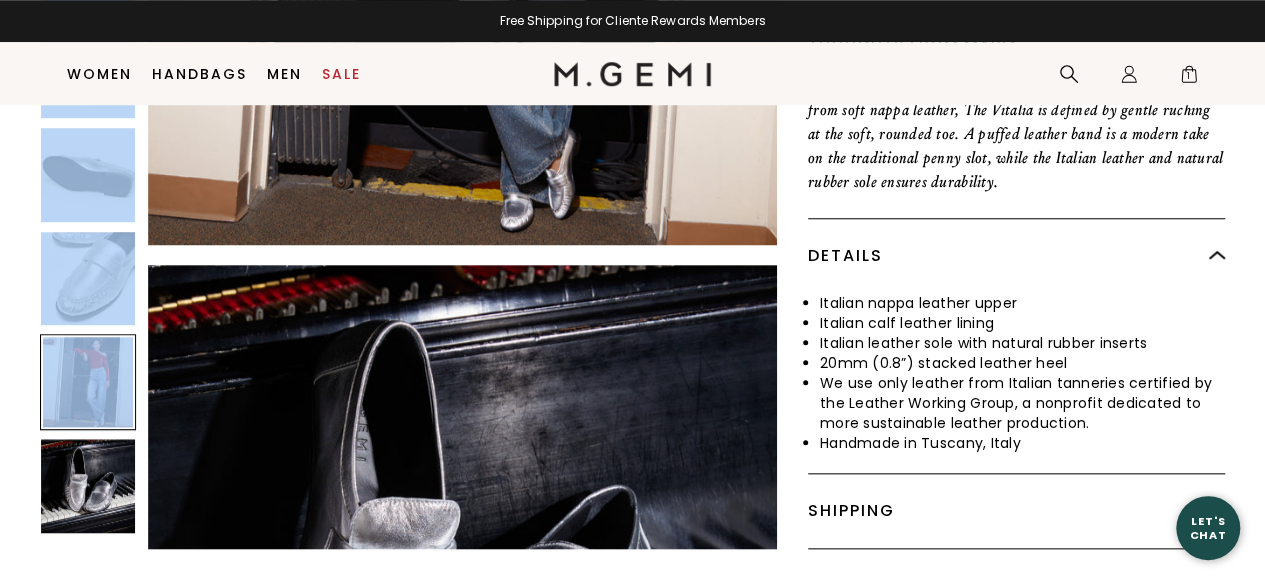 click at bounding box center (88, 382) 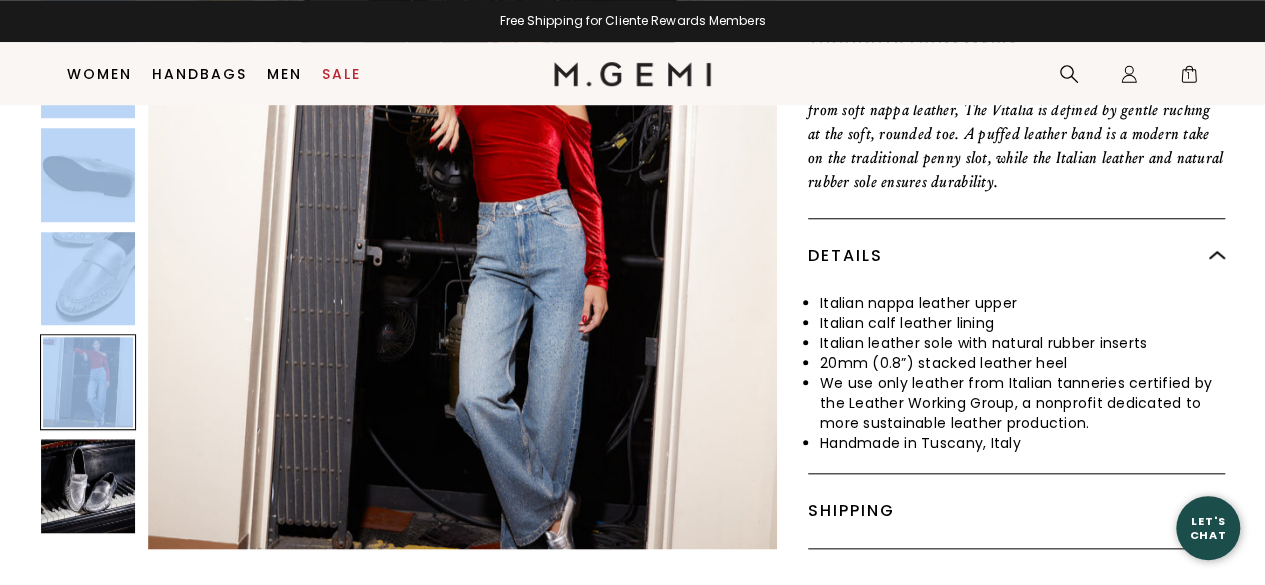 scroll, scrollTop: 2535, scrollLeft: 0, axis: vertical 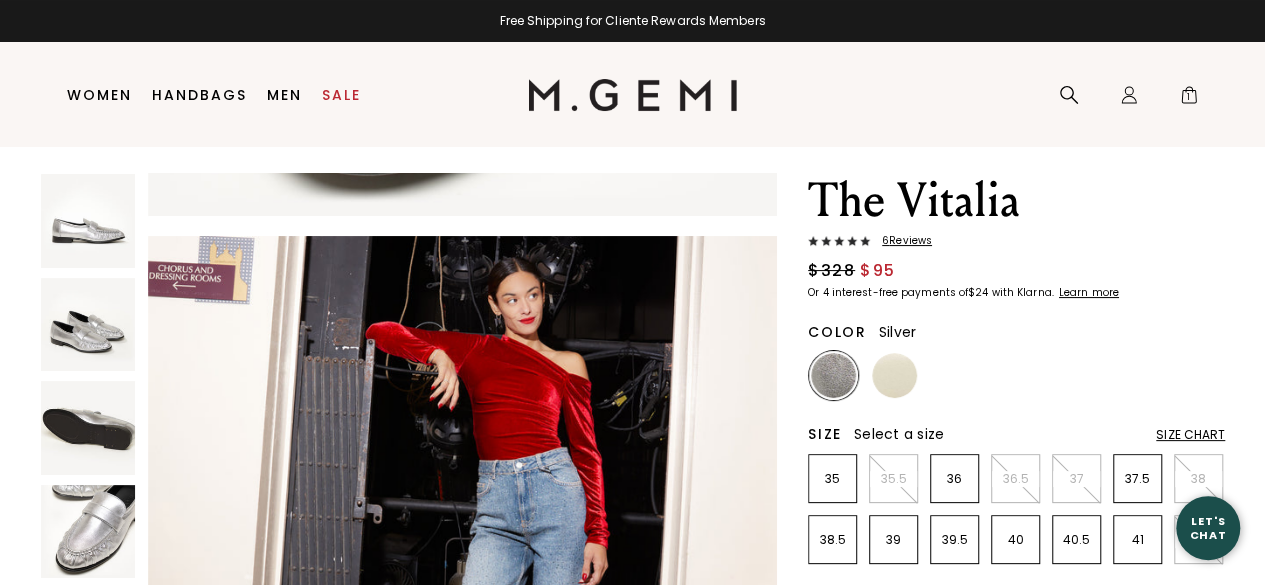 click on "The Vitalia" at bounding box center [1016, 201] 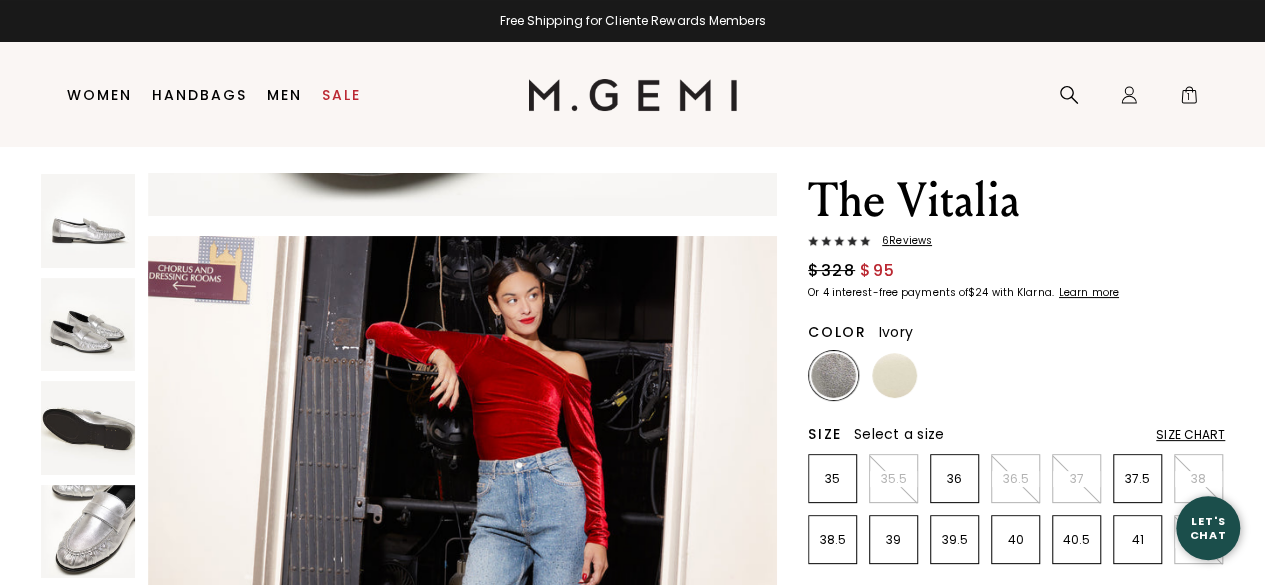 click at bounding box center (894, 375) 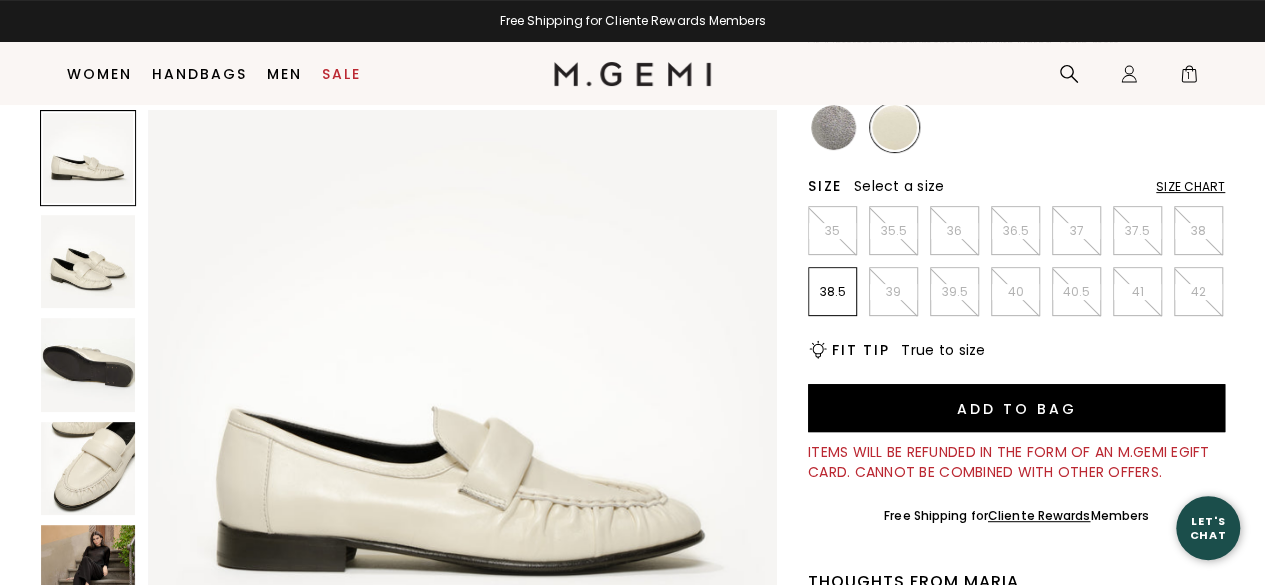 scroll, scrollTop: 300, scrollLeft: 0, axis: vertical 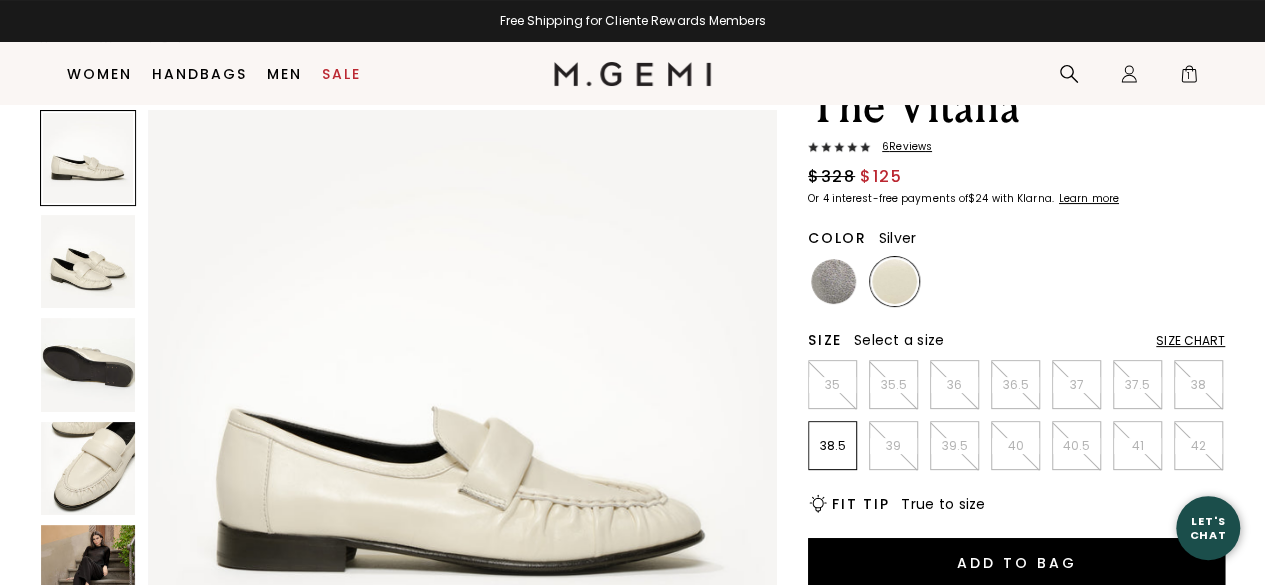 click at bounding box center (833, 281) 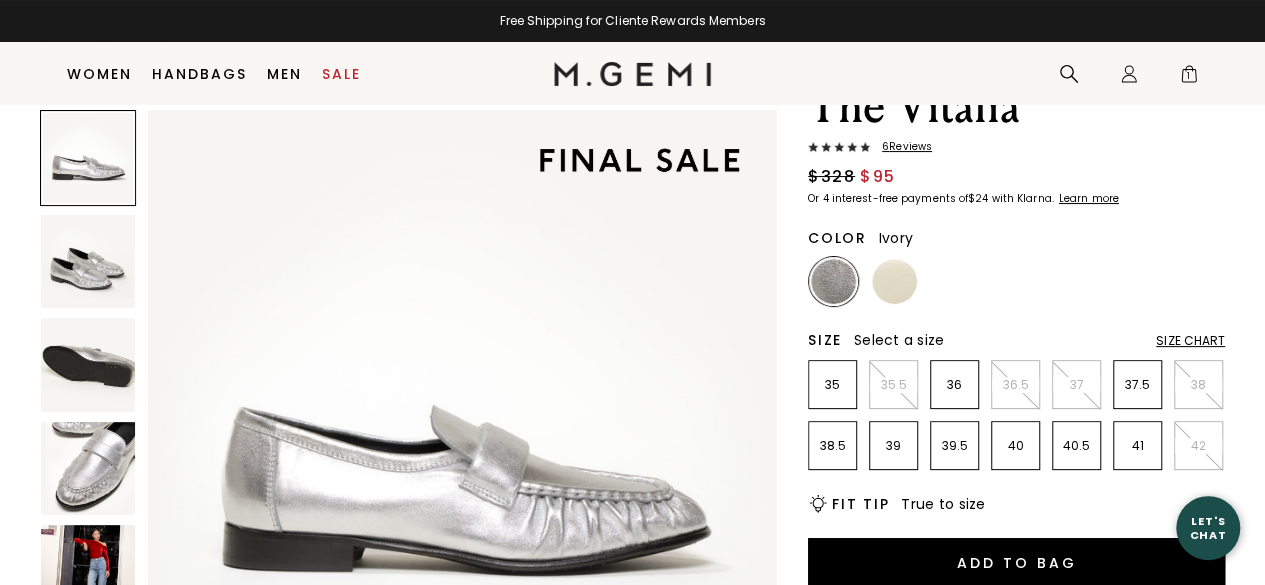 click at bounding box center (894, 281) 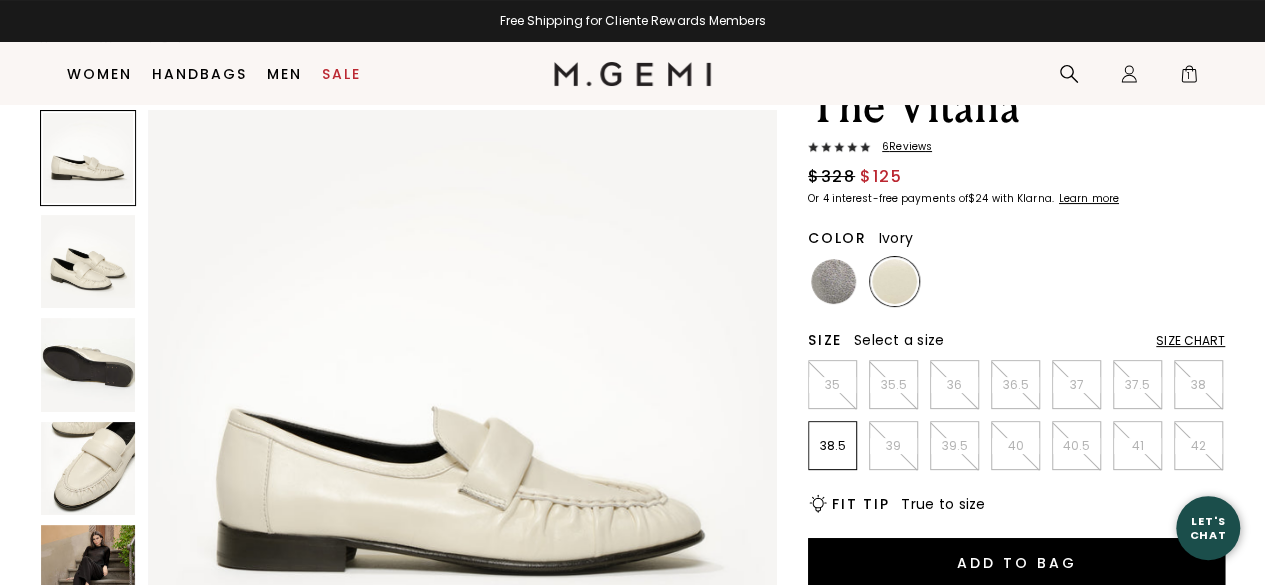 click at bounding box center [894, 281] 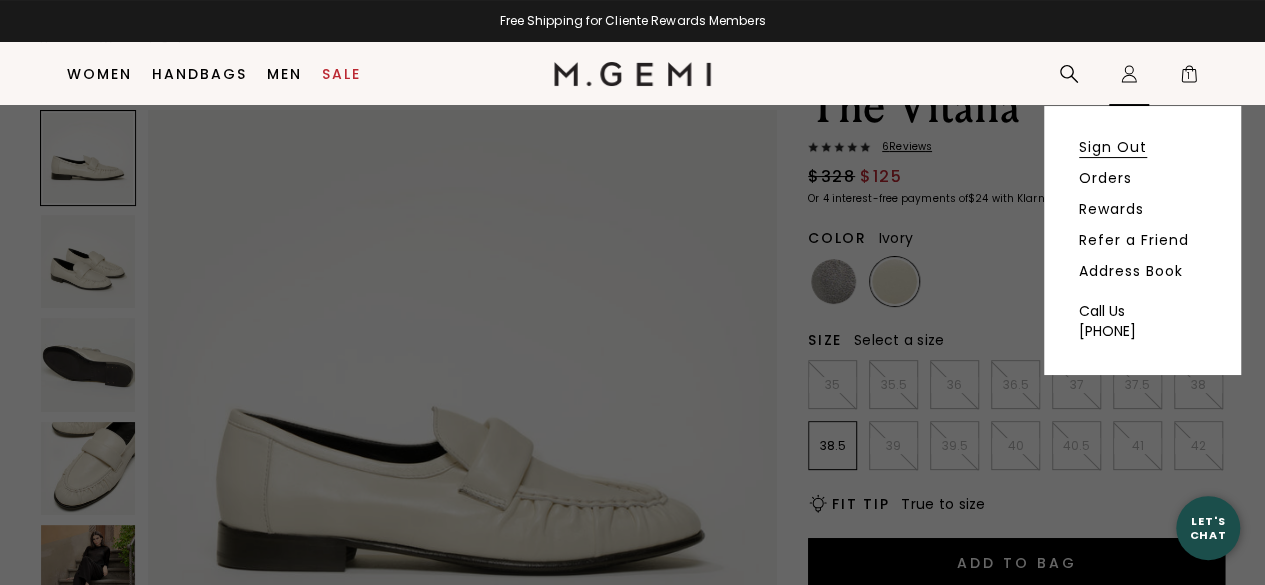 click on "Sign Out" at bounding box center (1113, 147) 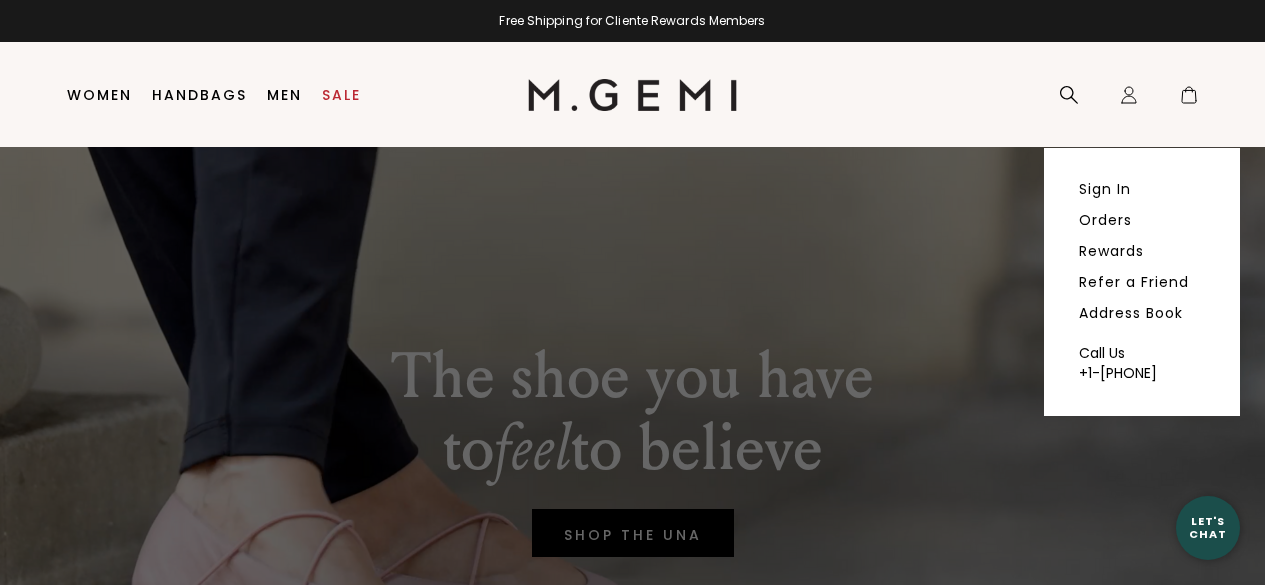 scroll, scrollTop: 0, scrollLeft: 0, axis: both 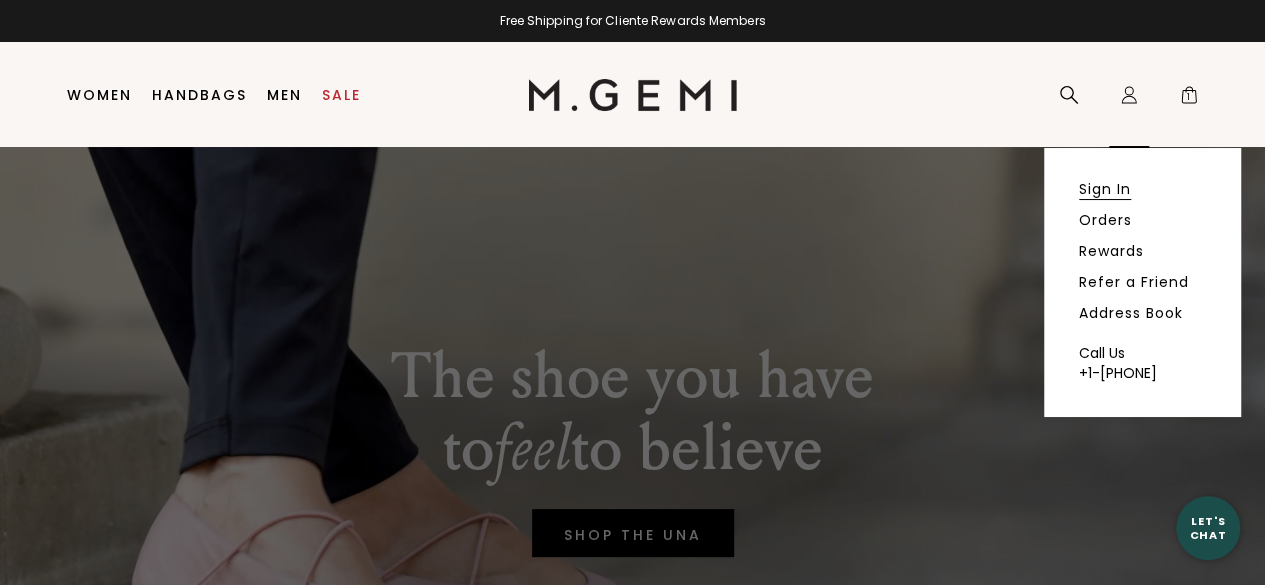 click on "Sign In" at bounding box center (1105, 189) 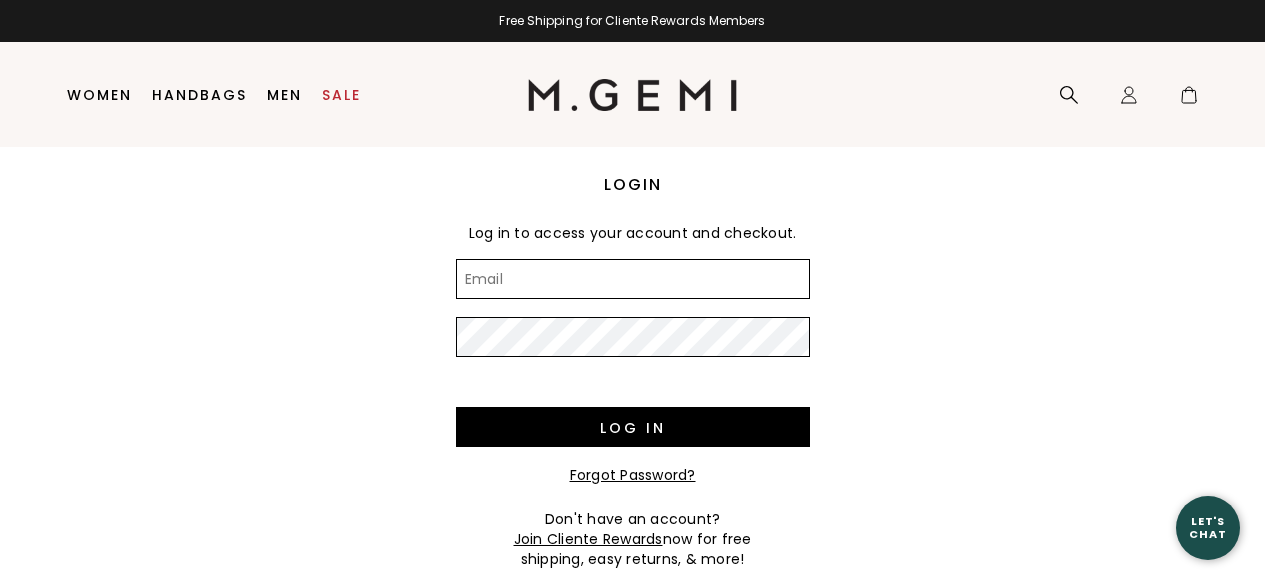 scroll, scrollTop: 0, scrollLeft: 0, axis: both 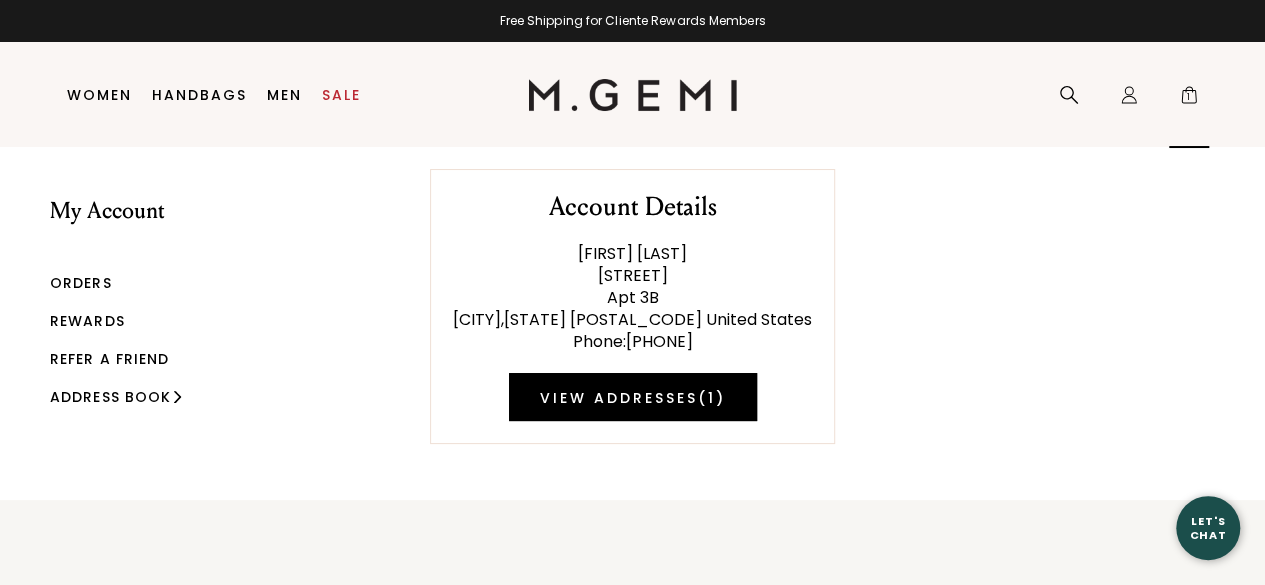 click on "1" at bounding box center [1189, 99] 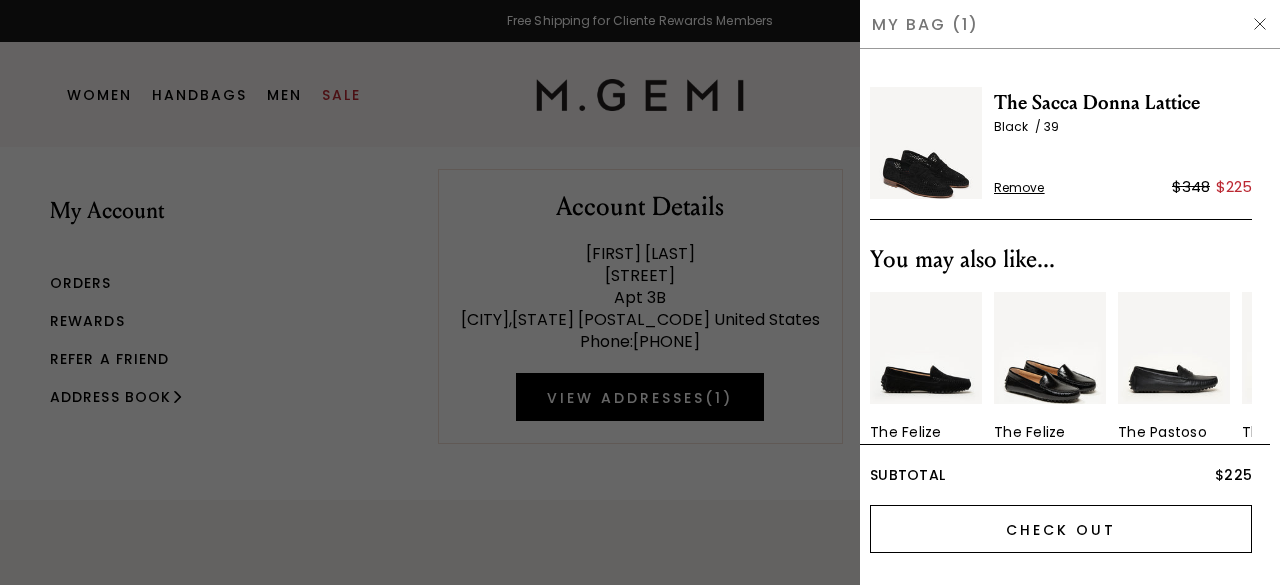 click on "Check Out" at bounding box center [1061, 529] 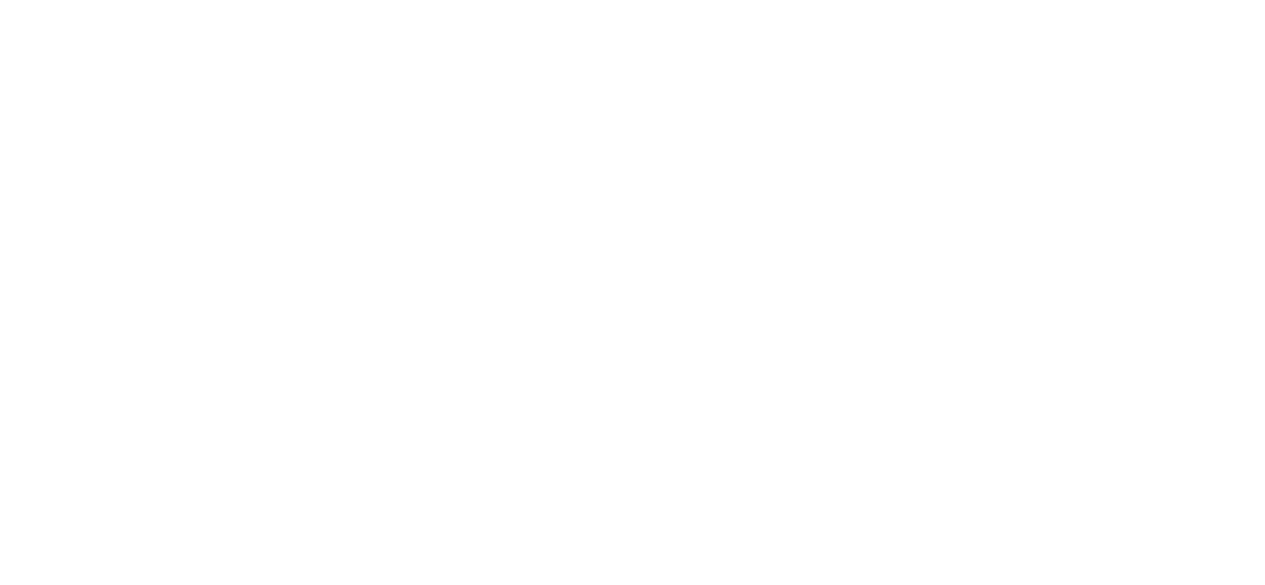 scroll, scrollTop: 0, scrollLeft: 0, axis: both 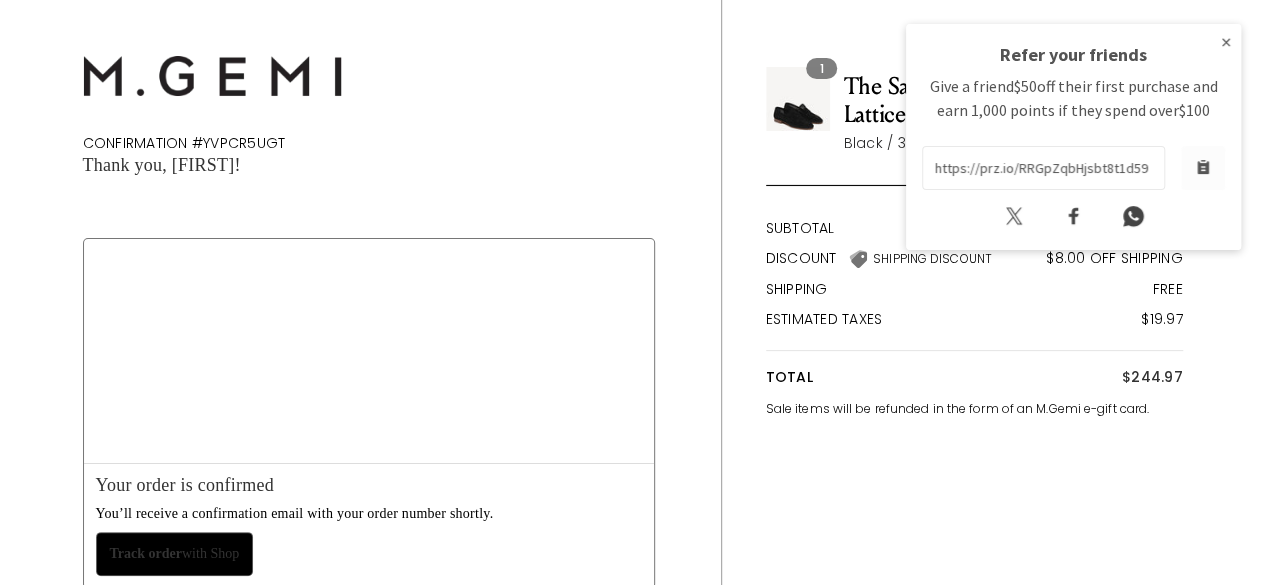 click on "×" at bounding box center (1226, 42) 